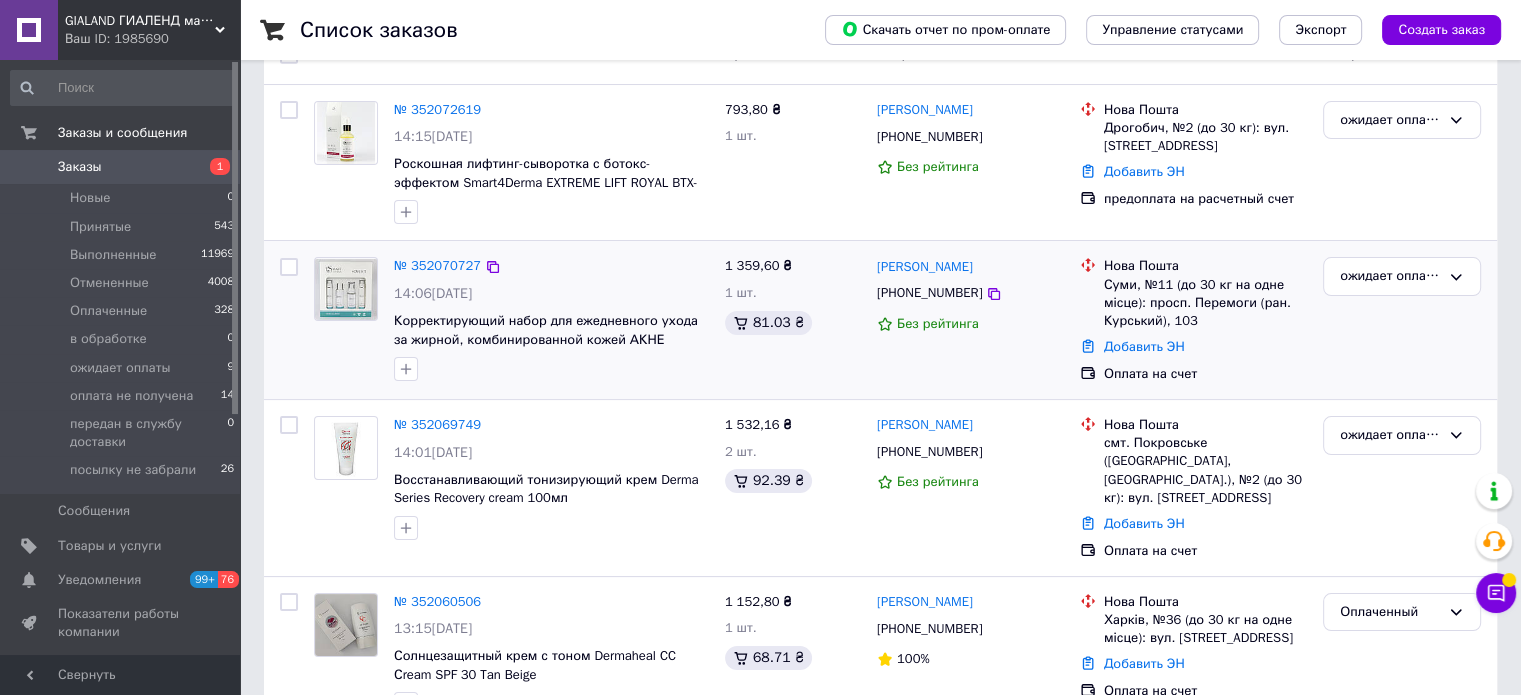 scroll, scrollTop: 300, scrollLeft: 0, axis: vertical 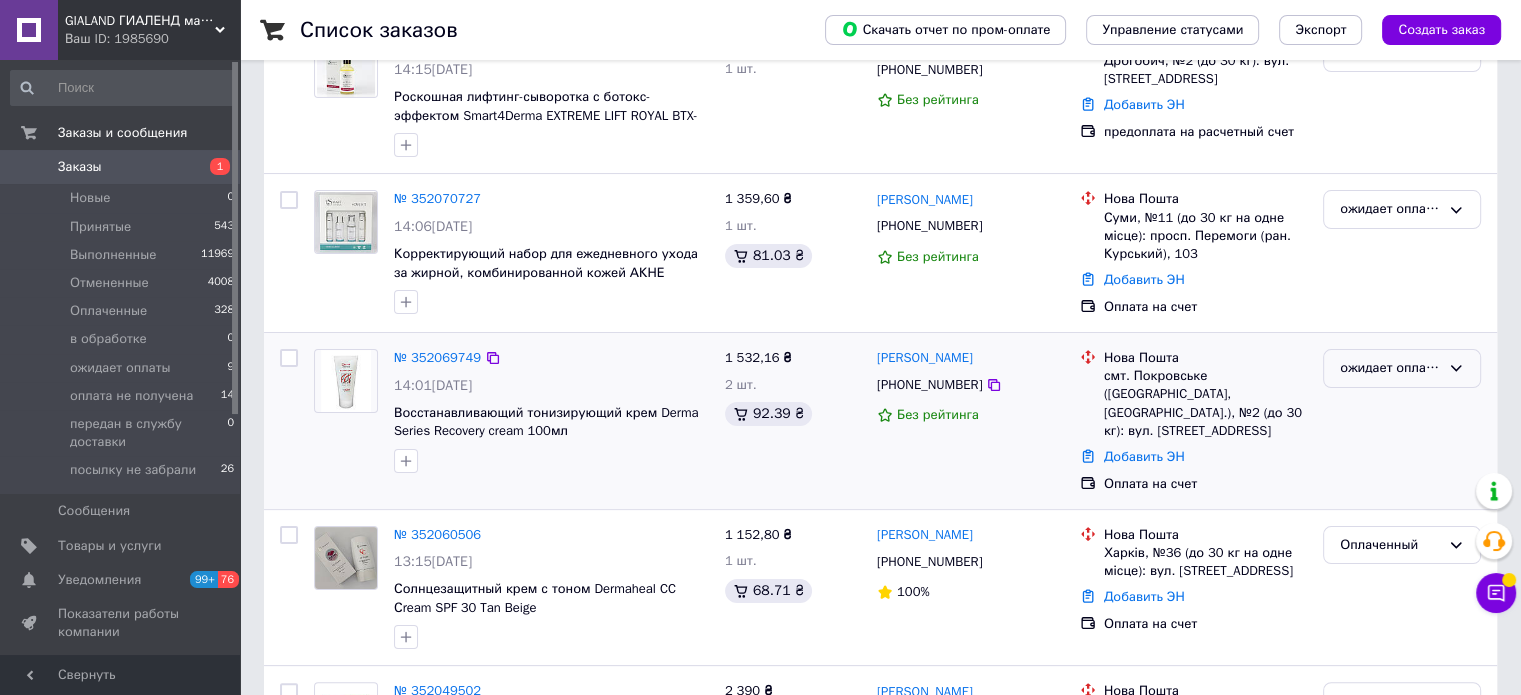 click on "ожидает оплаты" at bounding box center (1390, 368) 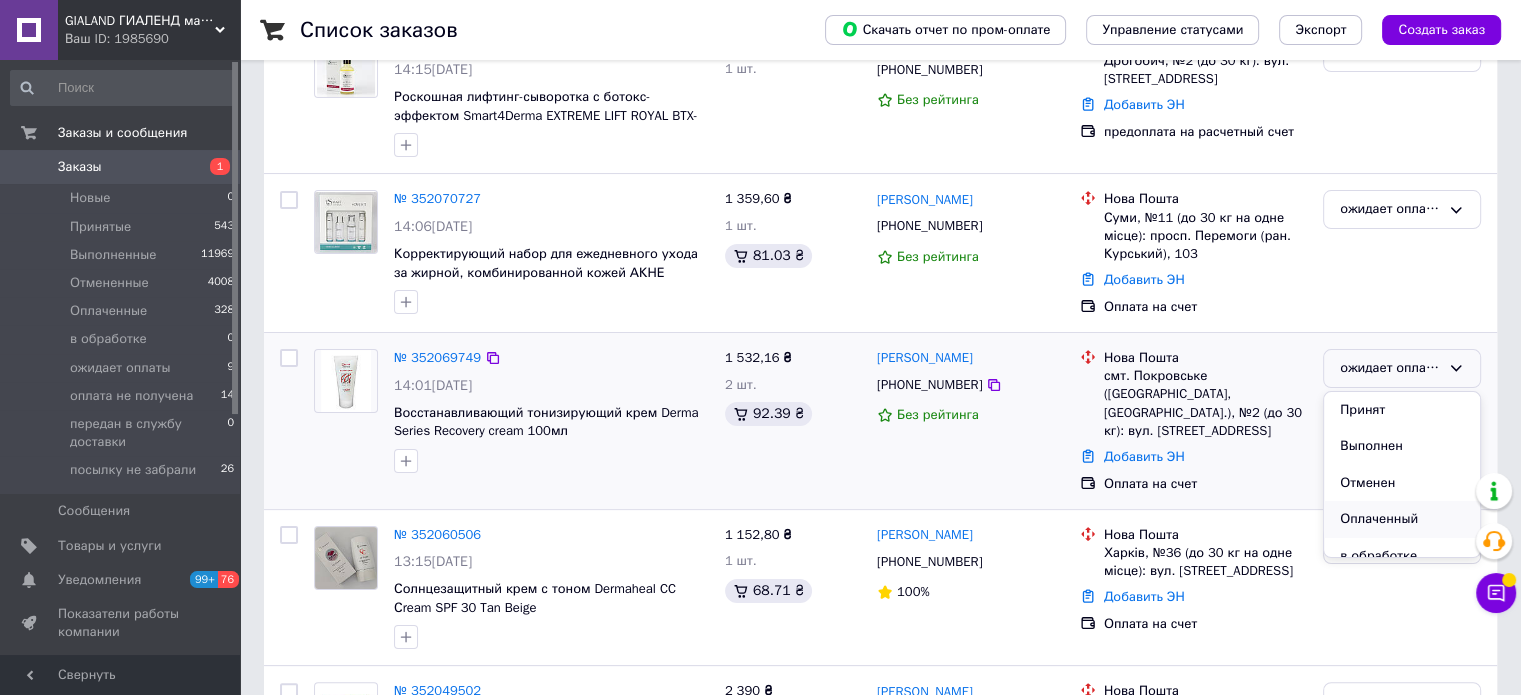 click on "Оплаченный" at bounding box center [1402, 519] 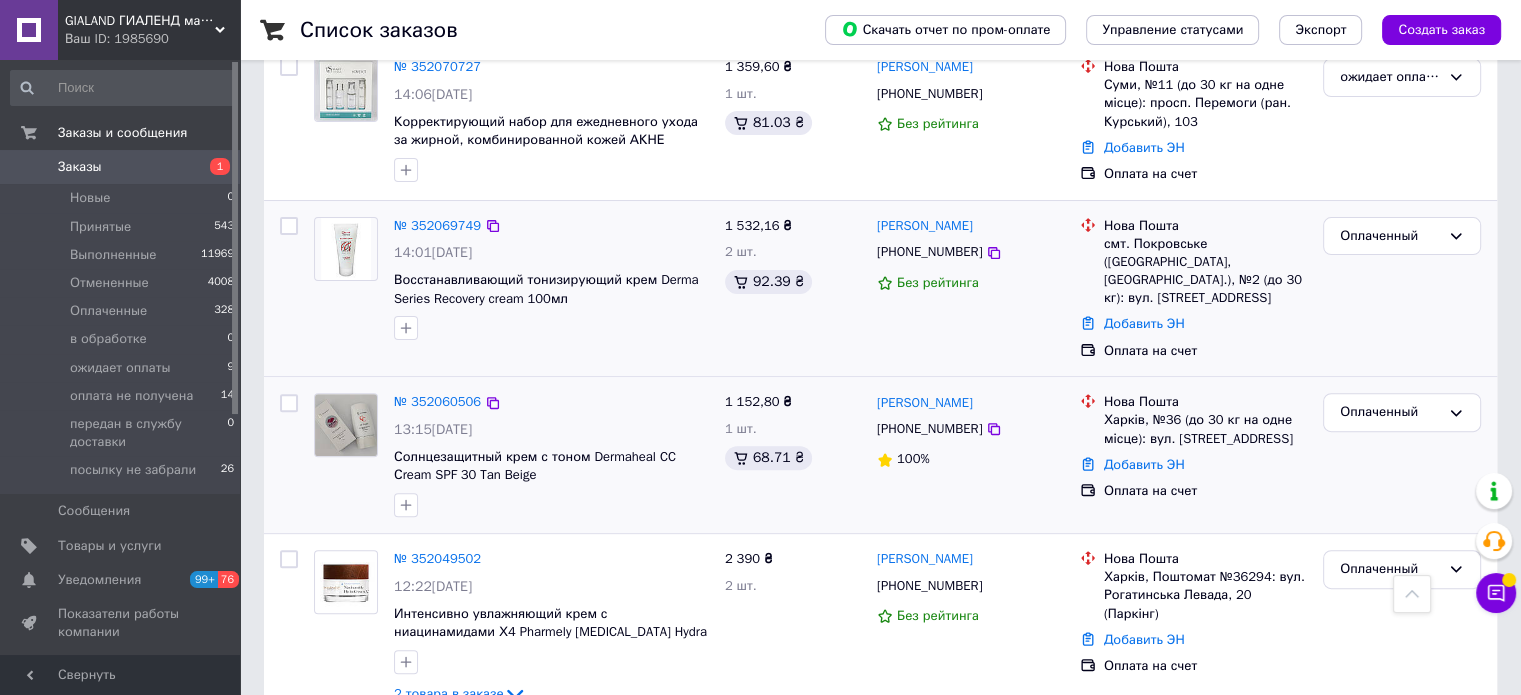 scroll, scrollTop: 700, scrollLeft: 0, axis: vertical 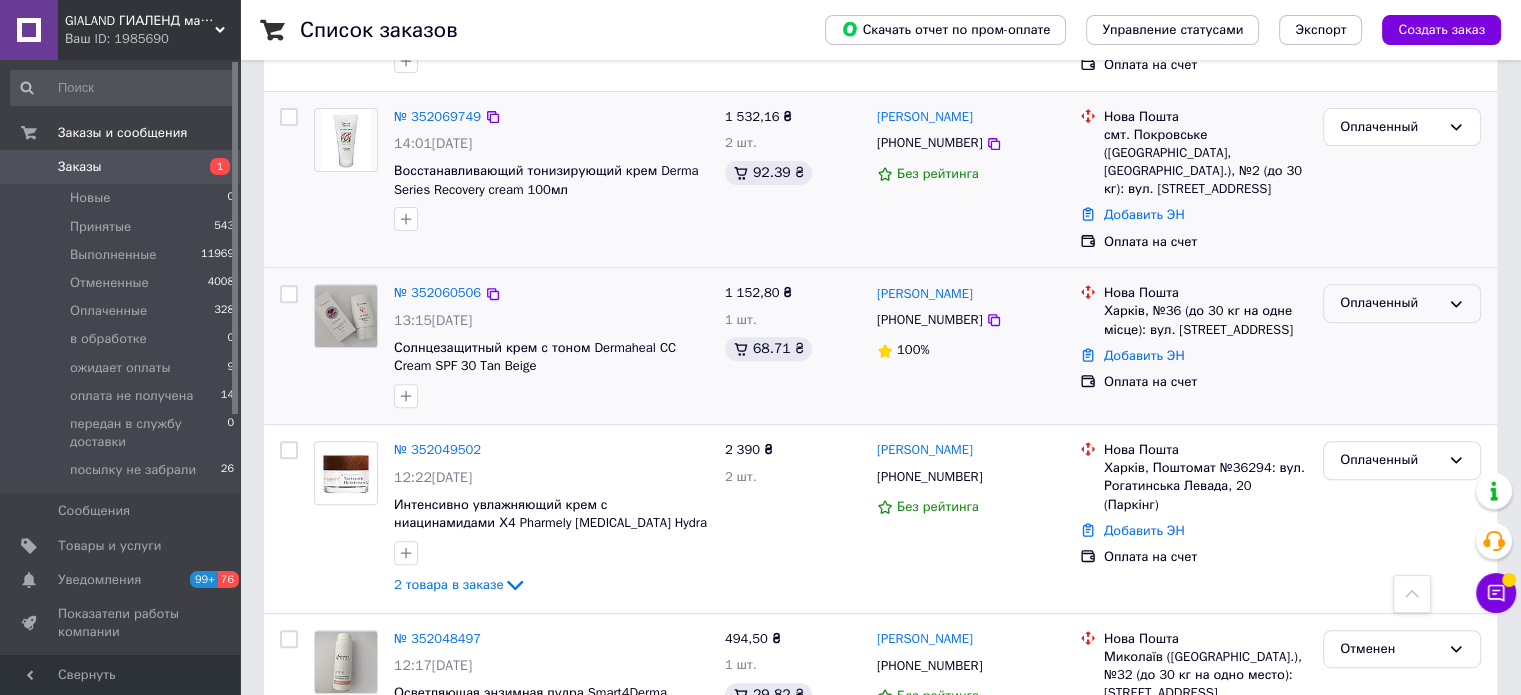 click on "Оплаченный" at bounding box center [1390, 303] 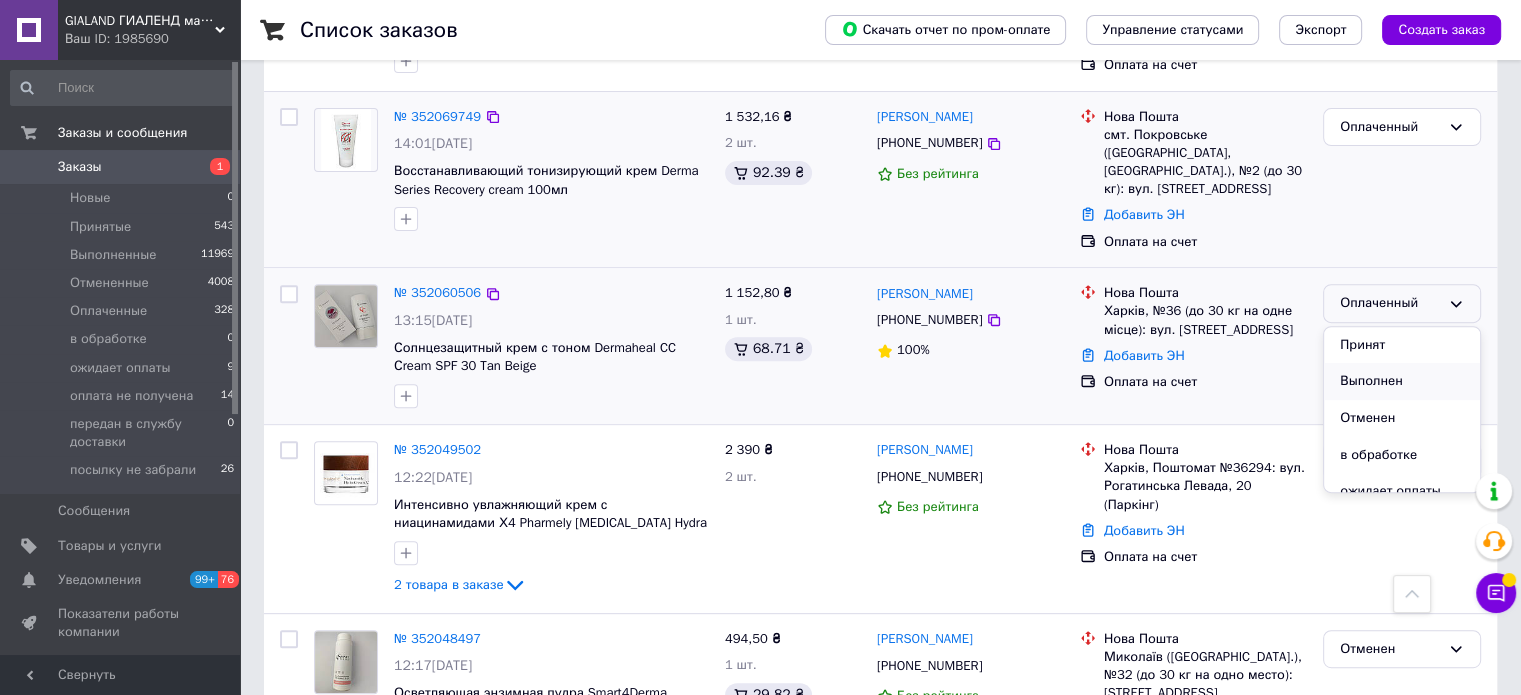 click on "Выполнен" at bounding box center (1402, 381) 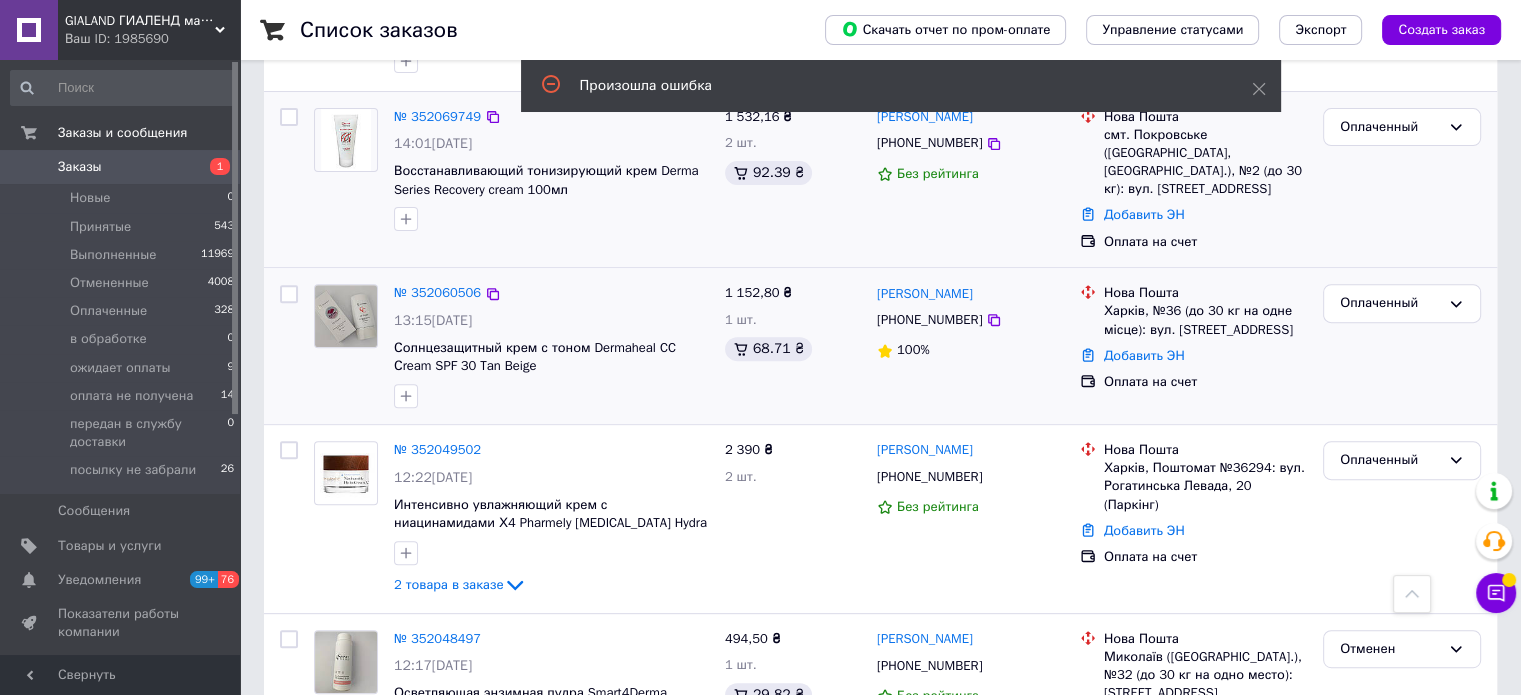 scroll, scrollTop: 800, scrollLeft: 0, axis: vertical 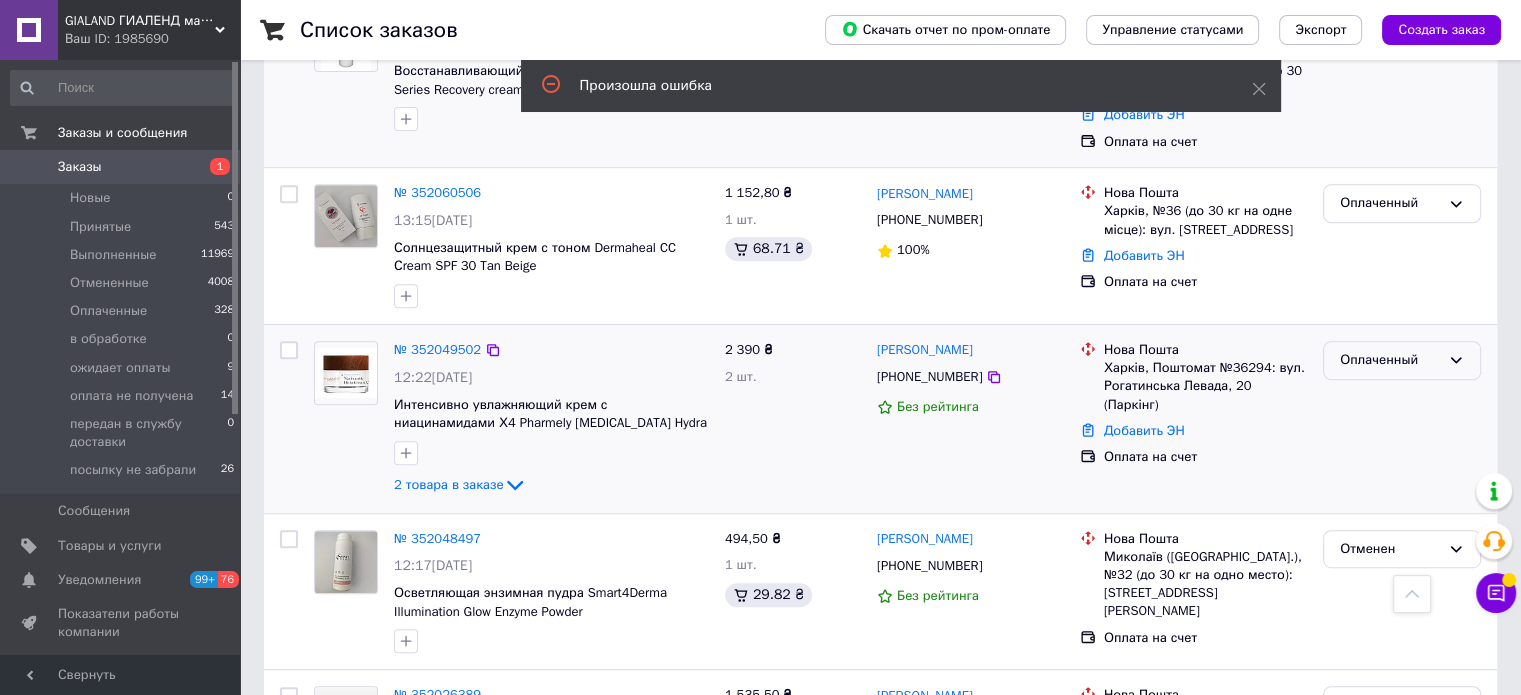 click on "Оплаченный" at bounding box center (1390, 360) 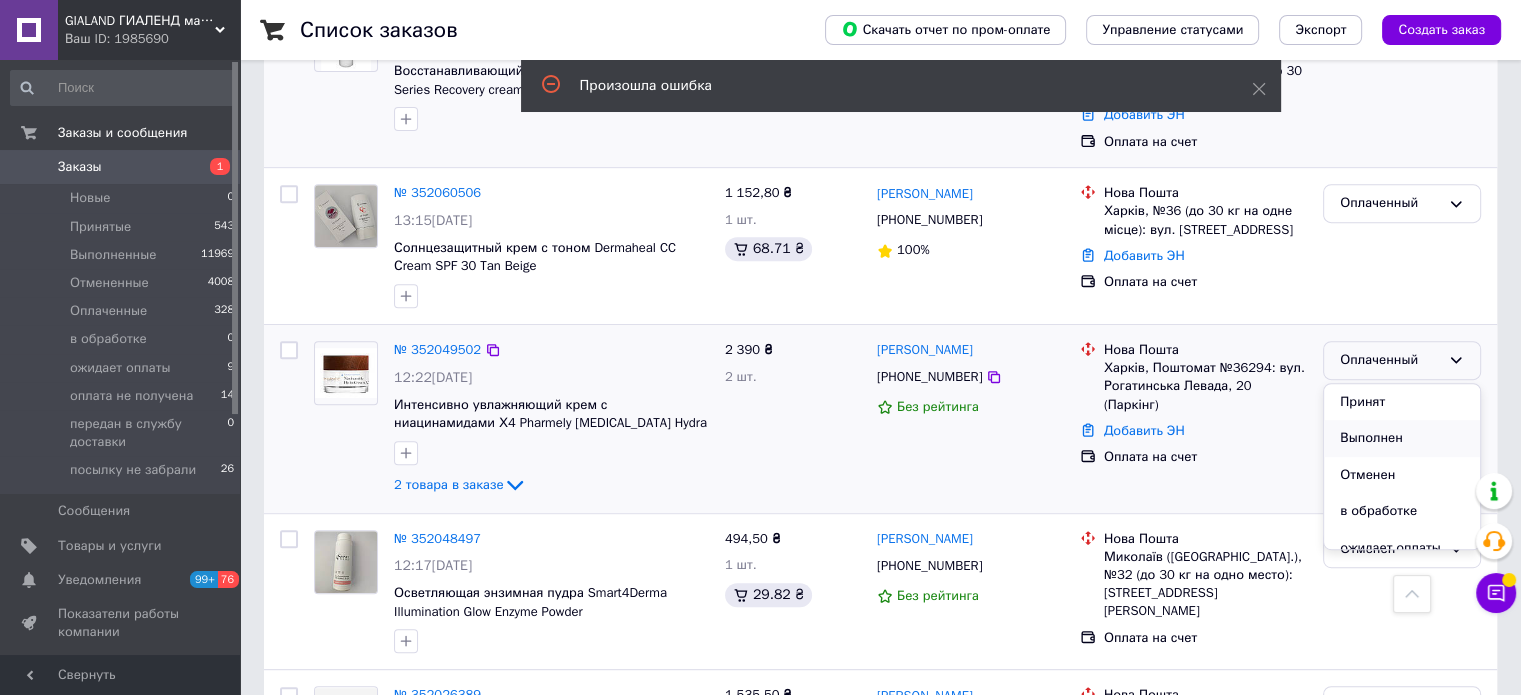 click on "Выполнен" at bounding box center (1402, 438) 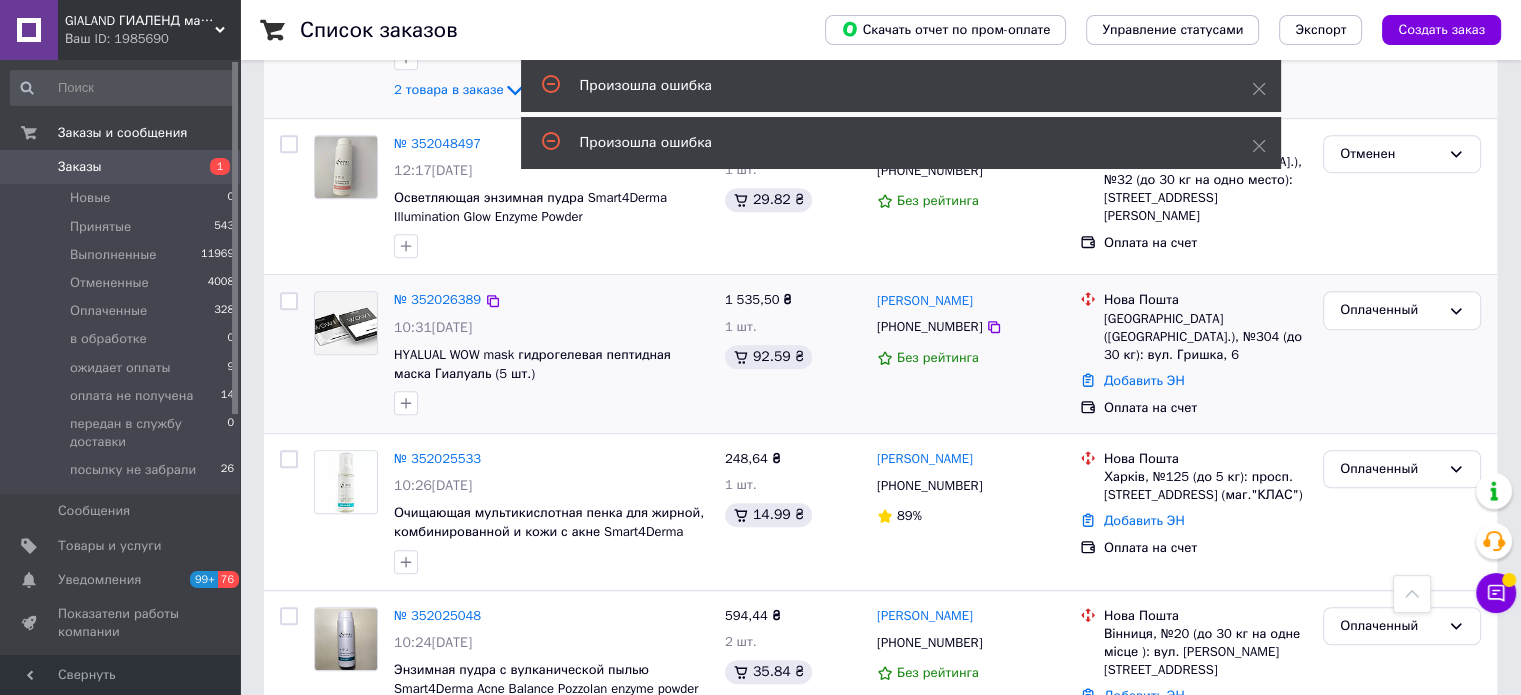 scroll, scrollTop: 1200, scrollLeft: 0, axis: vertical 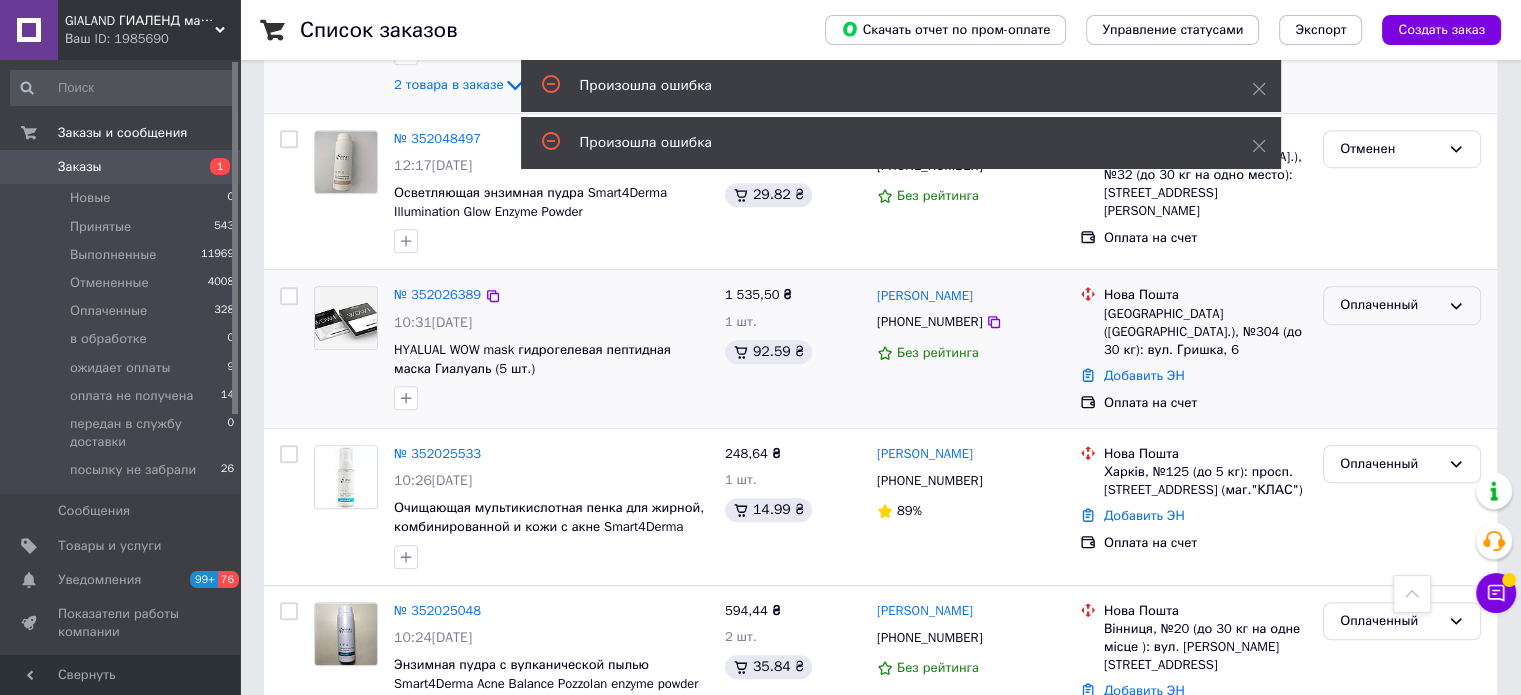 click on "Оплаченный" at bounding box center [1390, 305] 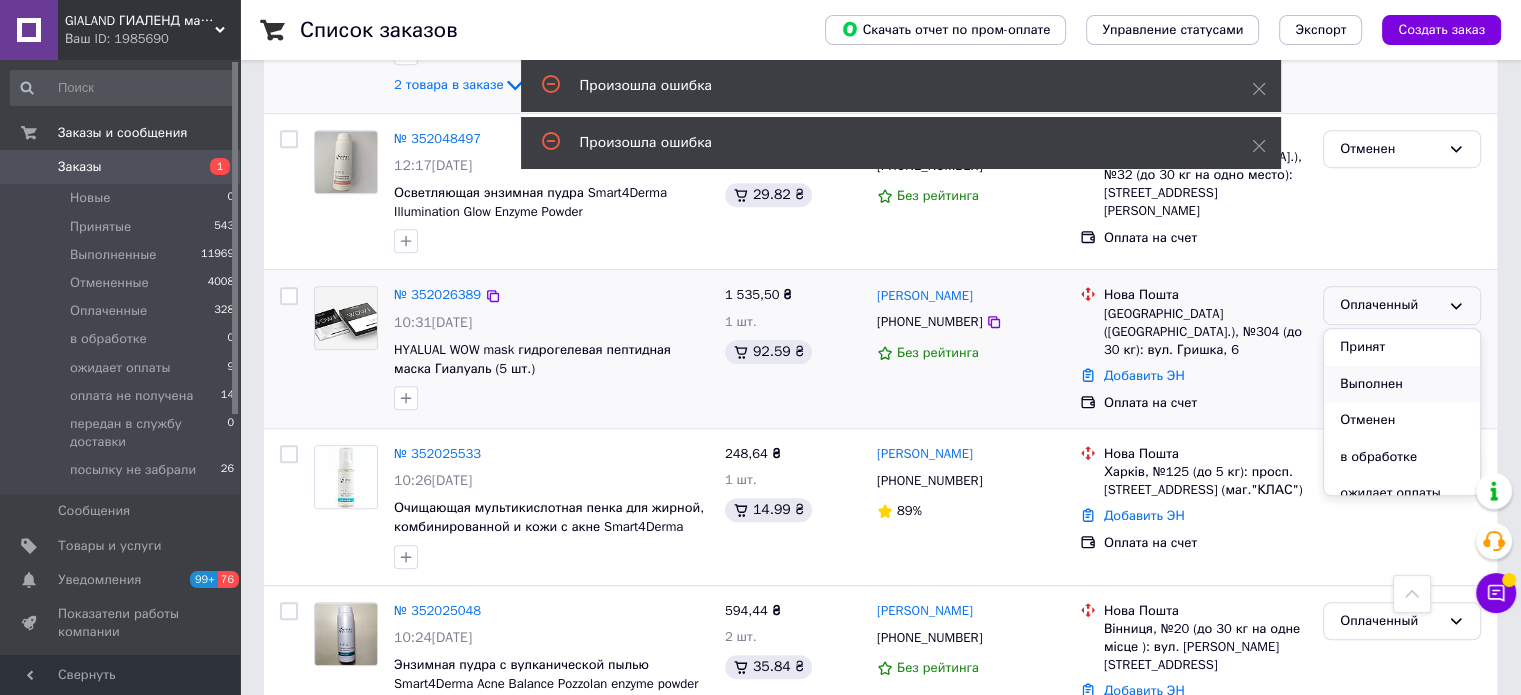 click on "Выполнен" at bounding box center (1402, 384) 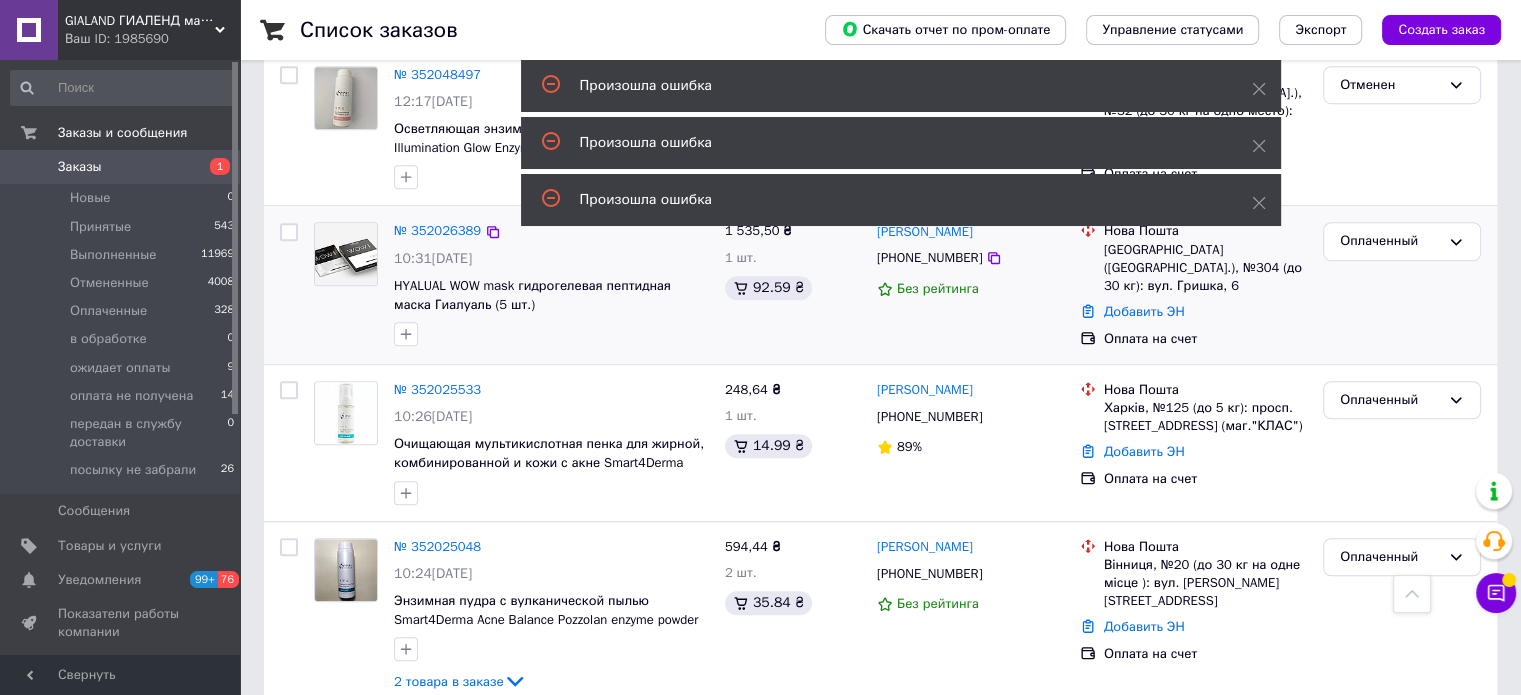 scroll, scrollTop: 1300, scrollLeft: 0, axis: vertical 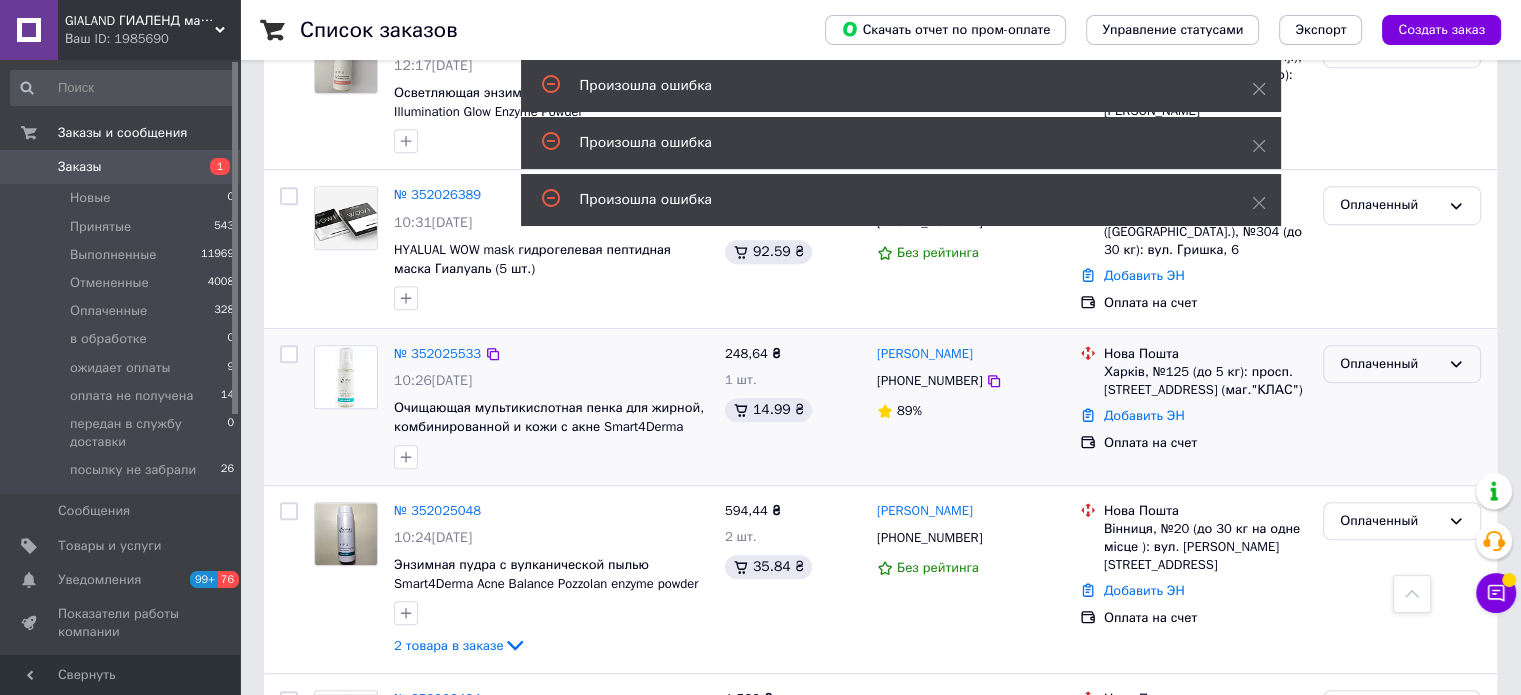 click on "Оплаченный" at bounding box center (1390, 364) 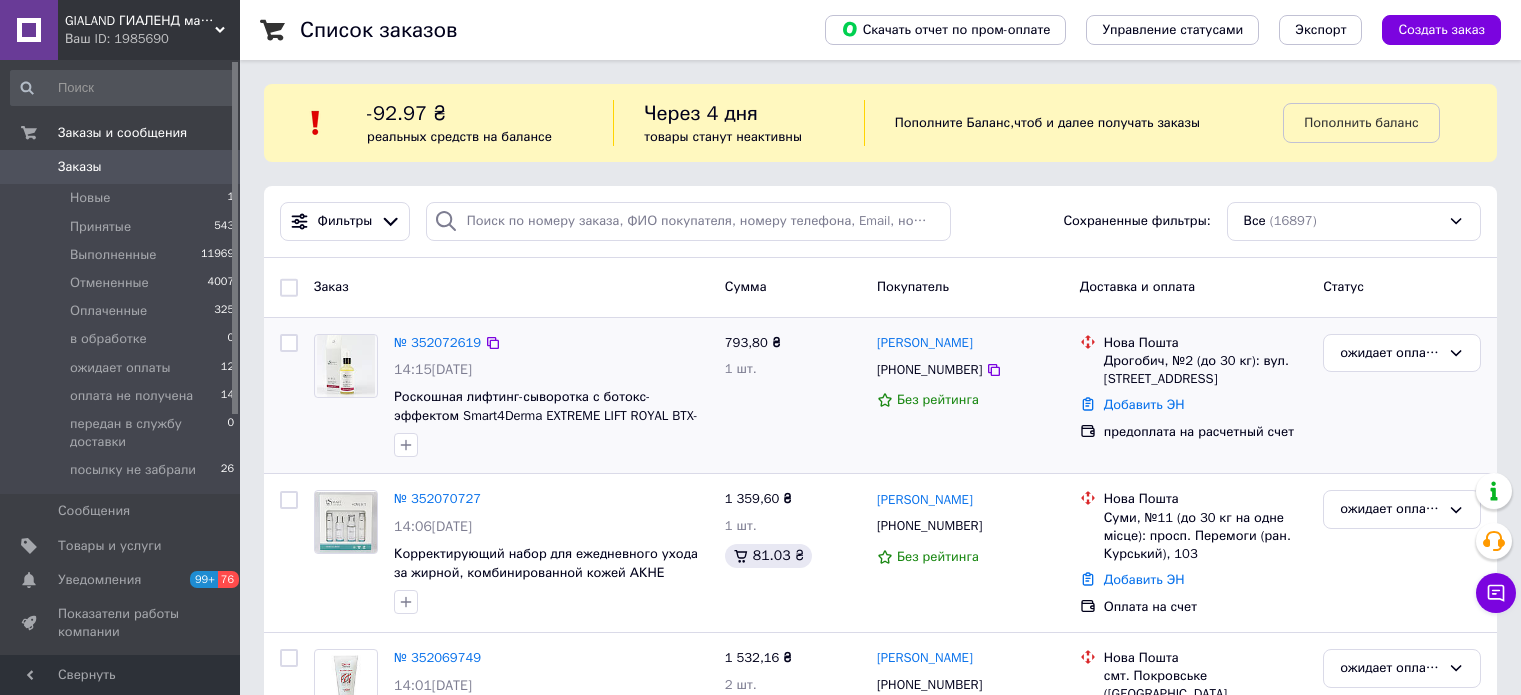scroll, scrollTop: 200, scrollLeft: 0, axis: vertical 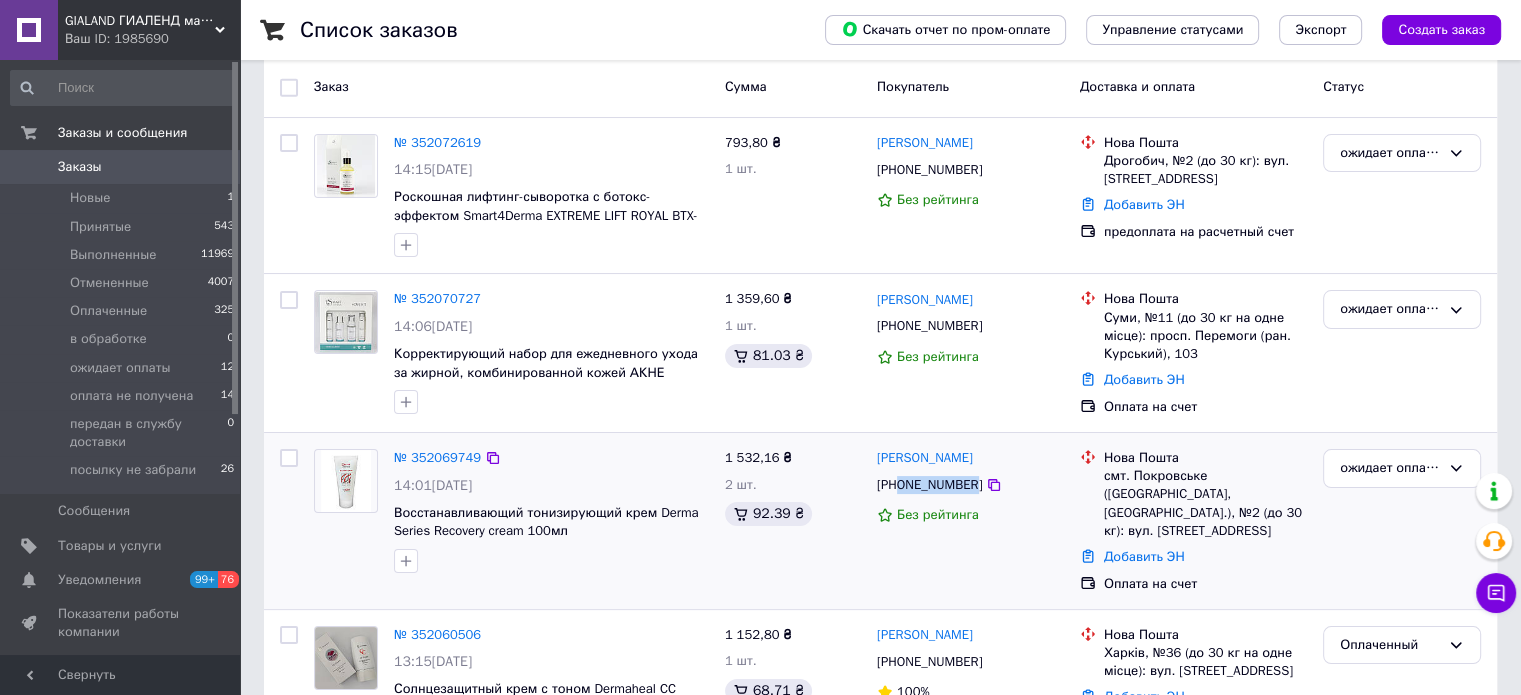 drag, startPoint x: 901, startPoint y: 487, endPoint x: 969, endPoint y: 491, distance: 68.117546 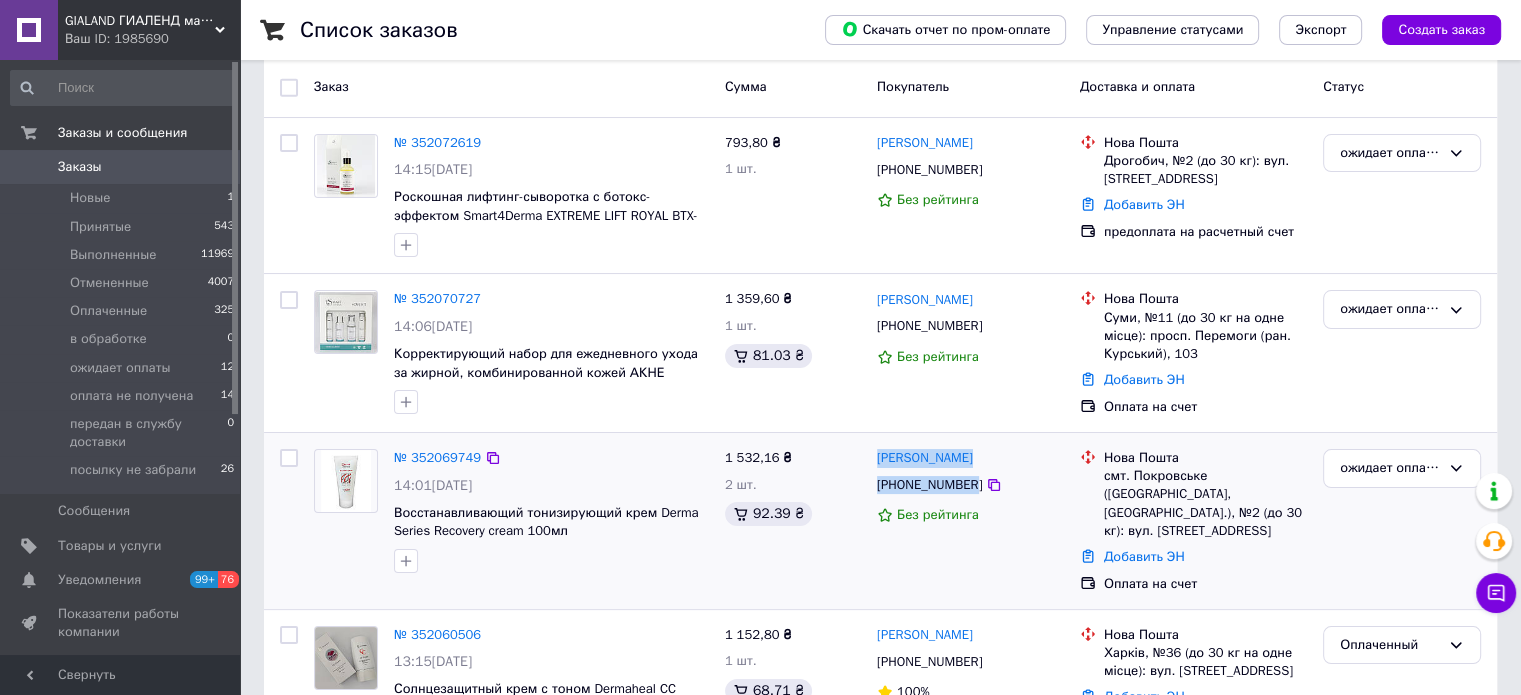drag, startPoint x: 877, startPoint y: 441, endPoint x: 967, endPoint y: 488, distance: 101.53325 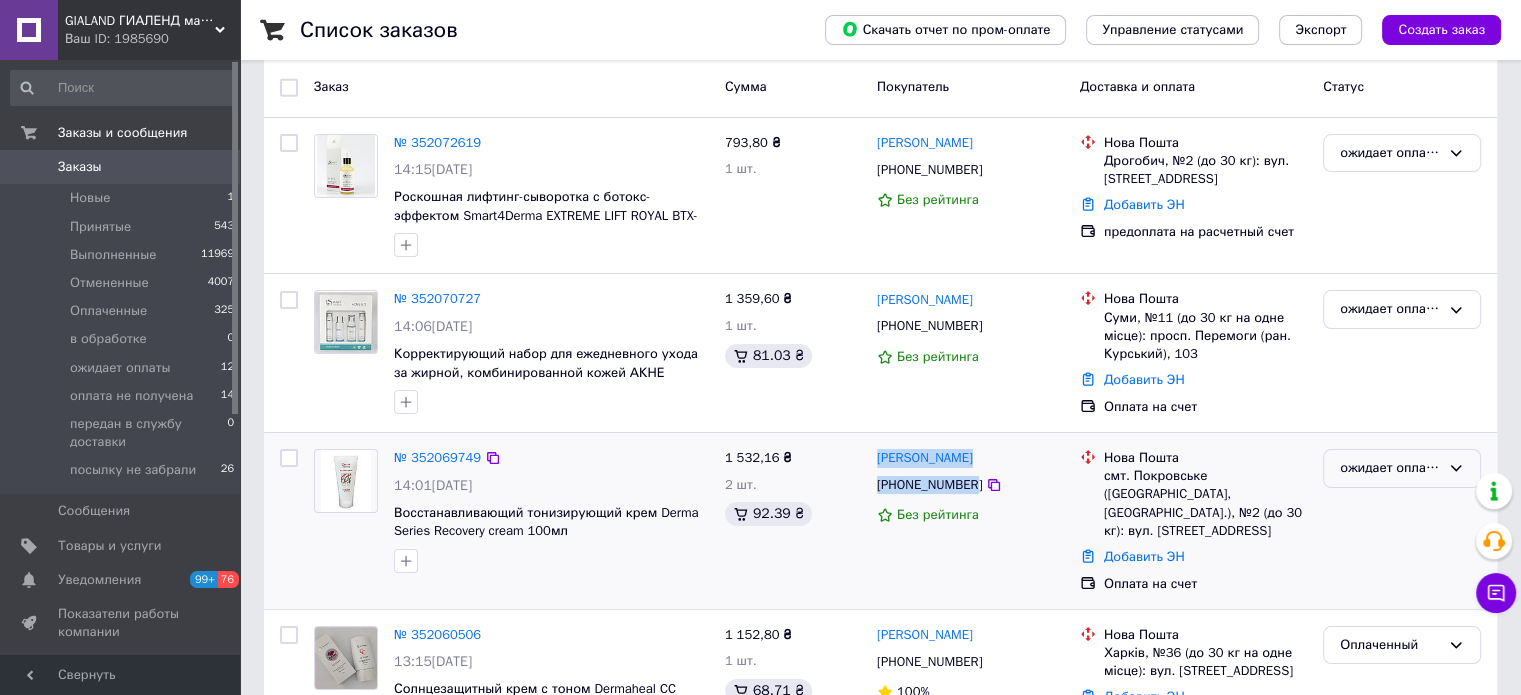 click on "ожидает оплаты" at bounding box center [1390, 468] 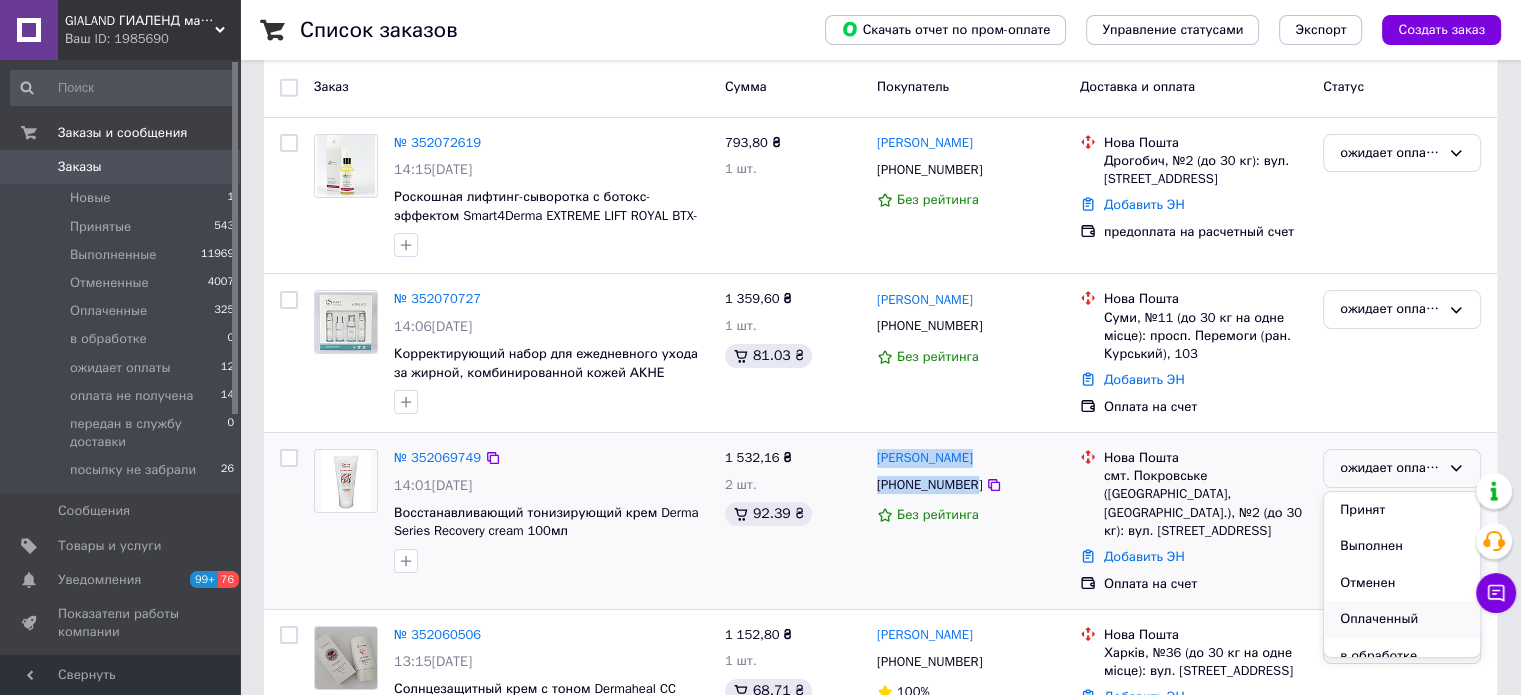 click on "Оплаченный" at bounding box center [1402, 619] 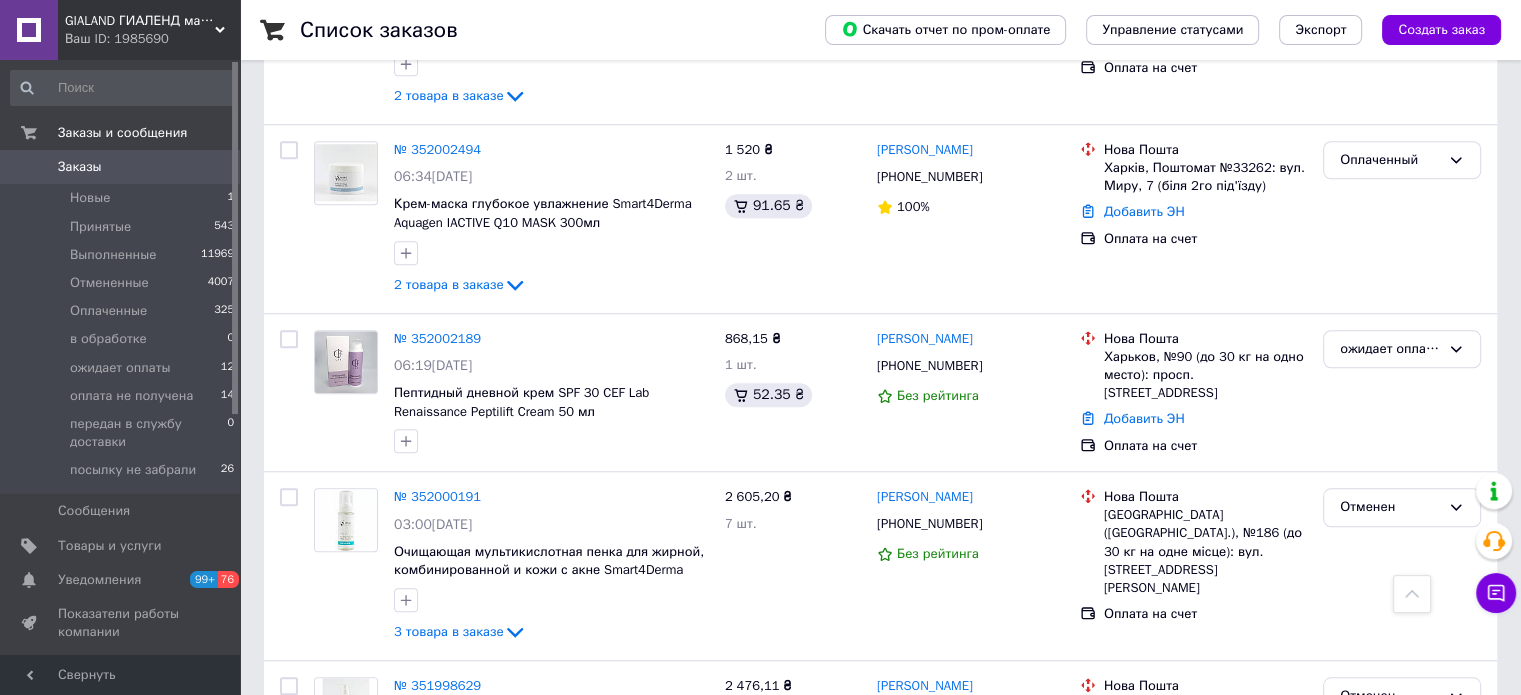 scroll, scrollTop: 1800, scrollLeft: 0, axis: vertical 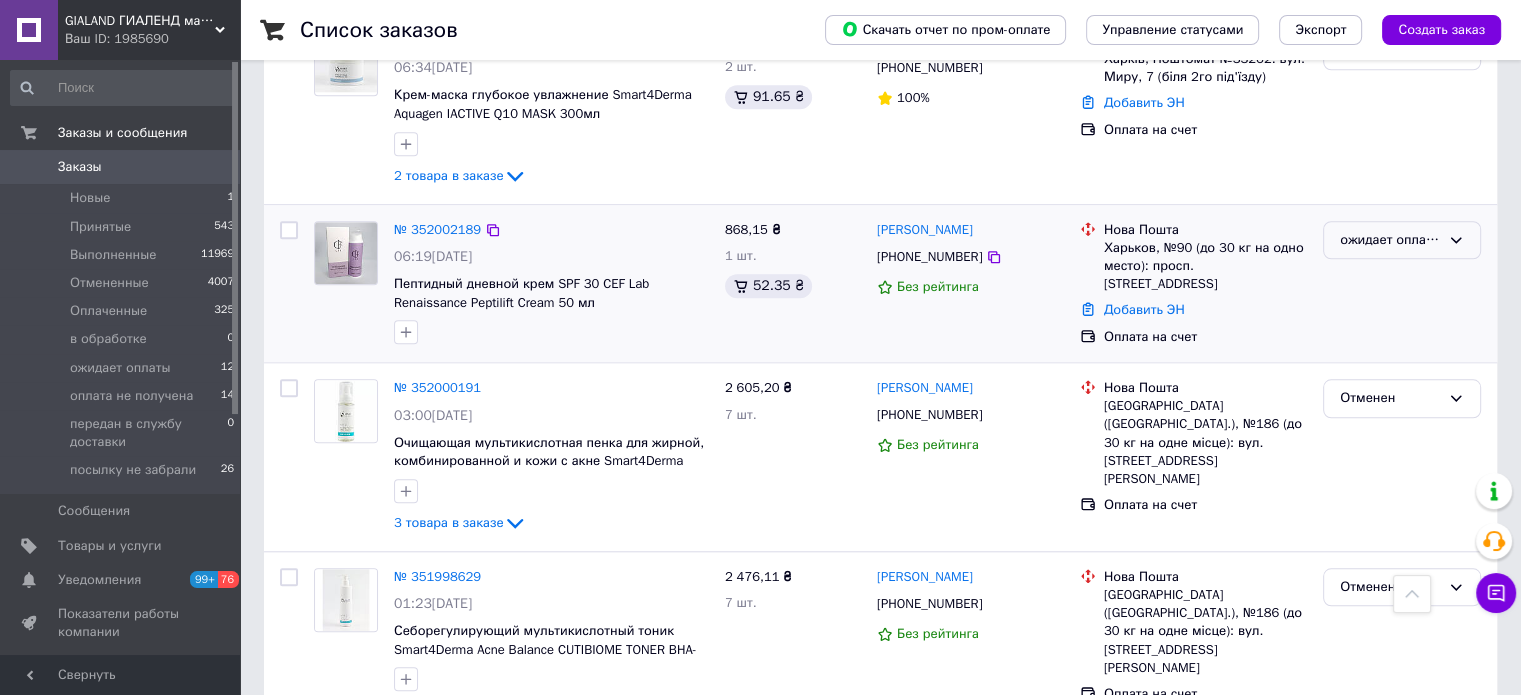 click on "ожидает оплаты" at bounding box center [1390, 240] 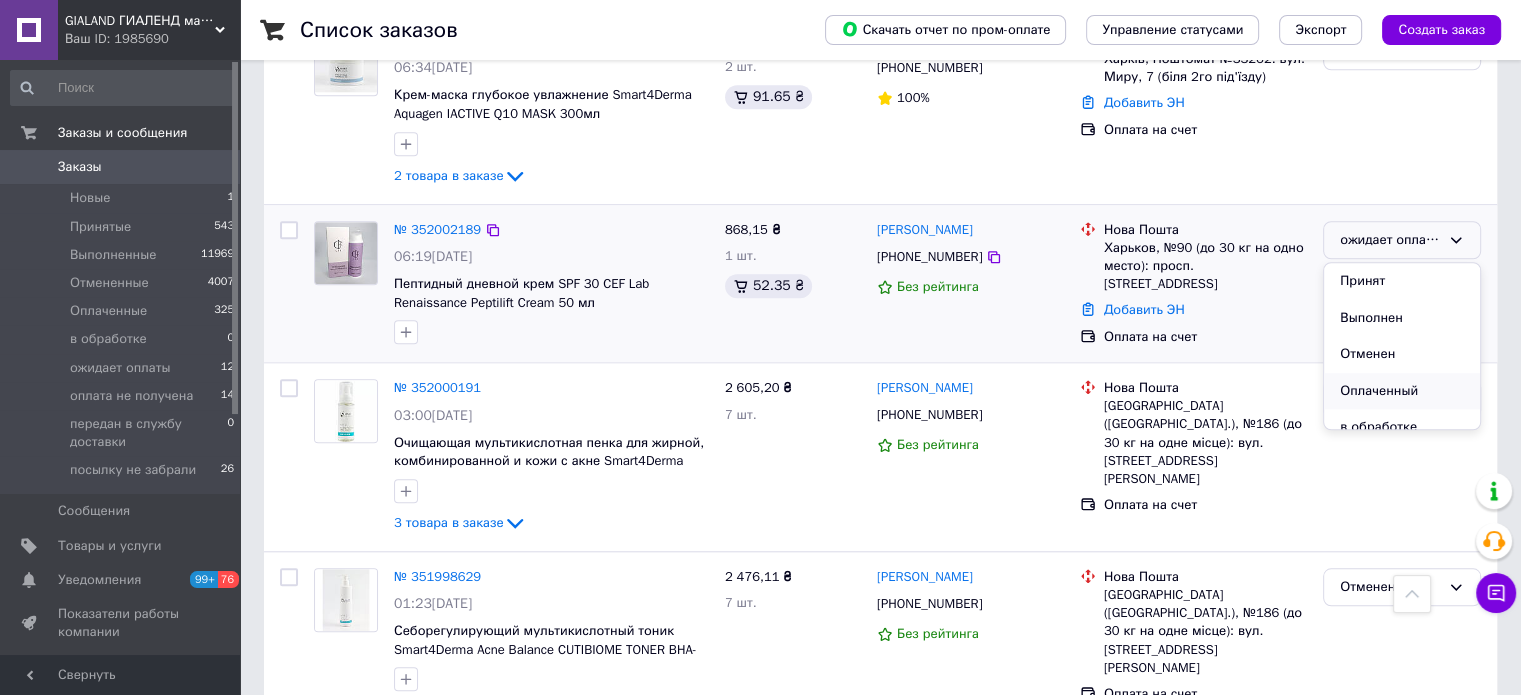 click on "Оплаченный" at bounding box center (1402, 391) 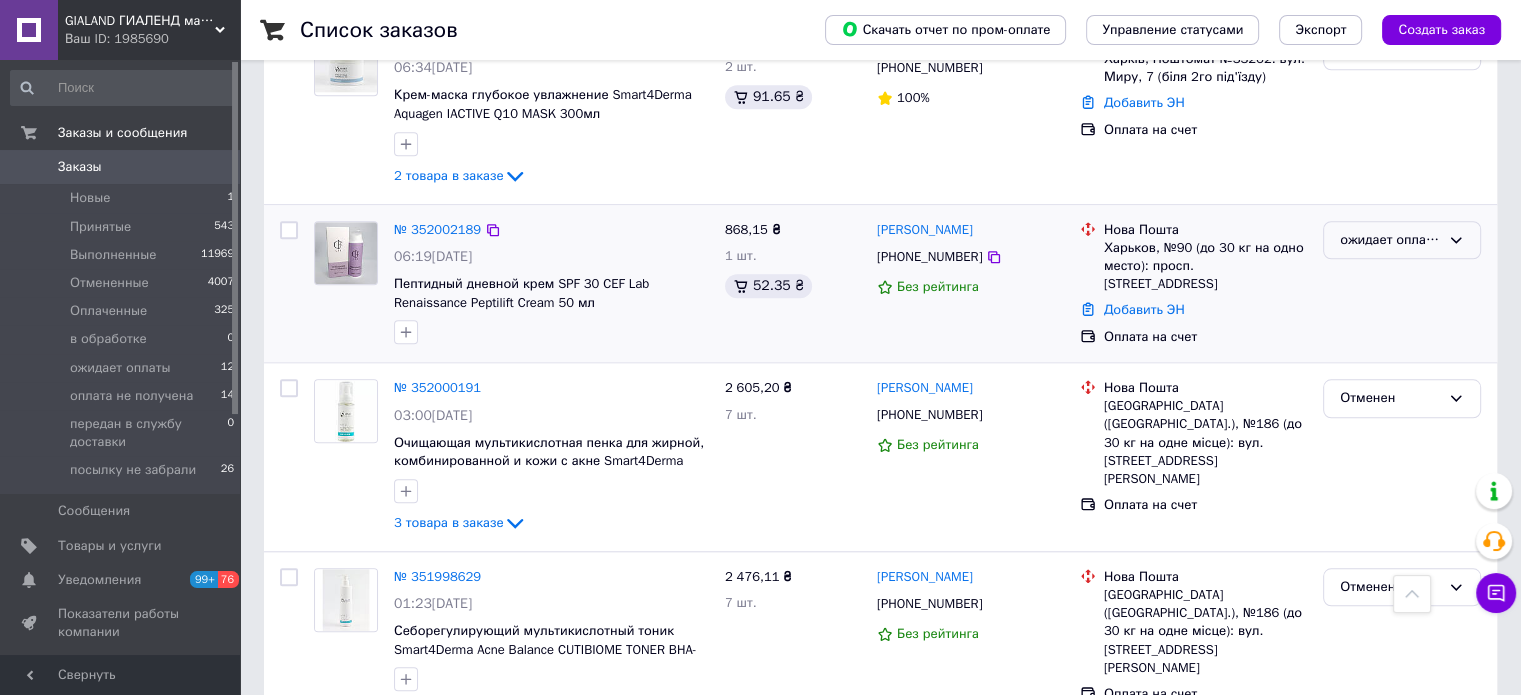 click on "ожидает оплаты" at bounding box center [1390, 240] 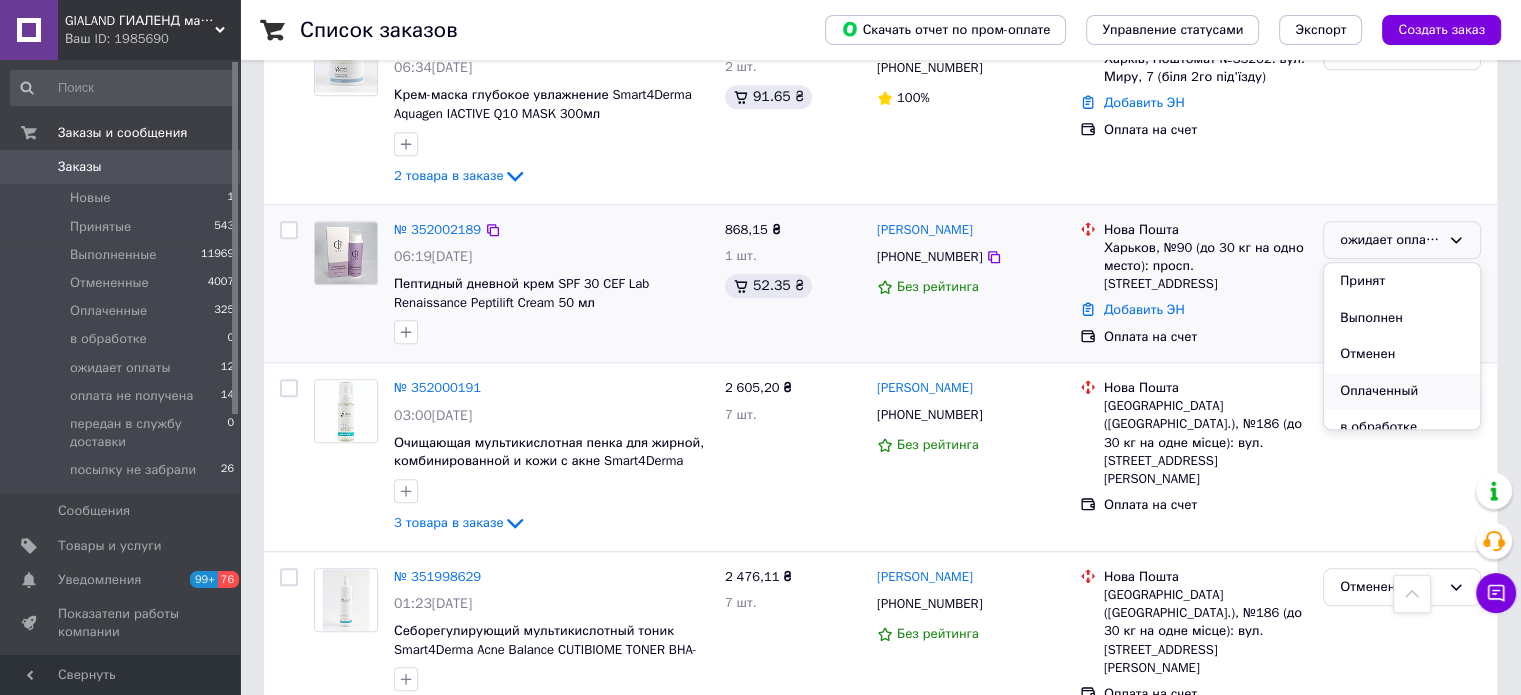 click on "Оплаченный" at bounding box center [1402, 391] 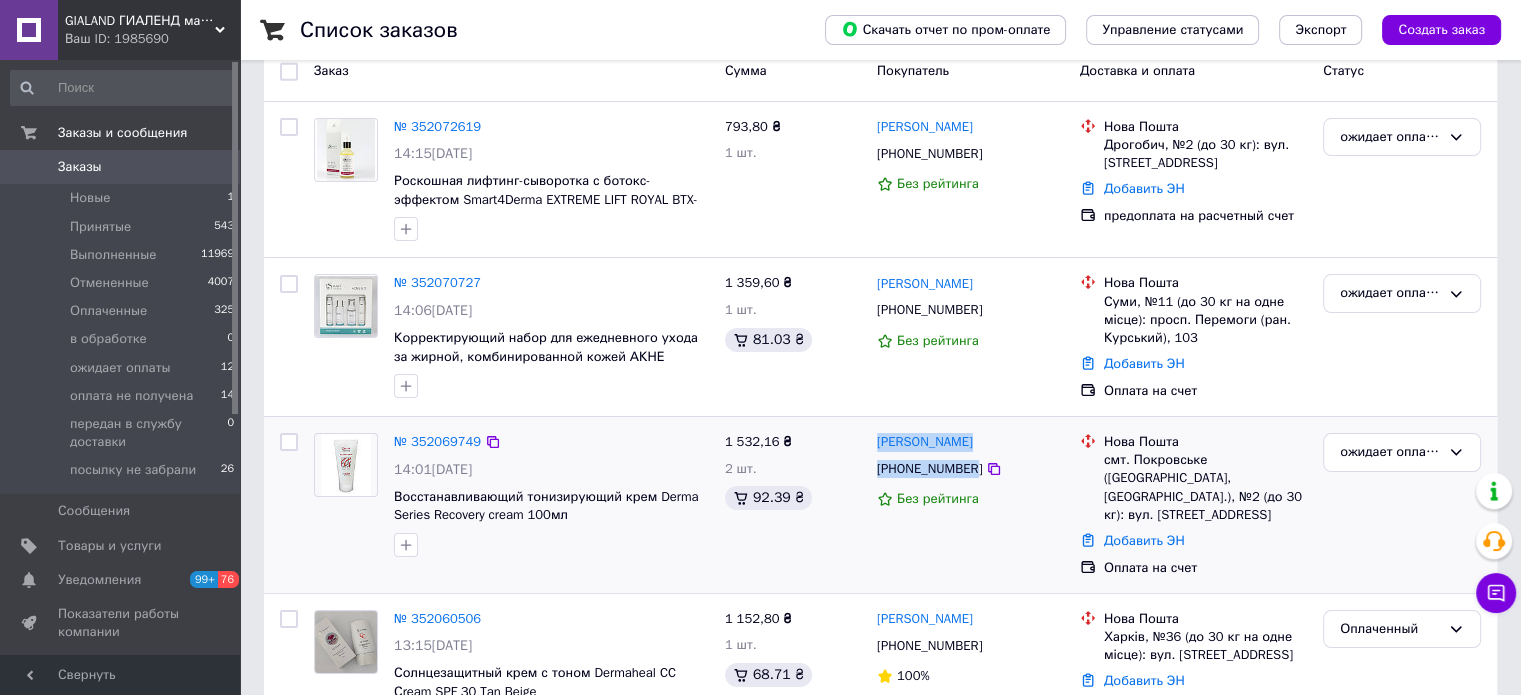 scroll, scrollTop: 300, scrollLeft: 0, axis: vertical 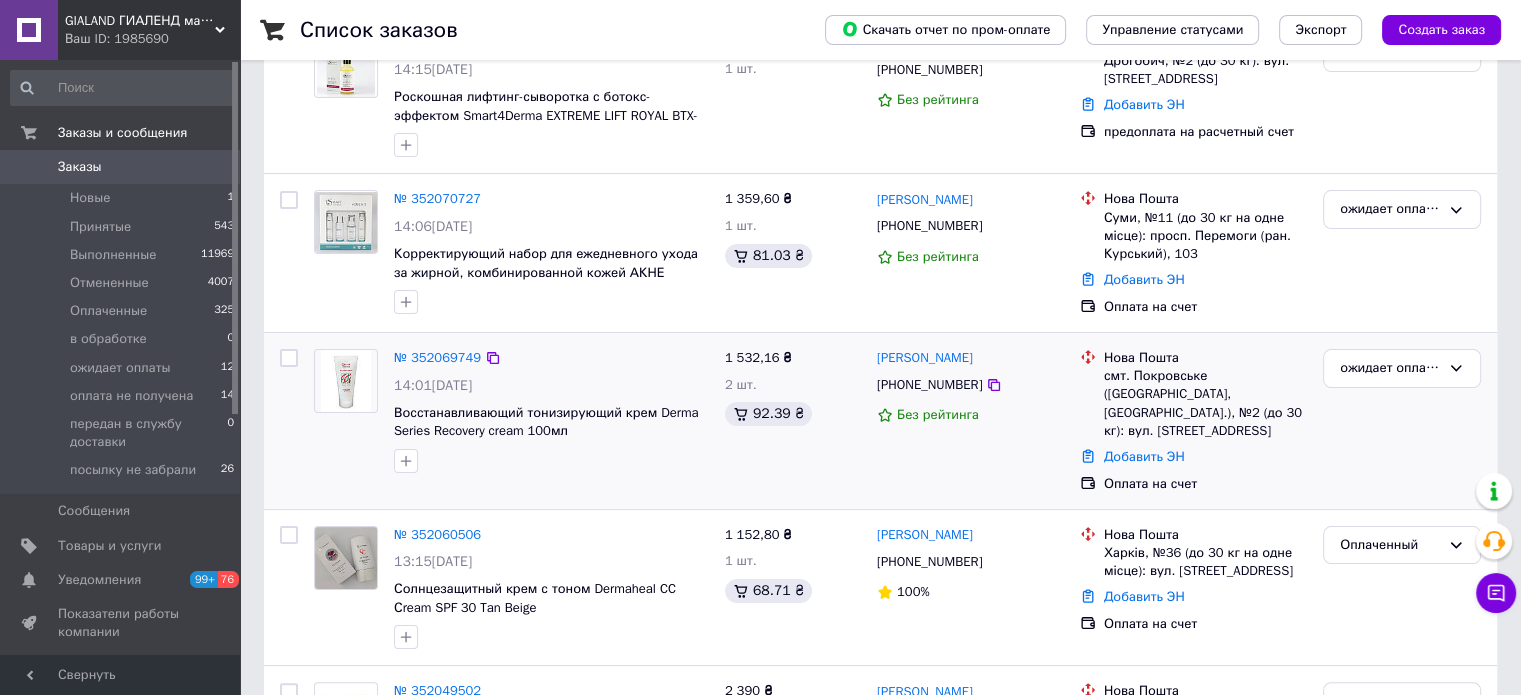 click on "1 532,16 ₴ 2 шт. 92.39 ₴" at bounding box center [793, 421] 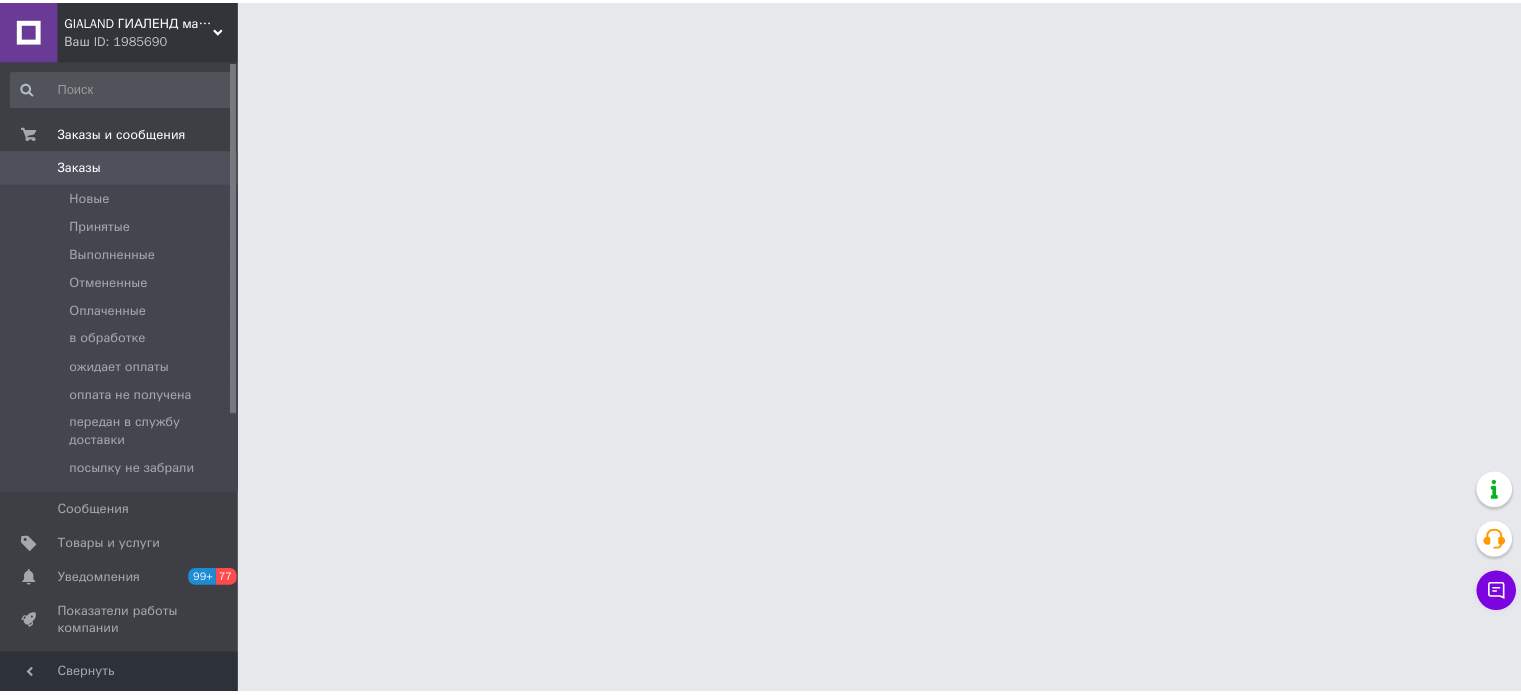 scroll, scrollTop: 0, scrollLeft: 0, axis: both 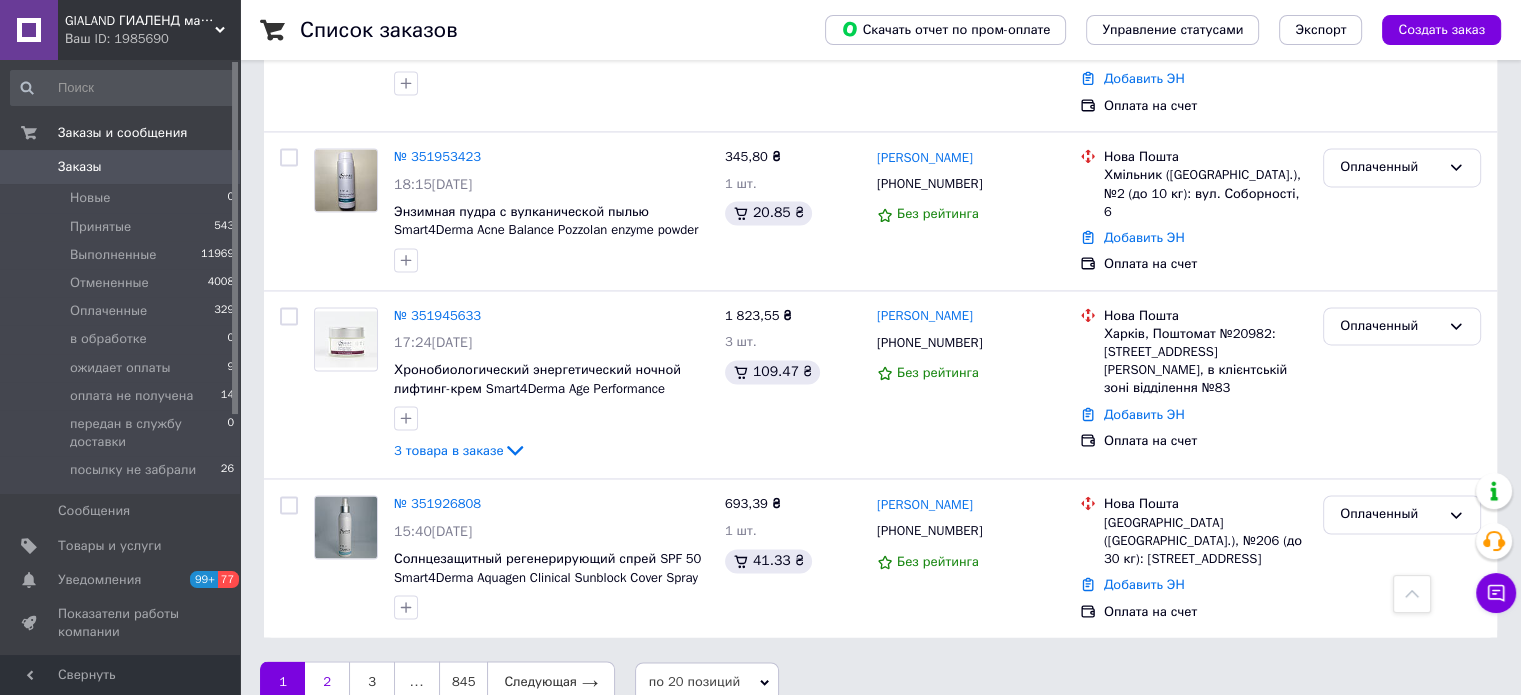 click on "2" at bounding box center (327, 682) 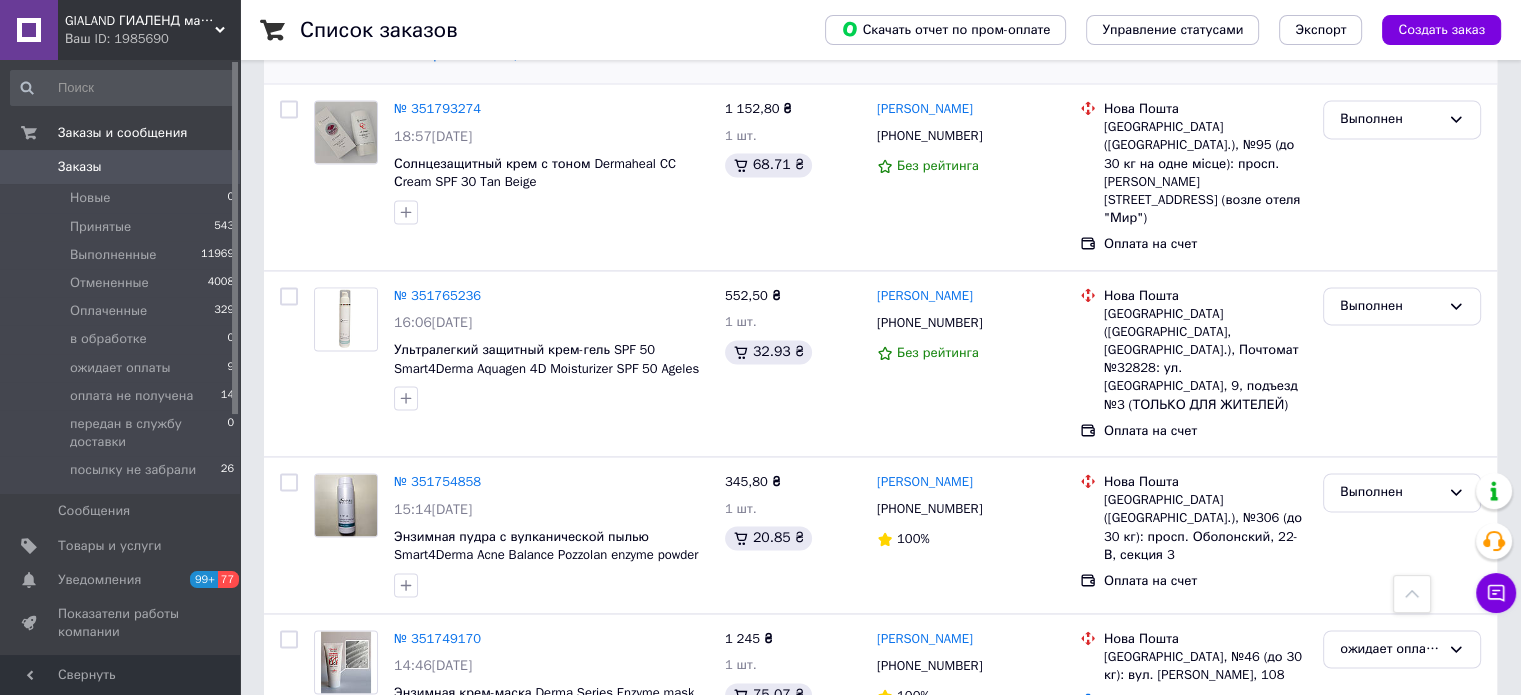 scroll, scrollTop: 2965, scrollLeft: 0, axis: vertical 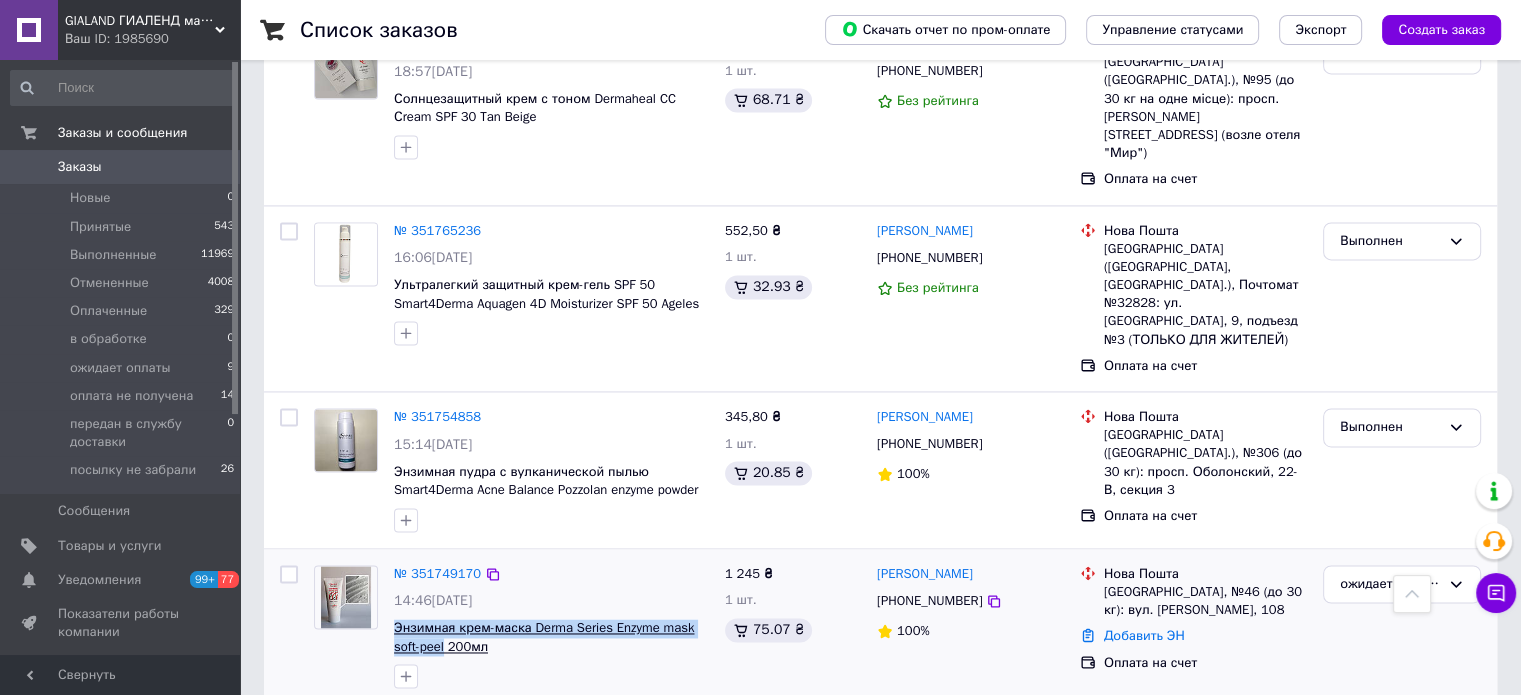 drag, startPoint x: 388, startPoint y: 527, endPoint x: 446, endPoint y: 555, distance: 64.40497 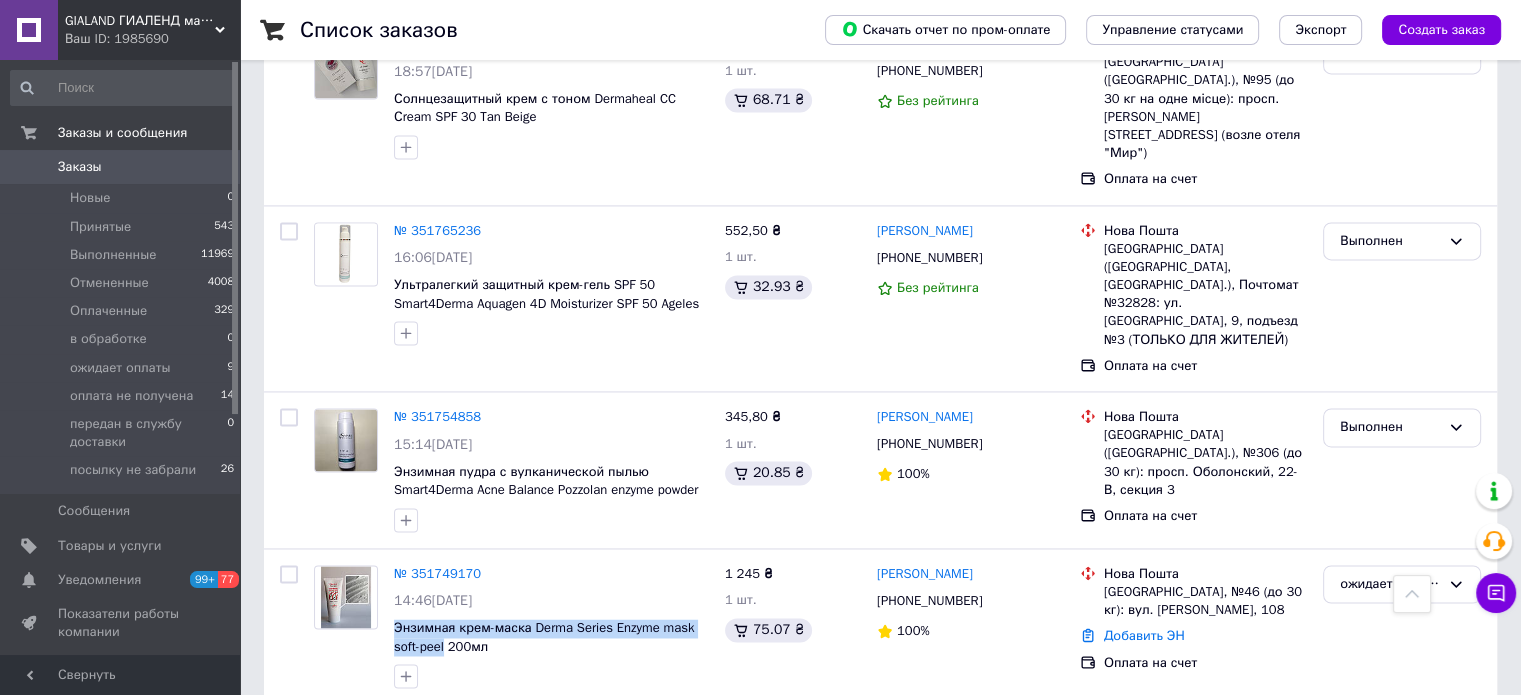copy on "Энзимная крем-маска Derma Series Enzyme mask soft-peel" 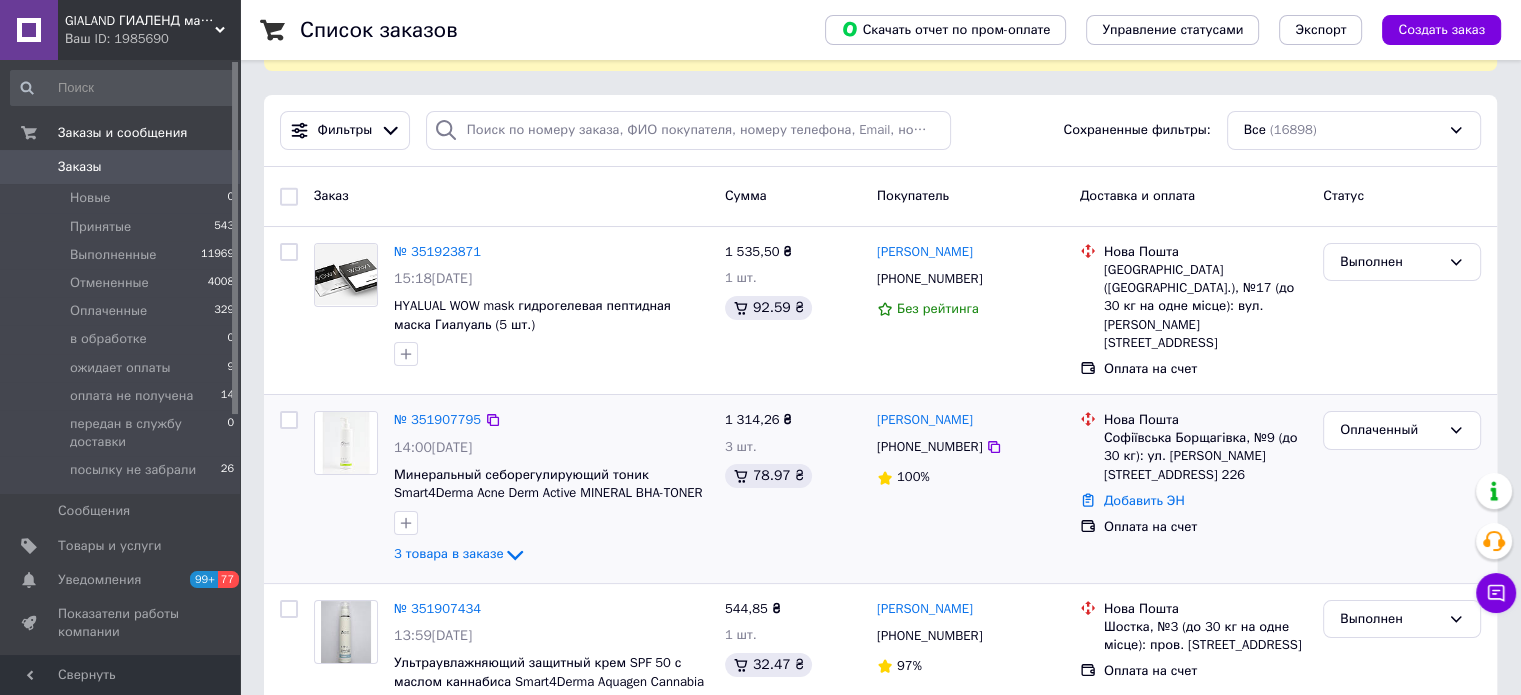 scroll, scrollTop: 300, scrollLeft: 0, axis: vertical 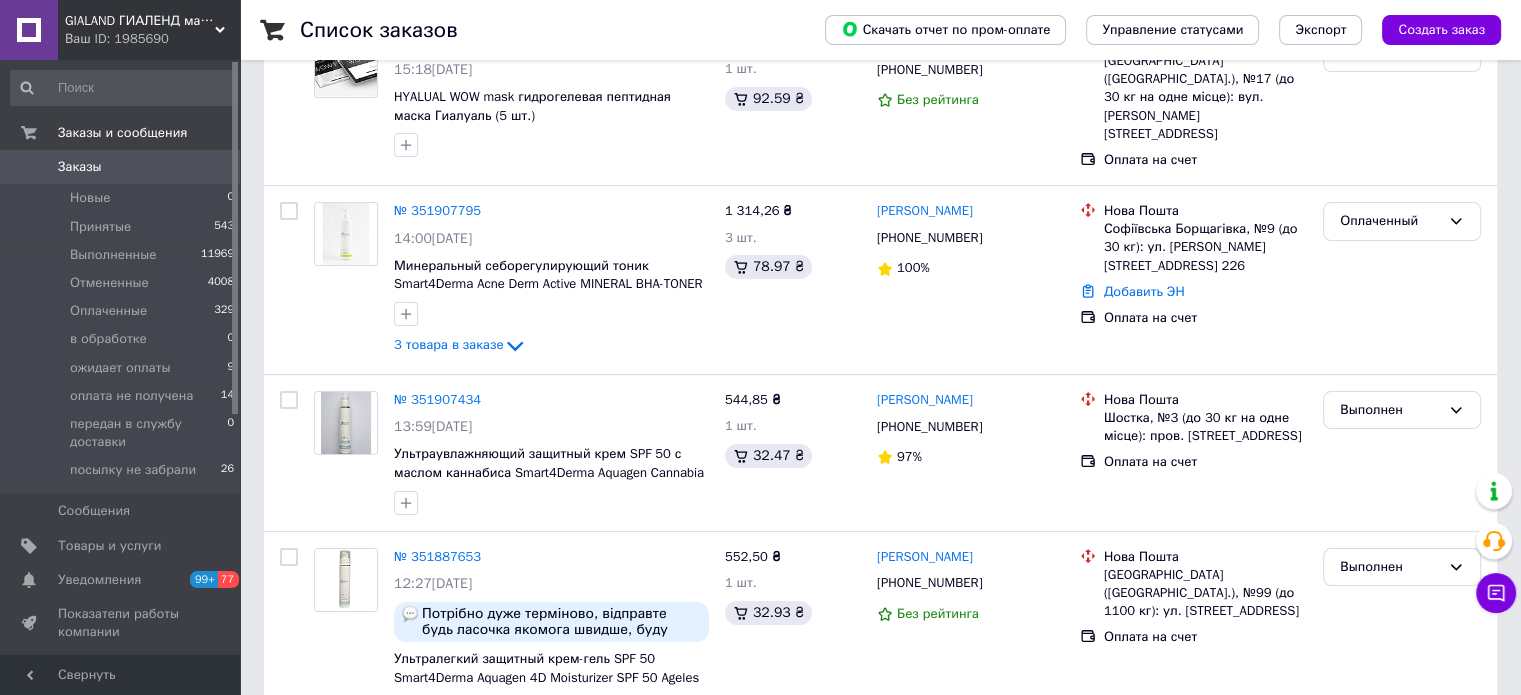 click on "Заказы" at bounding box center [80, 167] 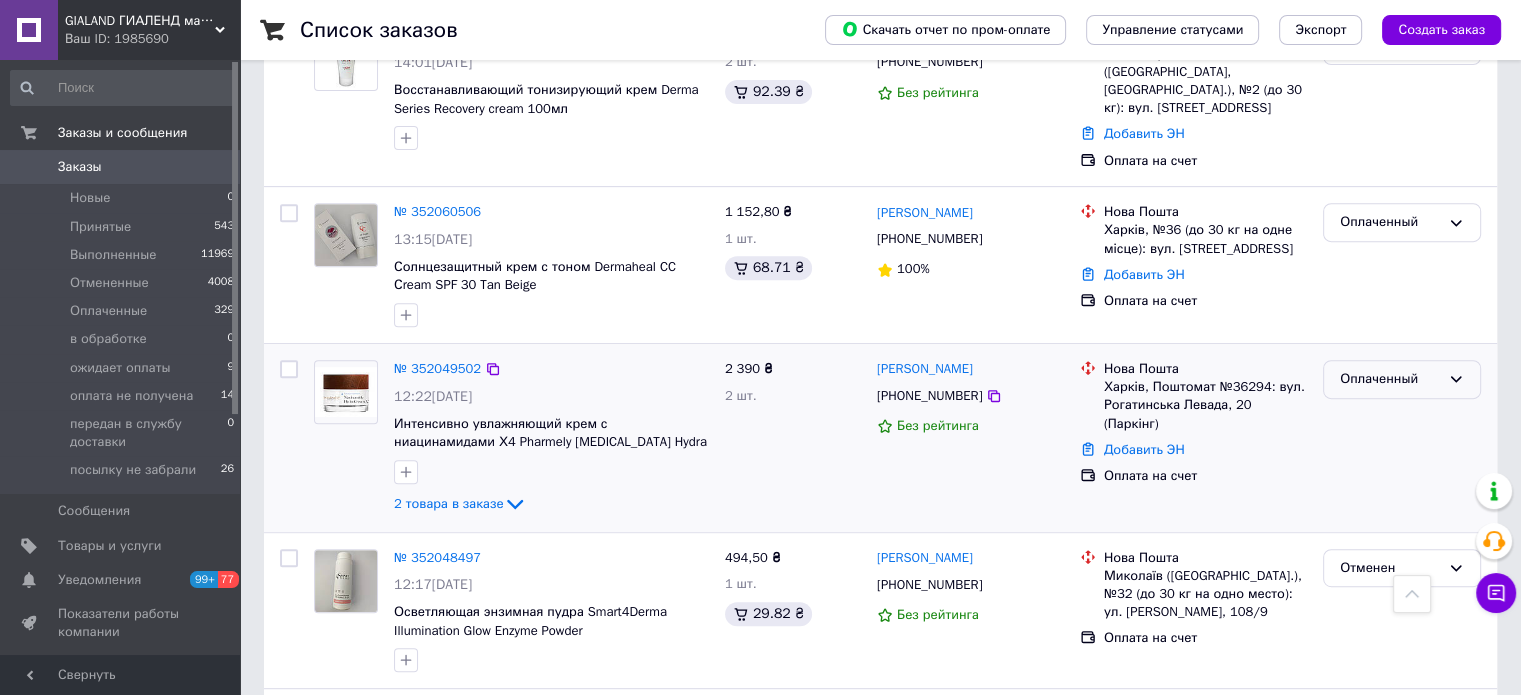 scroll, scrollTop: 900, scrollLeft: 0, axis: vertical 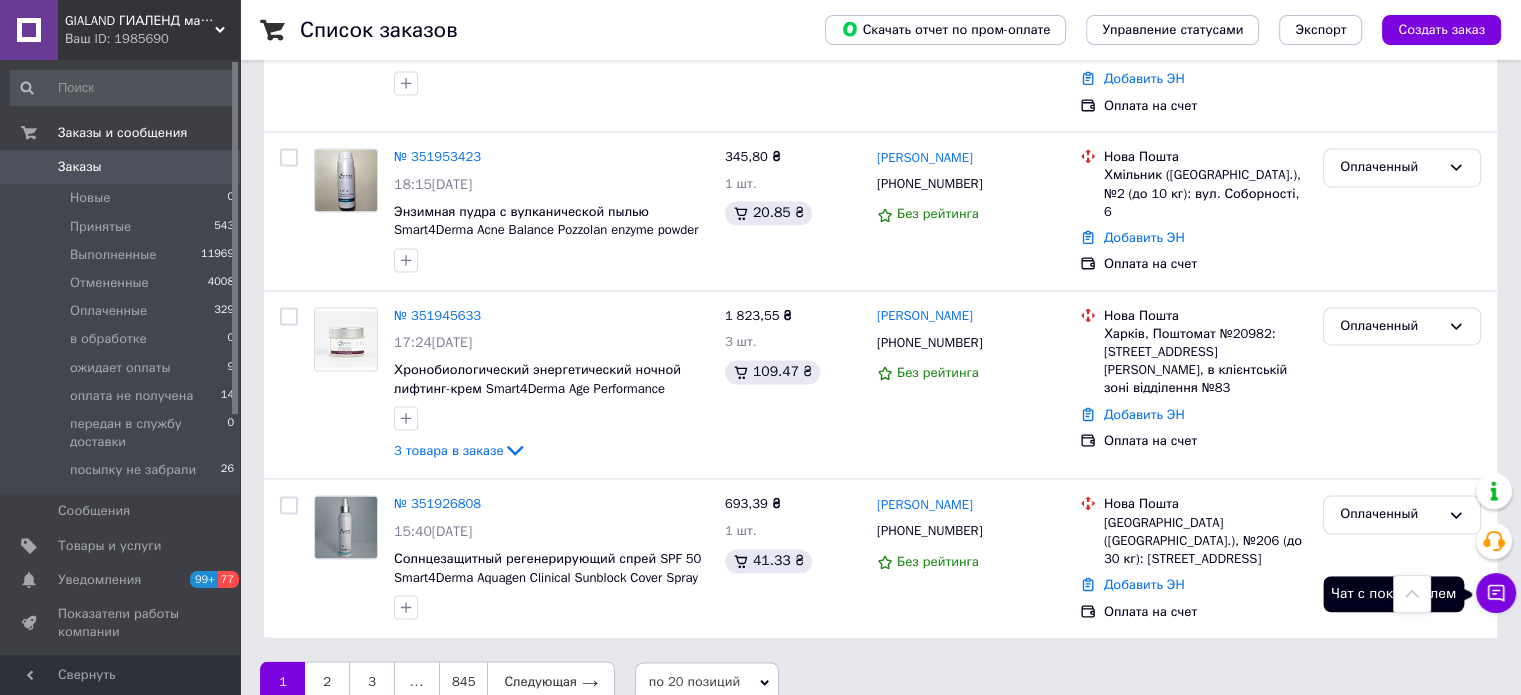 click 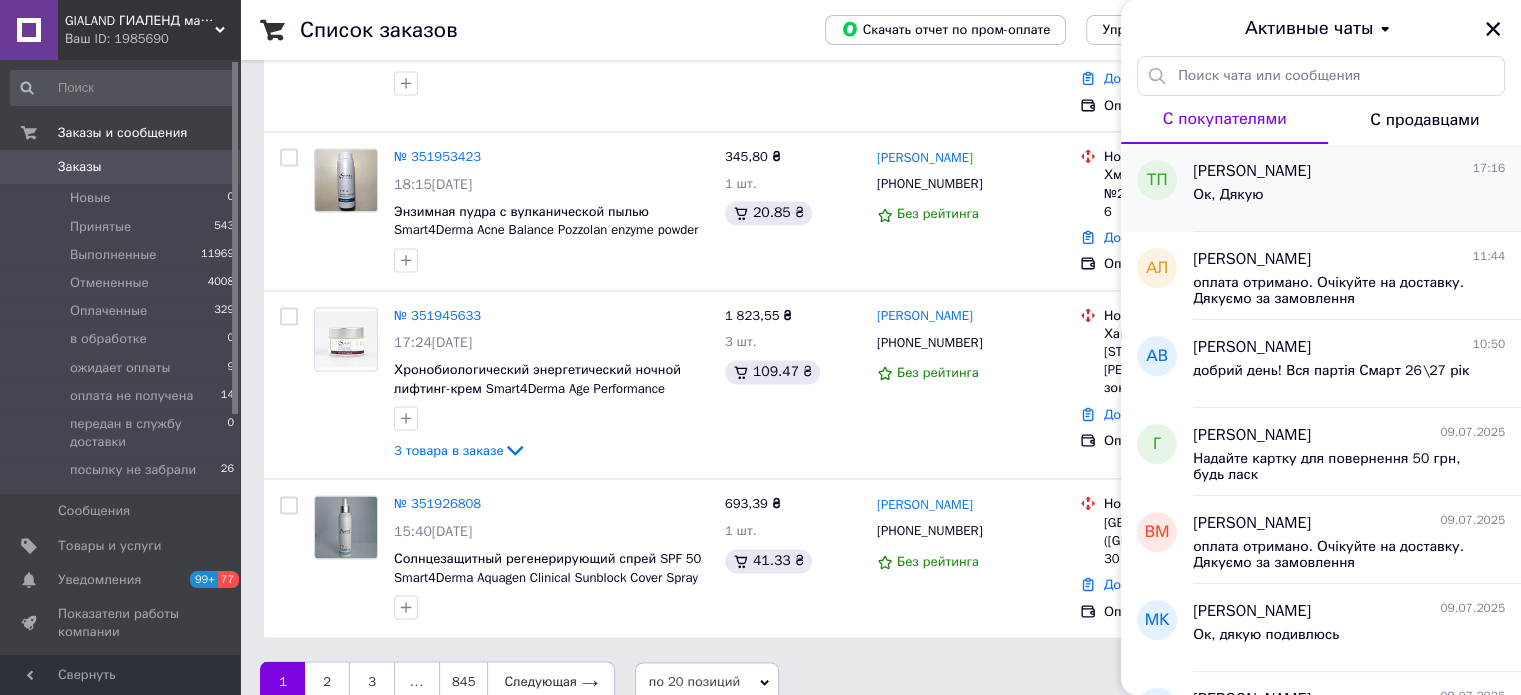 click on "[PERSON_NAME]" at bounding box center [1252, 171] 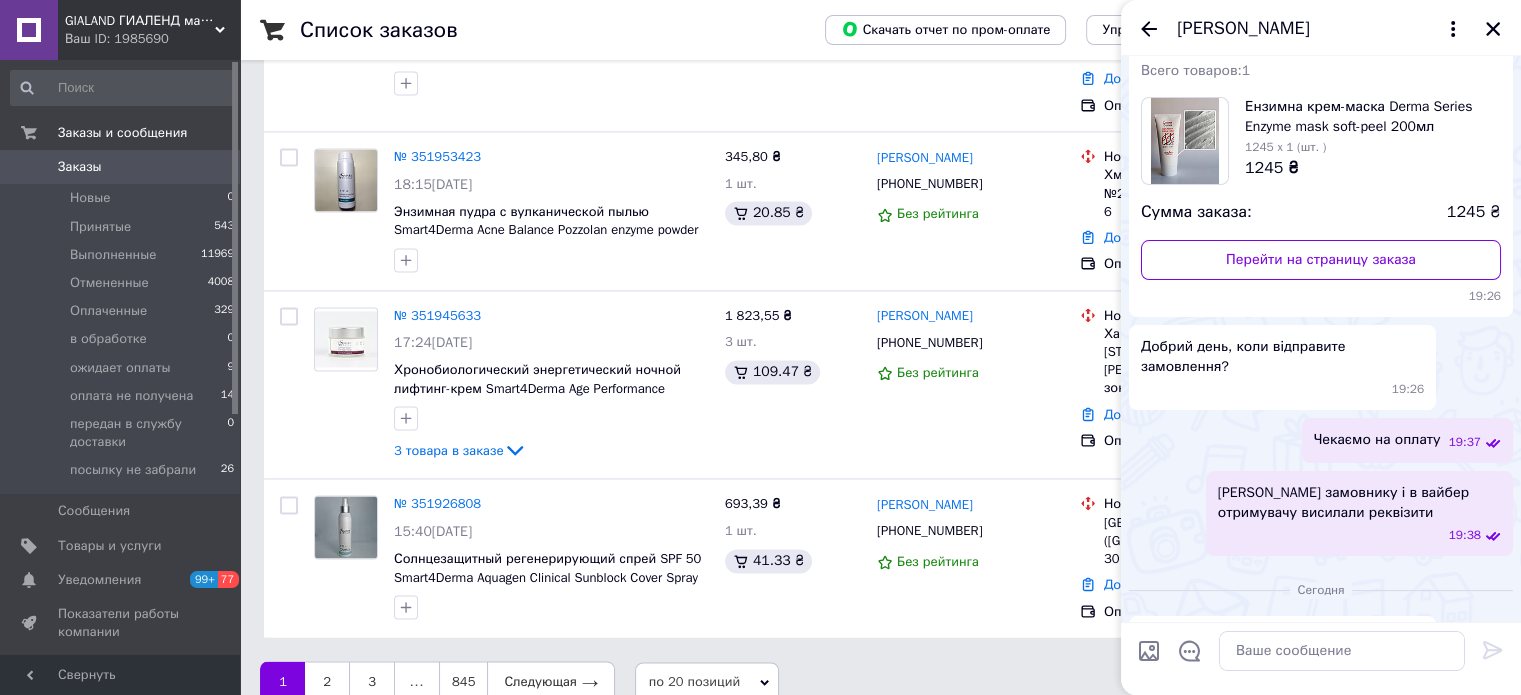 scroll, scrollTop: 0, scrollLeft: 0, axis: both 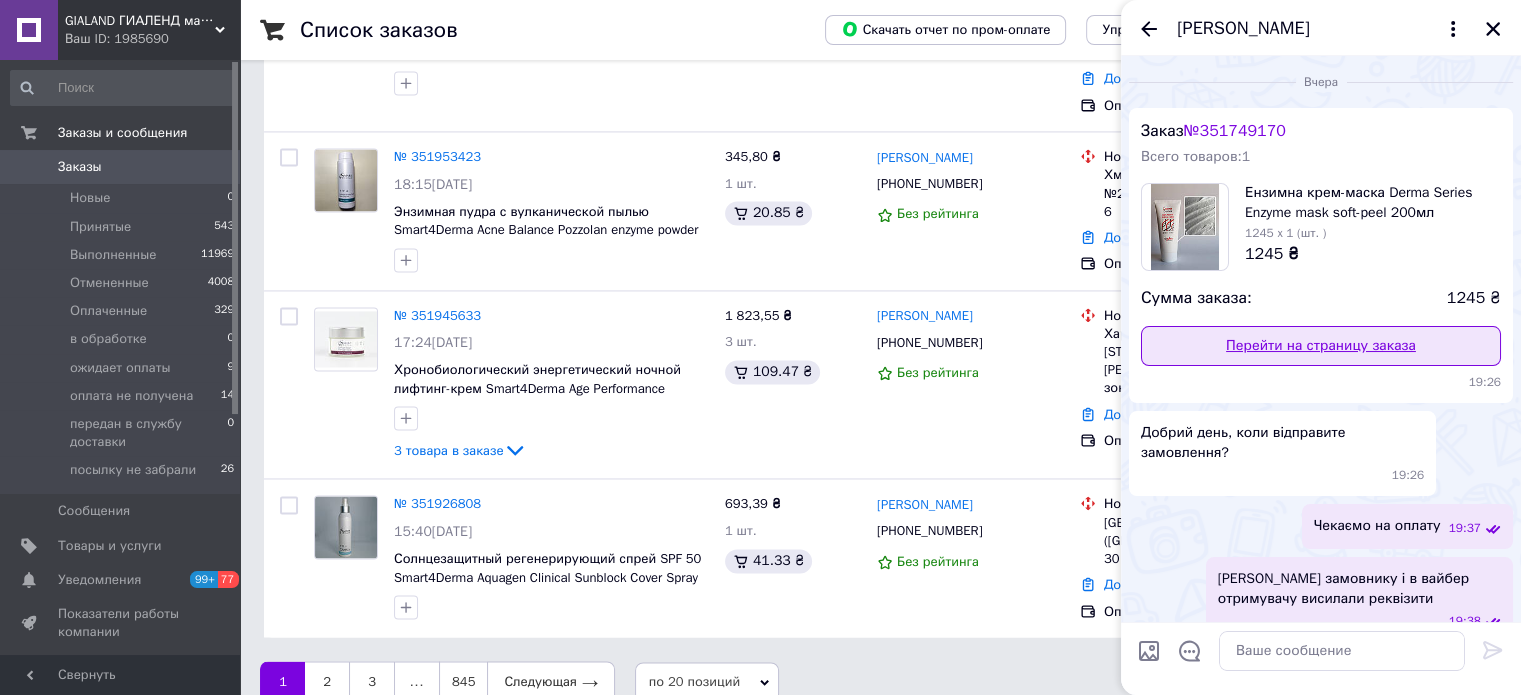 click on "Перейти на страницу заказа" at bounding box center (1321, 346) 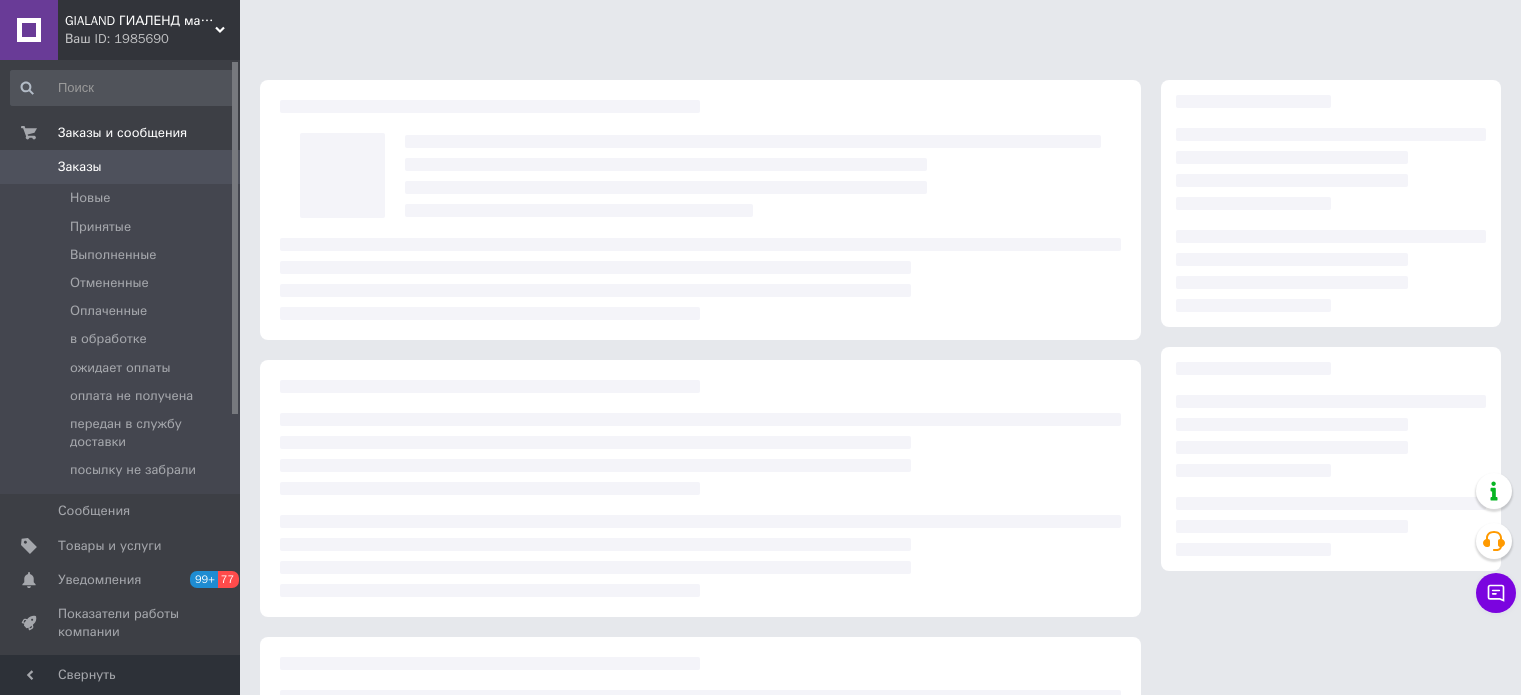 scroll, scrollTop: 0, scrollLeft: 0, axis: both 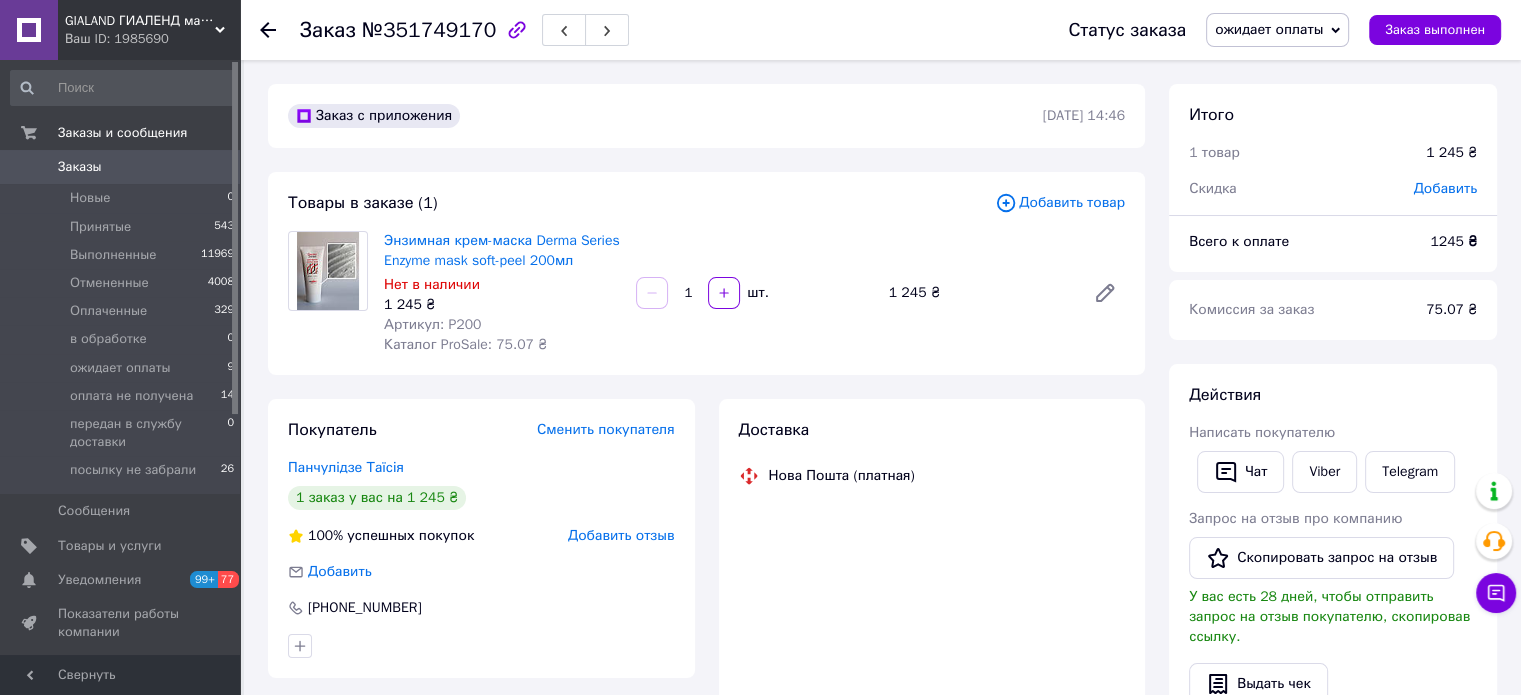 click on "ожидает оплаты" at bounding box center [1269, 29] 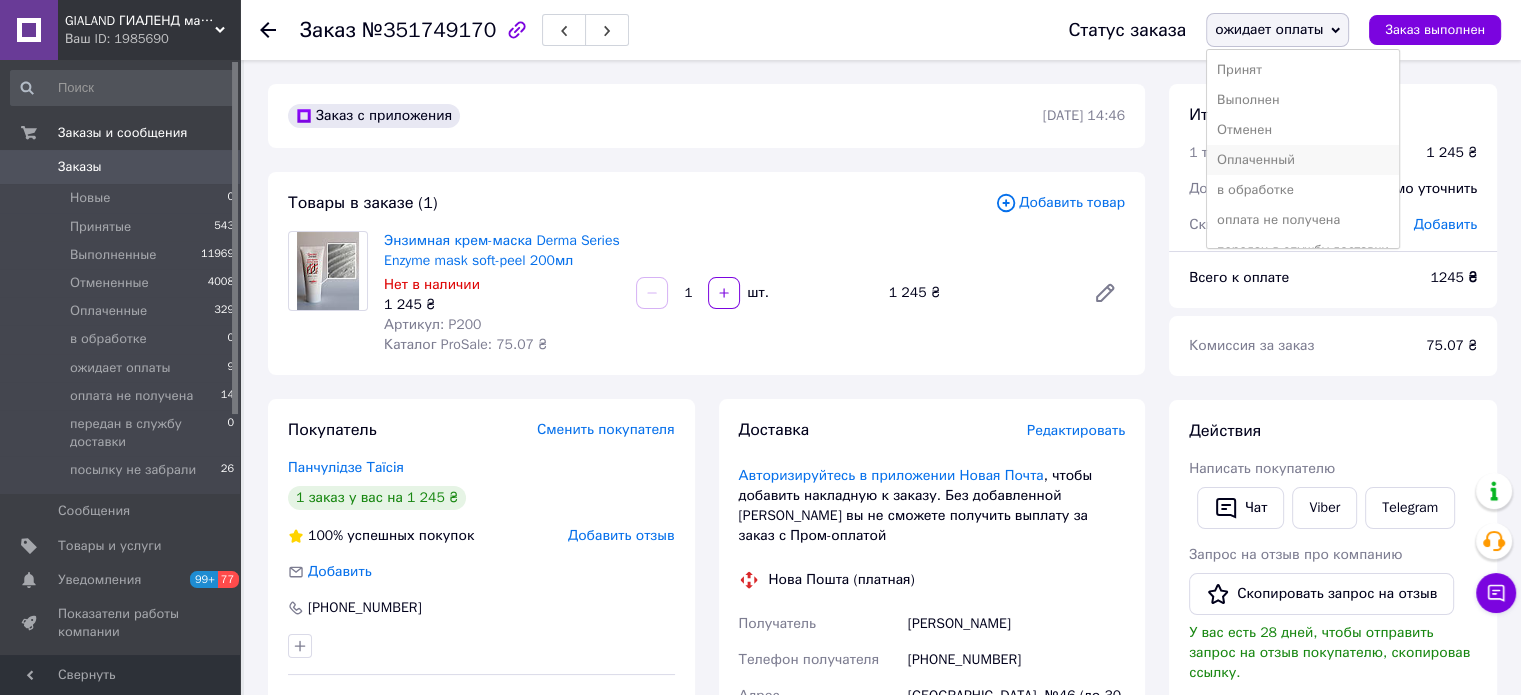 click on "Оплаченный" at bounding box center (1303, 160) 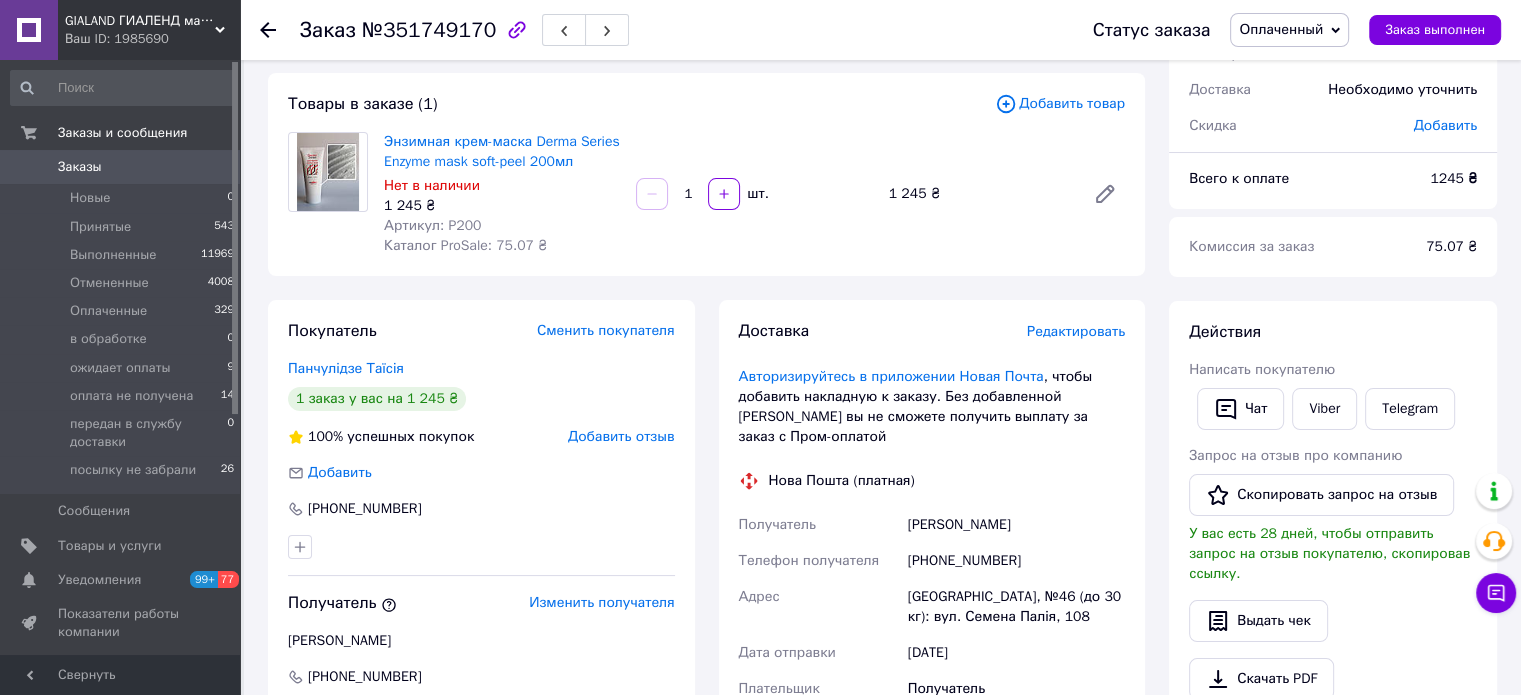 scroll, scrollTop: 100, scrollLeft: 0, axis: vertical 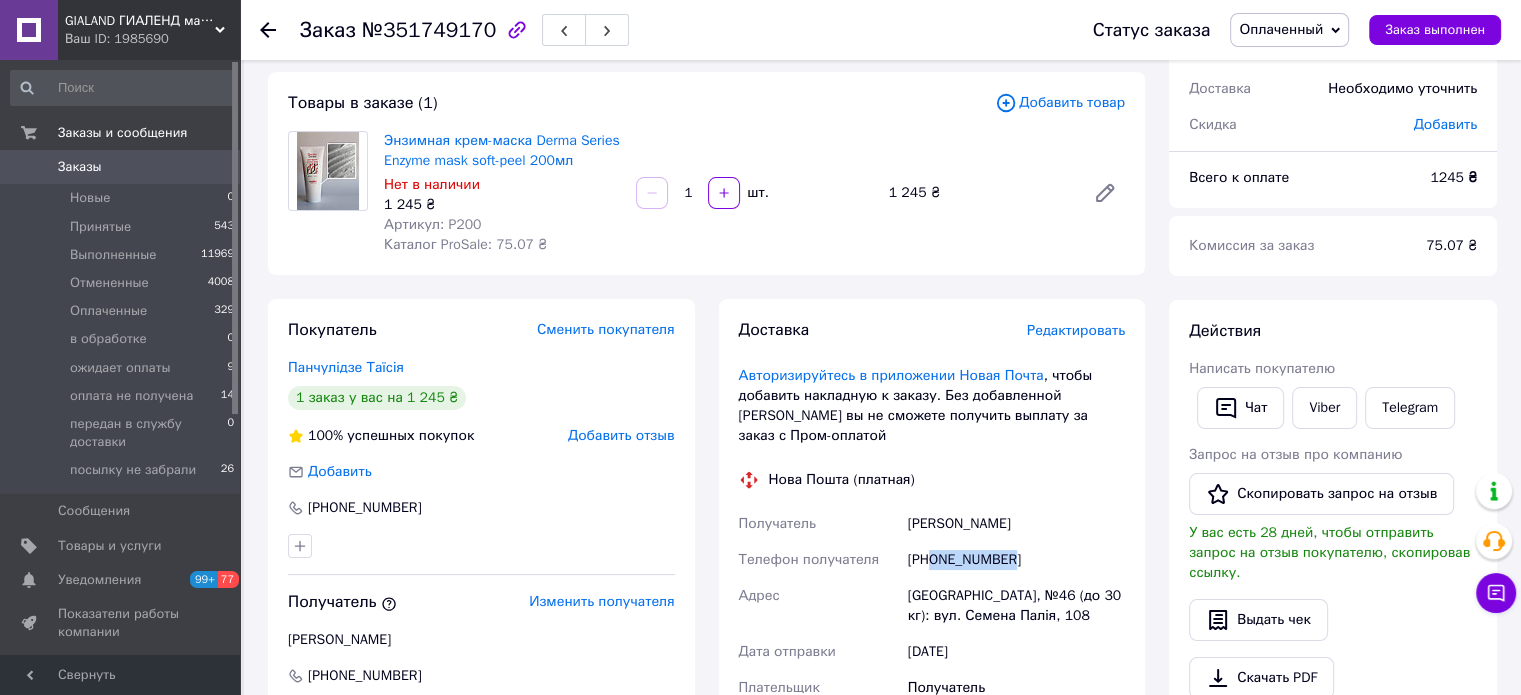 drag, startPoint x: 931, startPoint y: 541, endPoint x: 1032, endPoint y: 536, distance: 101.12369 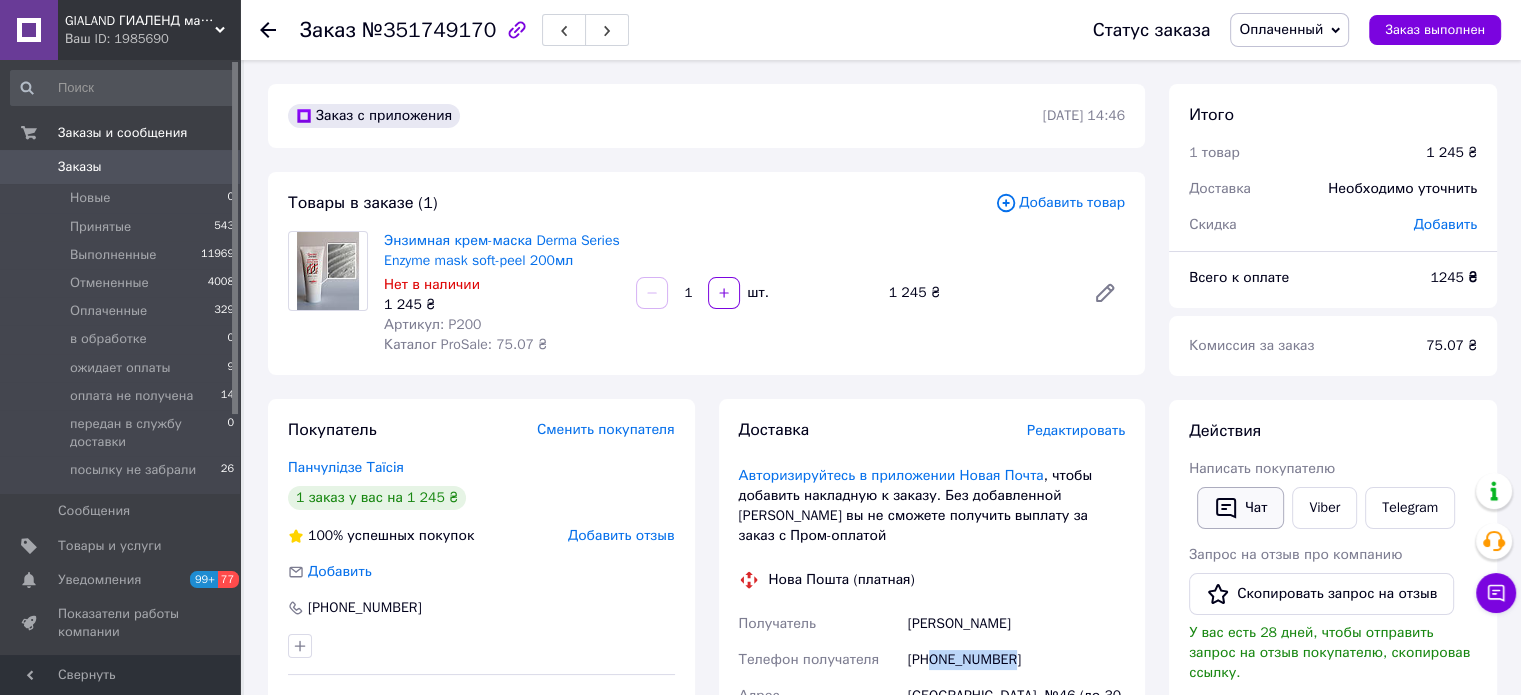 click 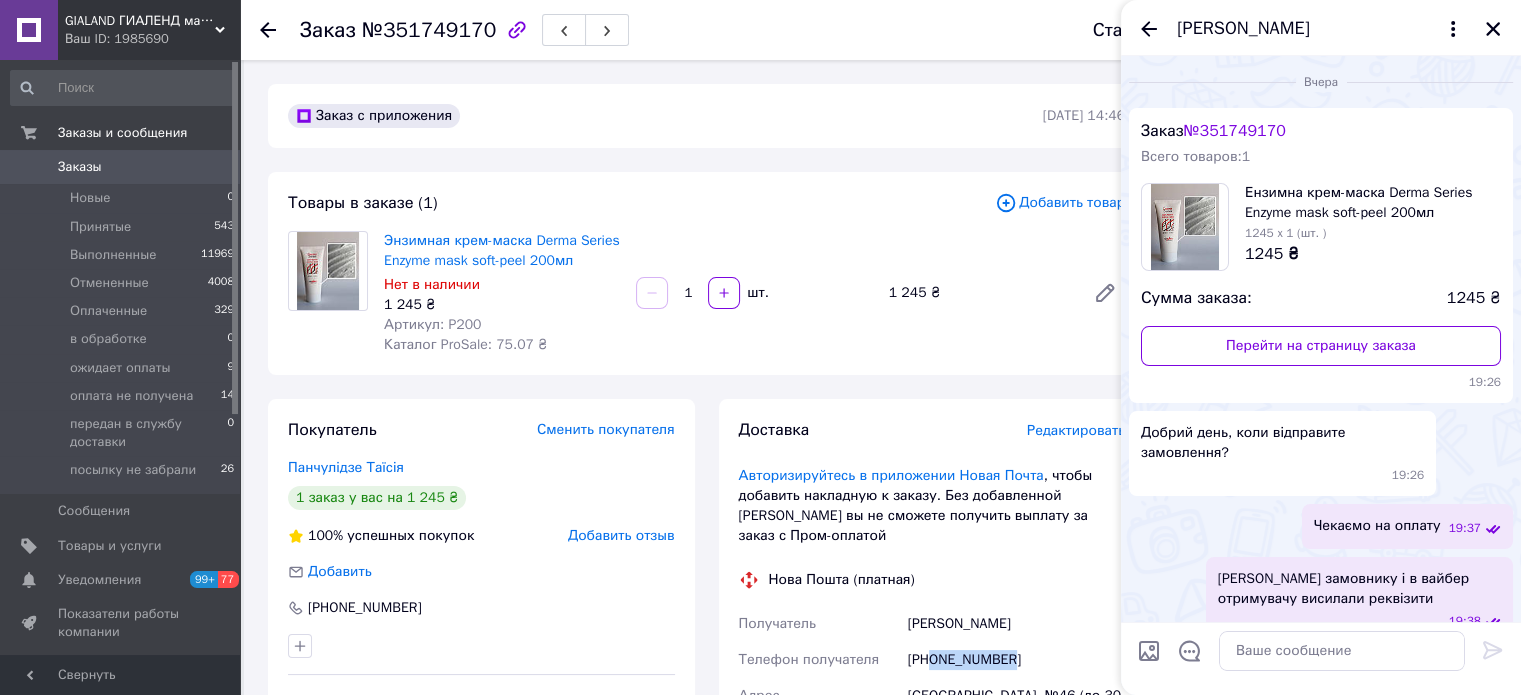 scroll, scrollTop: 1480, scrollLeft: 0, axis: vertical 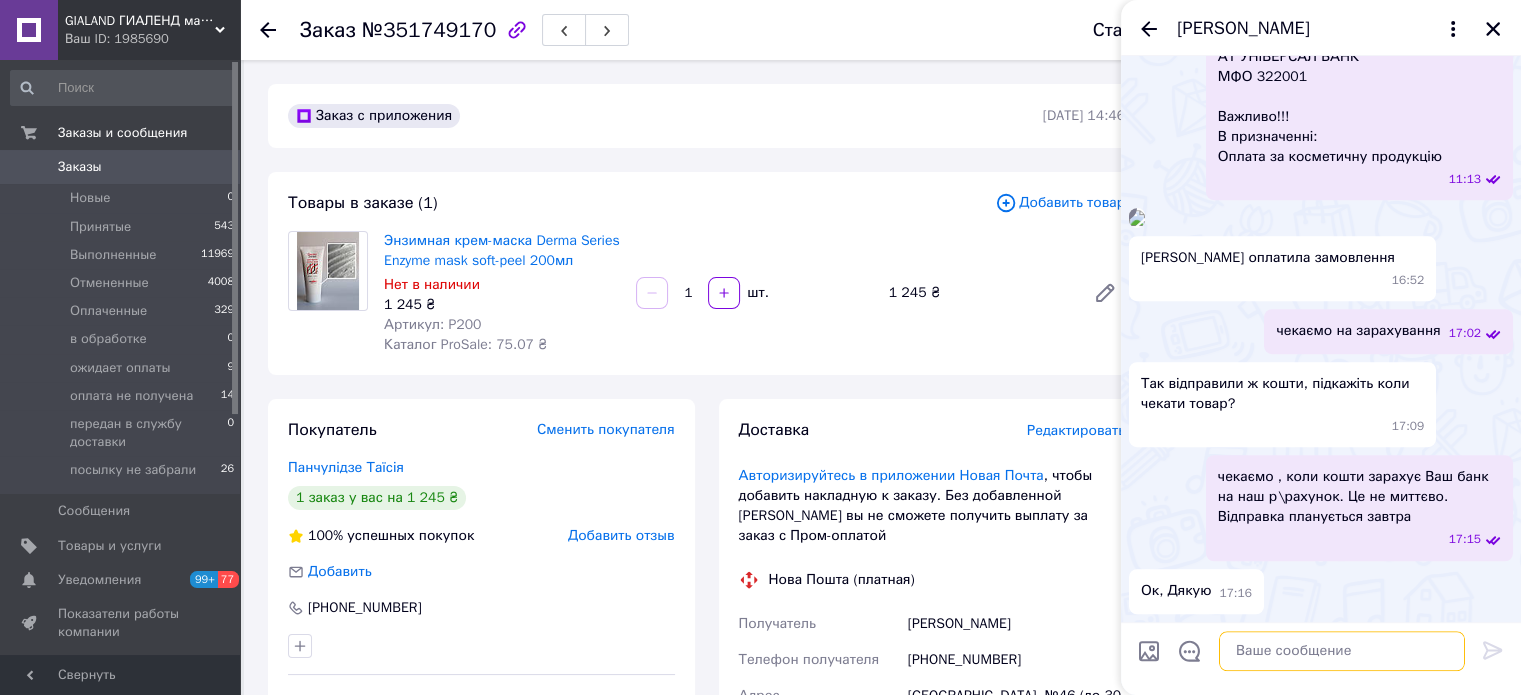 click at bounding box center (1342, 651) 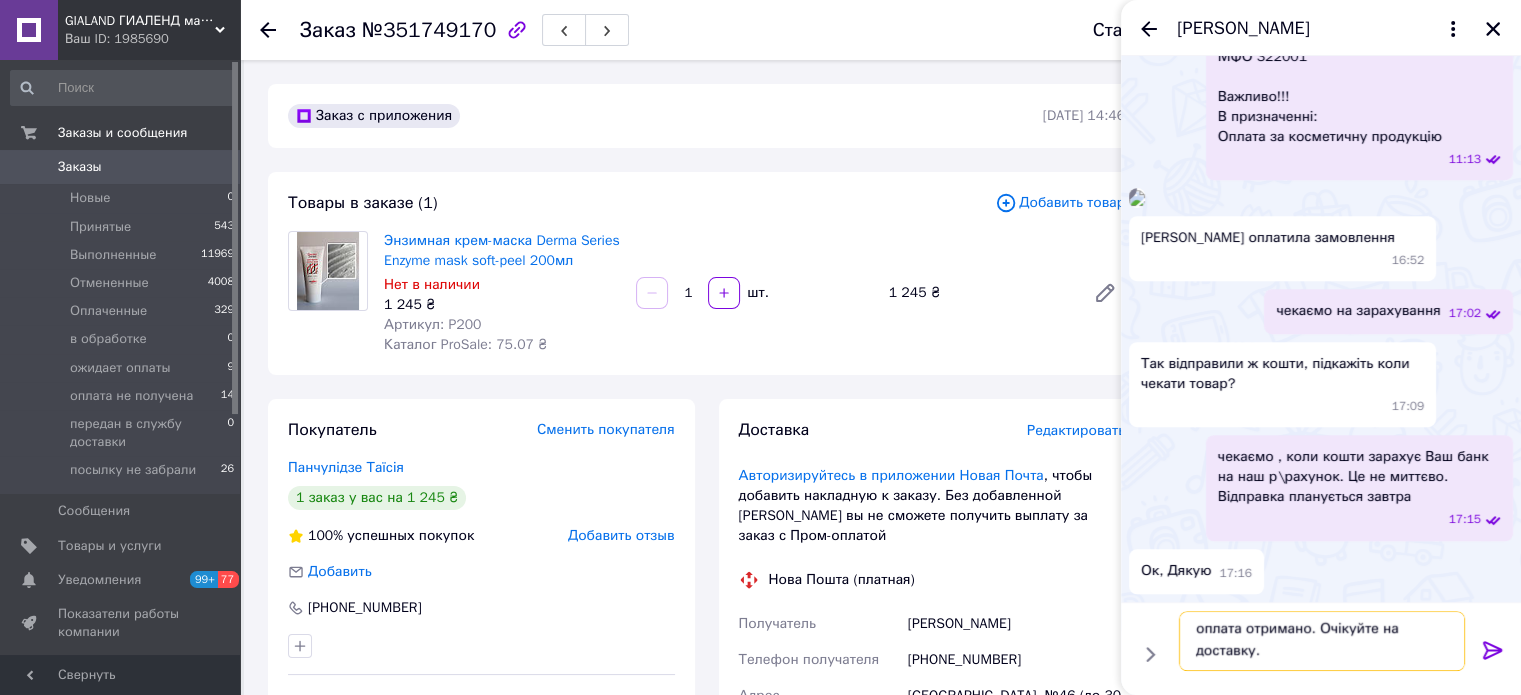 scroll, scrollTop: 1, scrollLeft: 0, axis: vertical 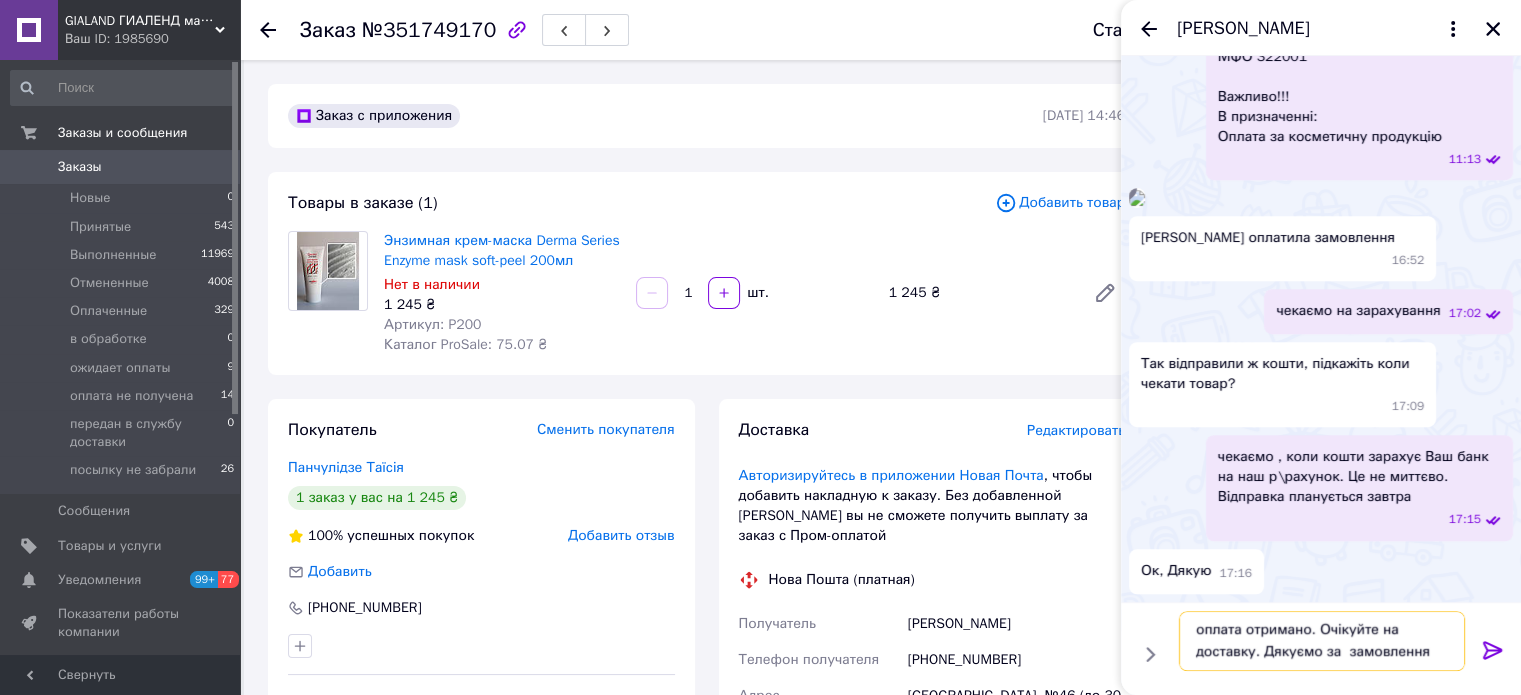 type on "оплата отримано. Очікуйте на доставку. Дякуємо за  замовлення" 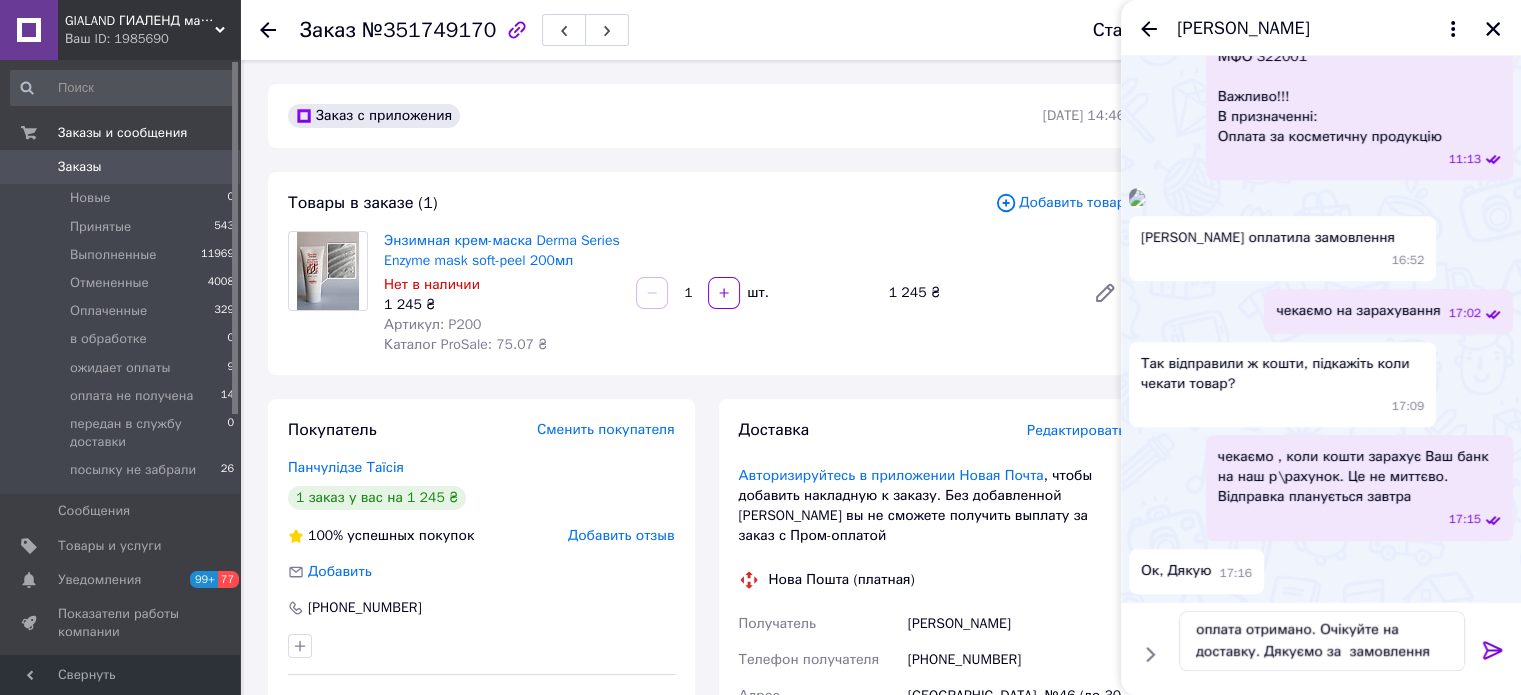 click 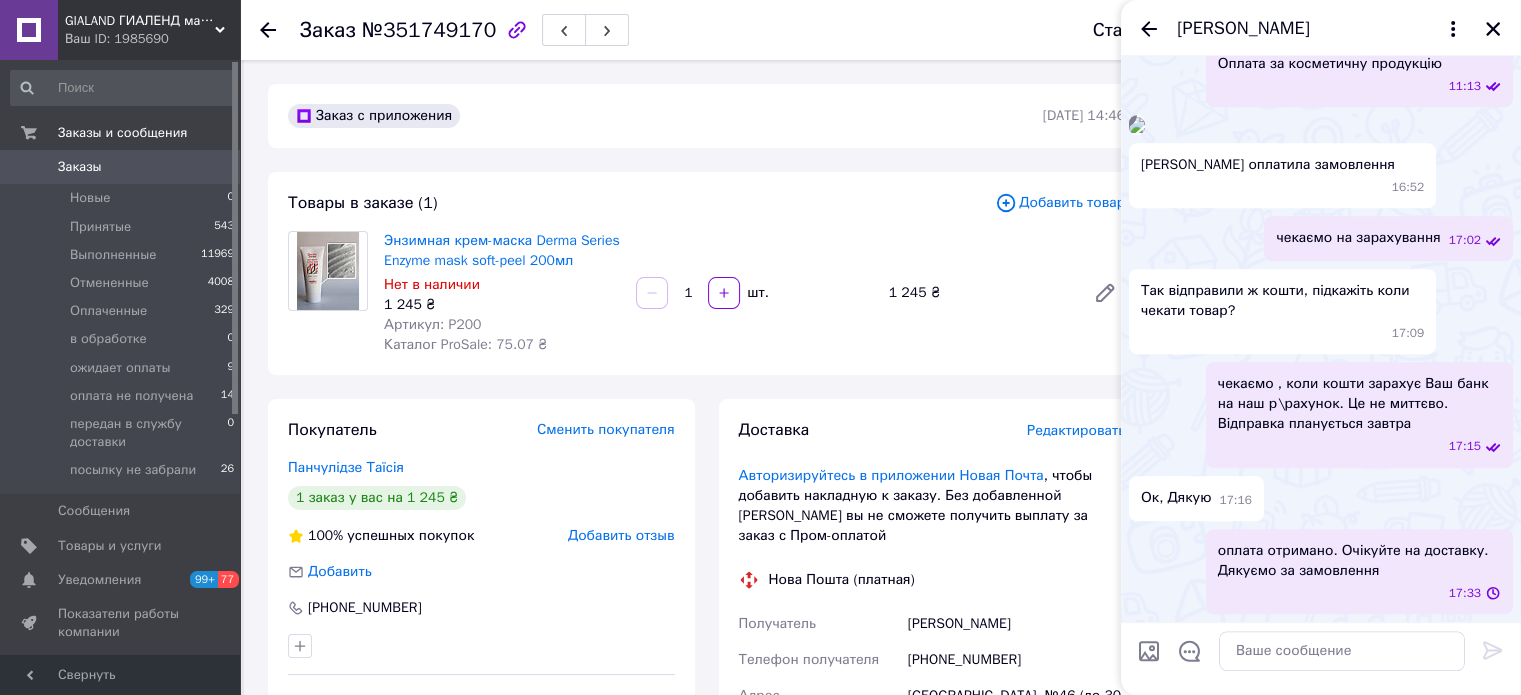 scroll, scrollTop: 0, scrollLeft: 0, axis: both 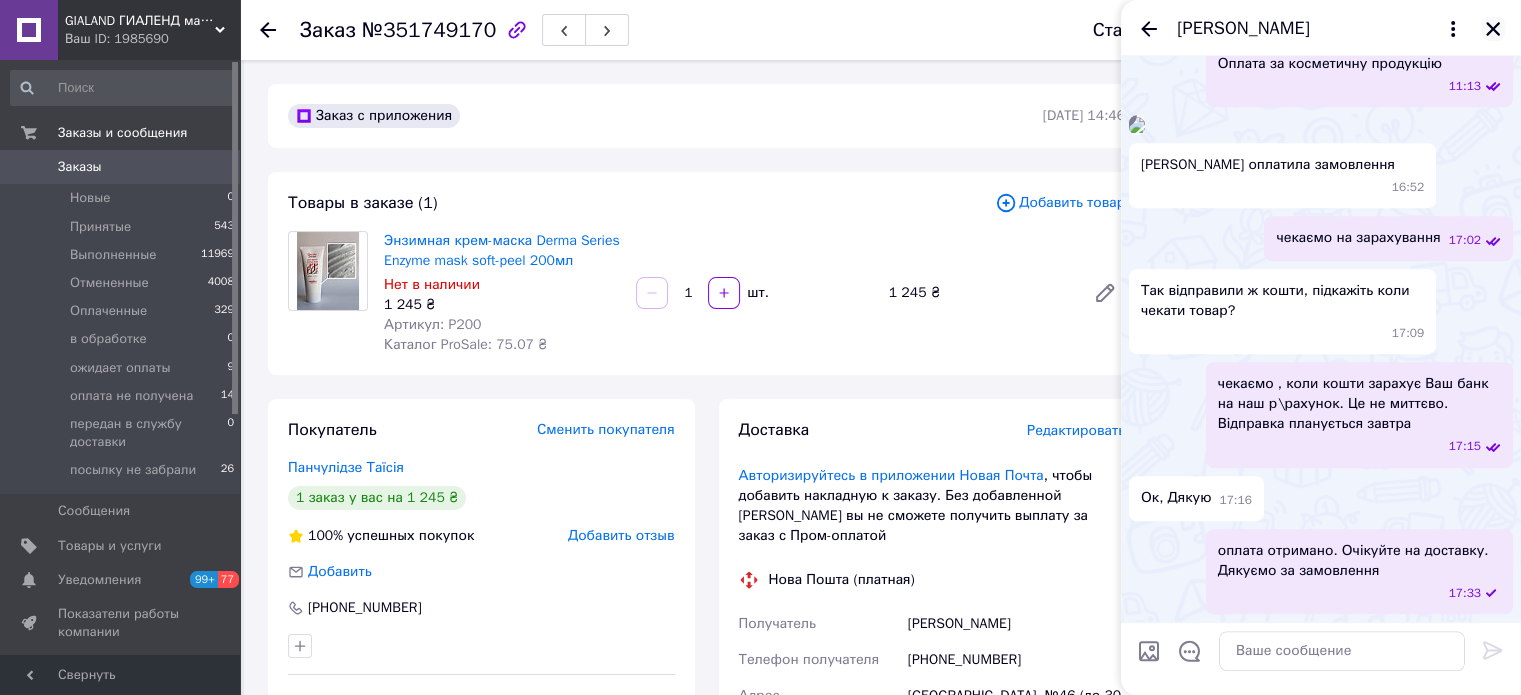 click 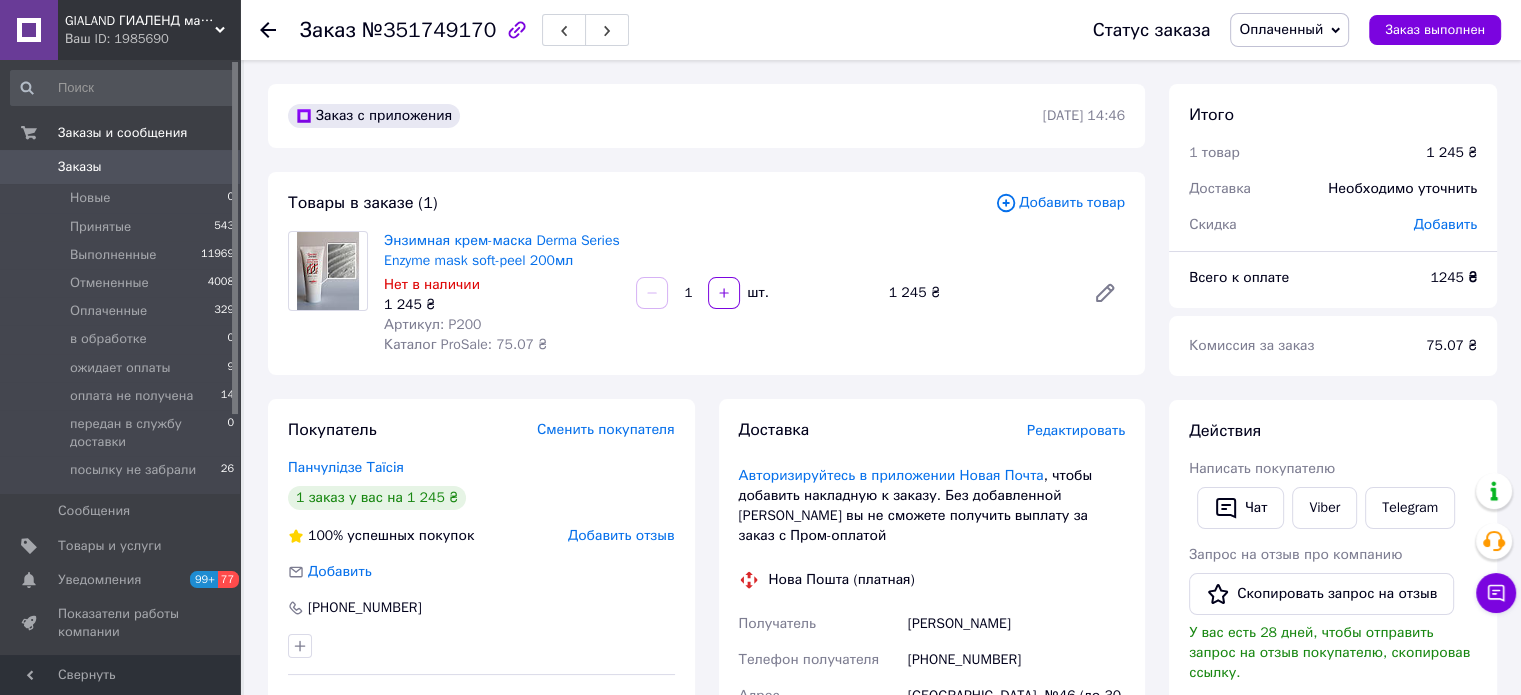 click on "Заказы" at bounding box center (121, 167) 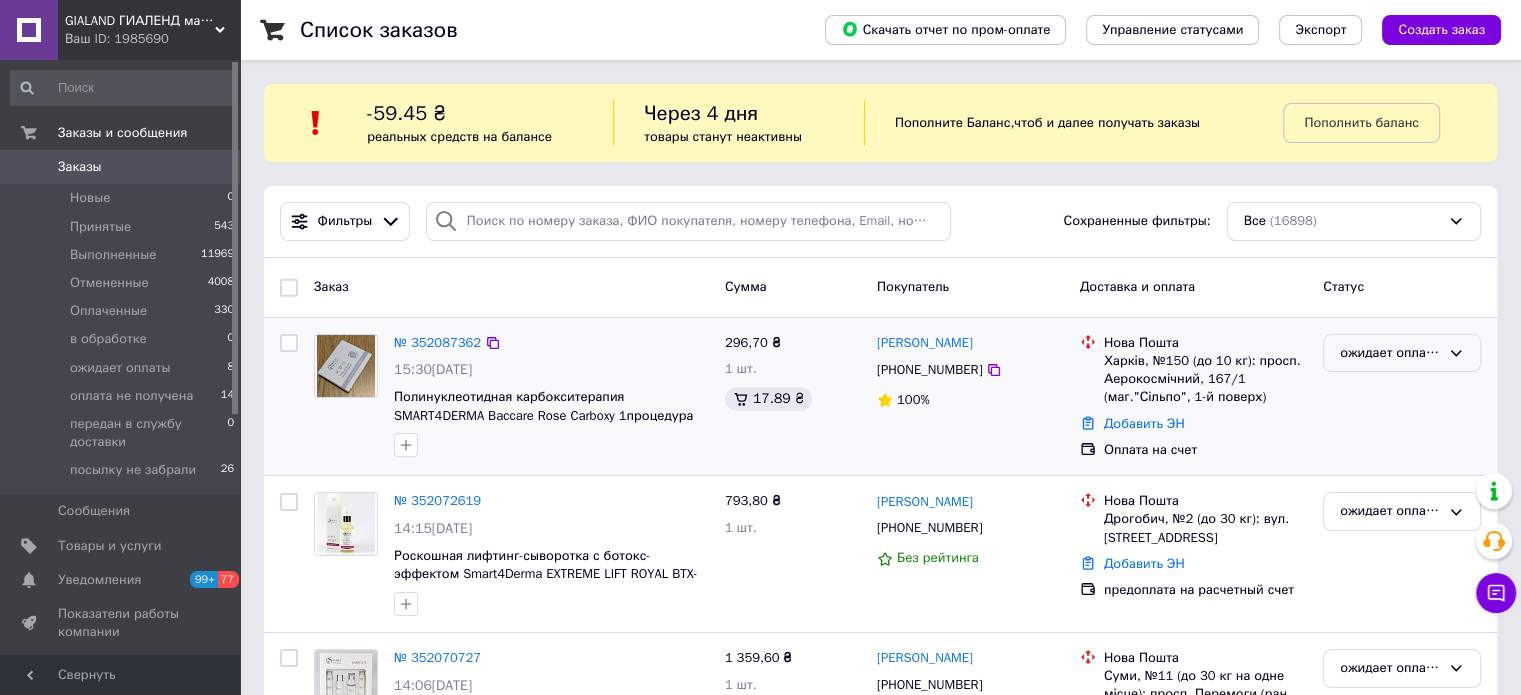 click on "ожидает оплаты" at bounding box center [1402, 353] 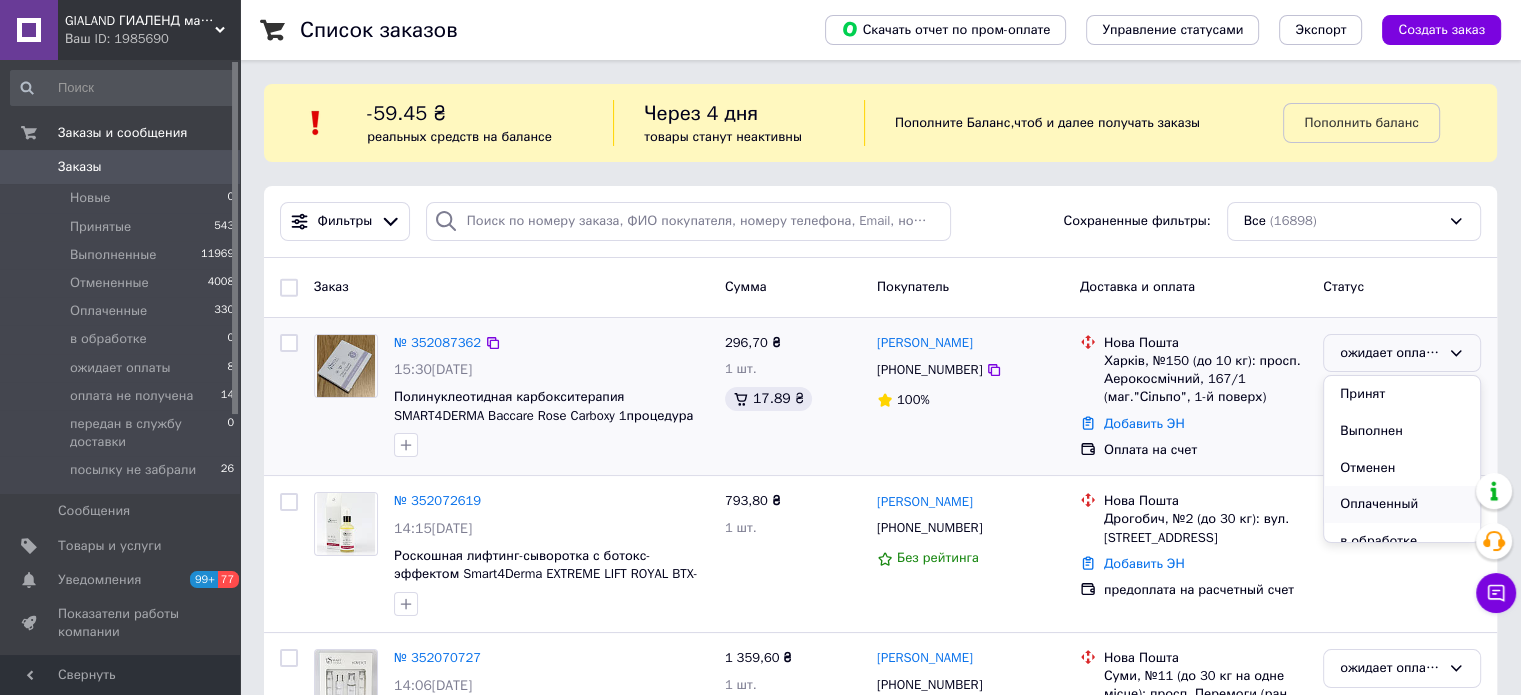 click on "Оплаченный" at bounding box center (1402, 504) 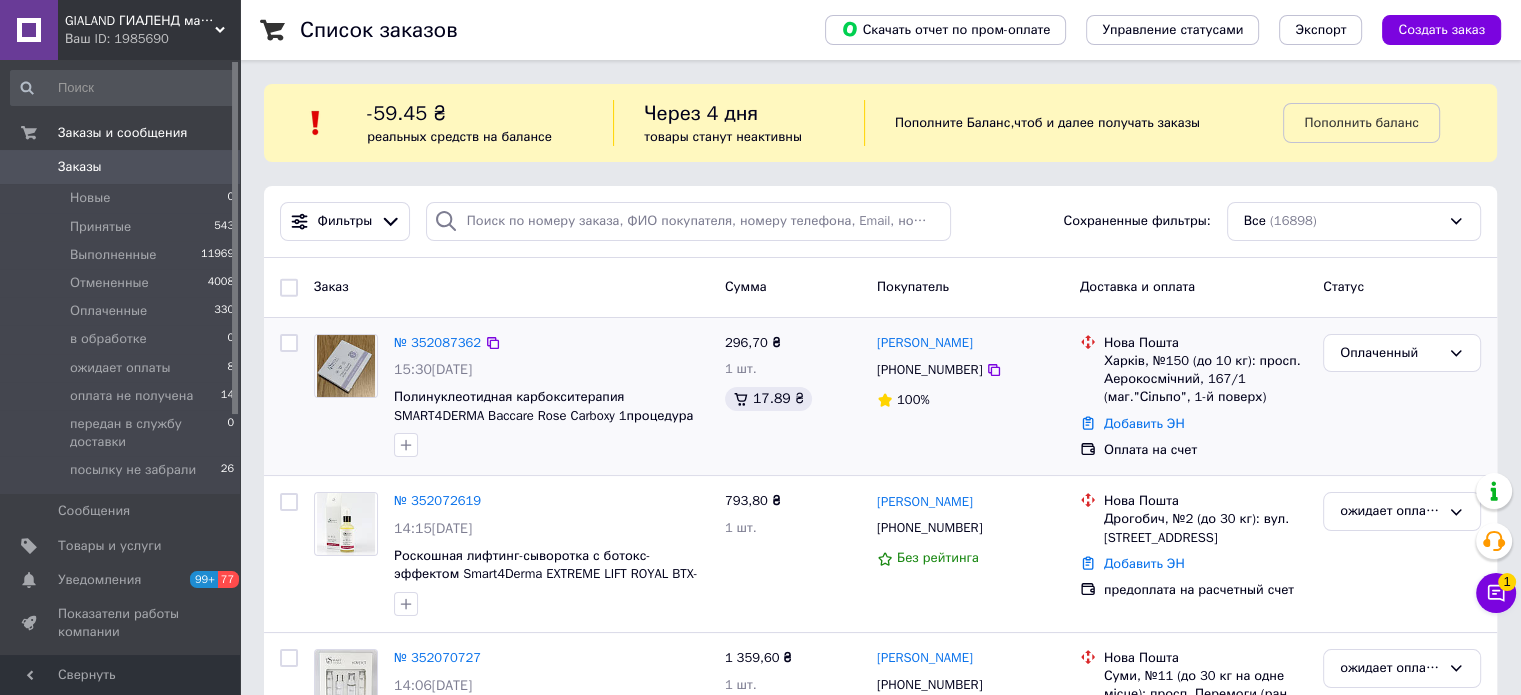 click on "Заказы" at bounding box center (121, 167) 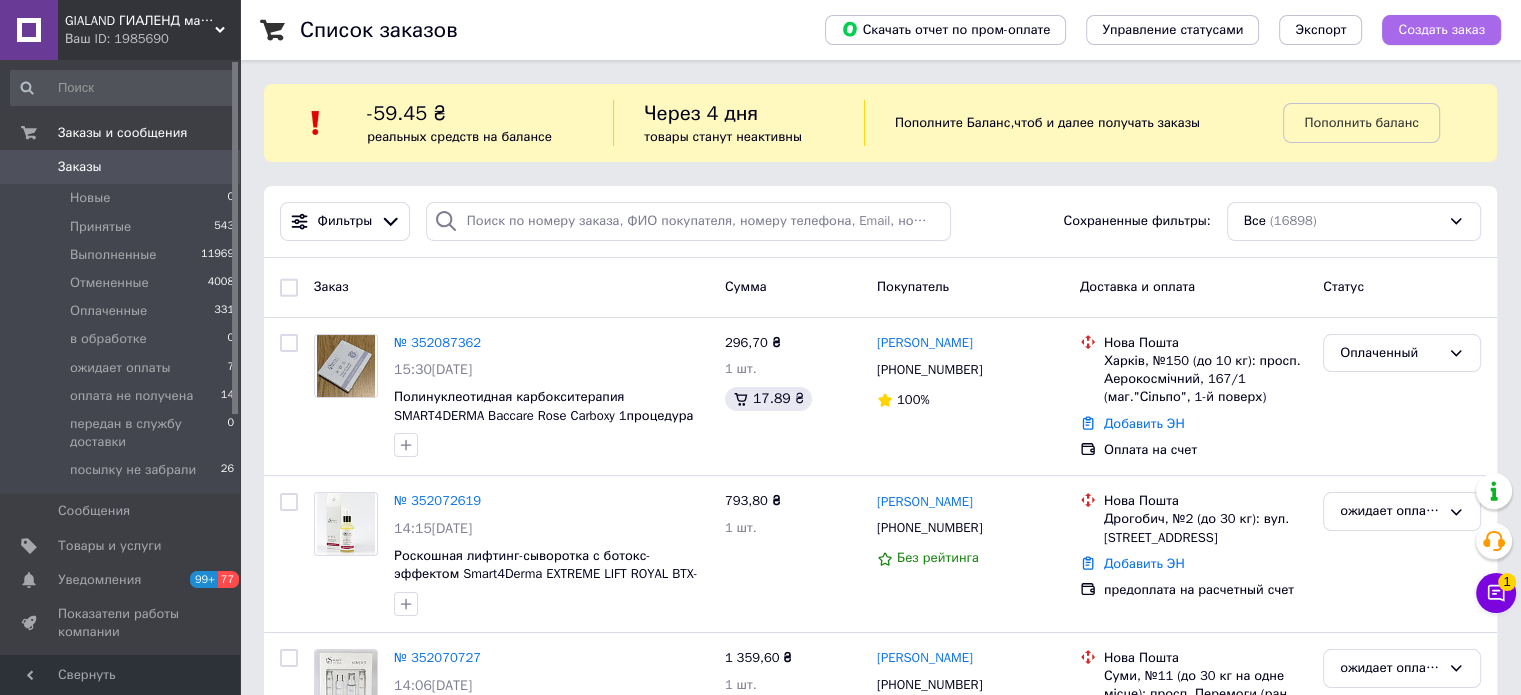 scroll, scrollTop: 400, scrollLeft: 0, axis: vertical 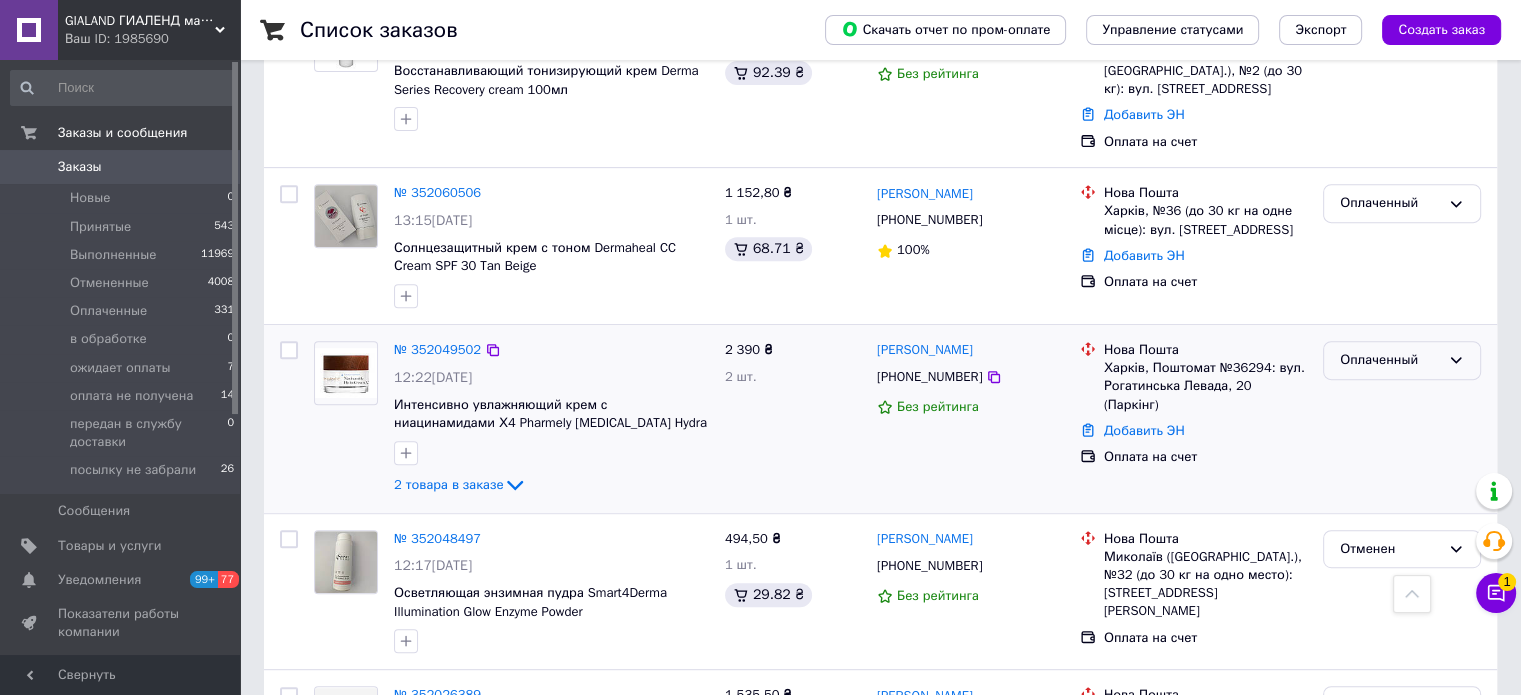 click on "Оплаченный" at bounding box center [1390, 360] 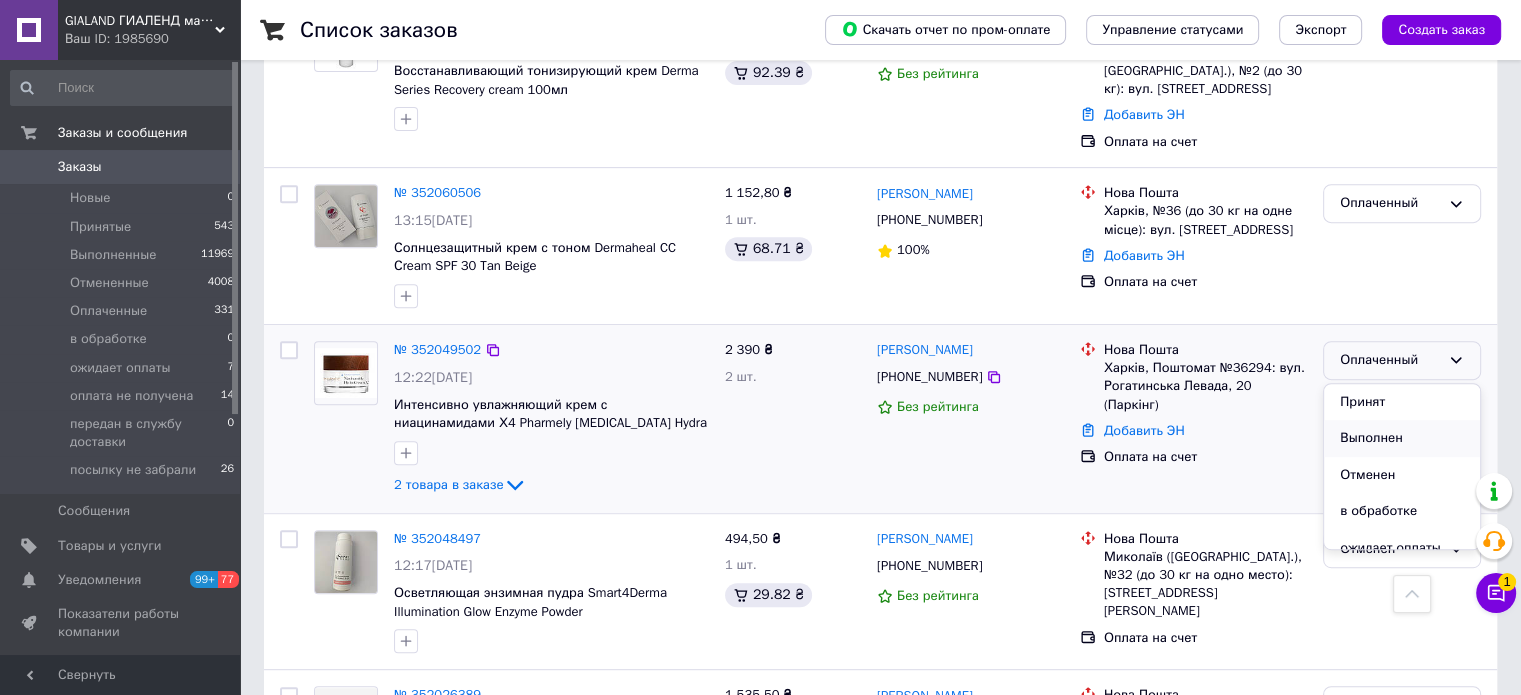 click on "Выполнен" at bounding box center (1402, 438) 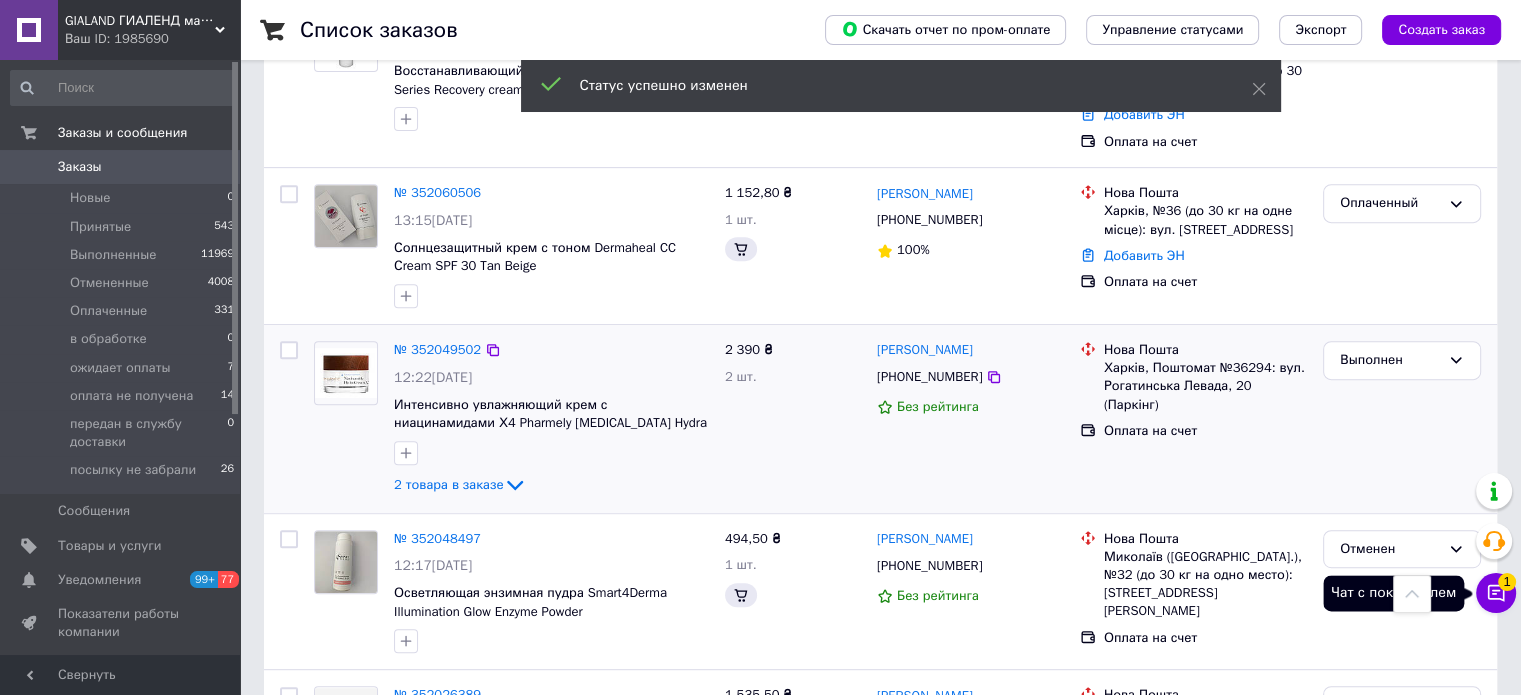 click on "1" at bounding box center (1507, 582) 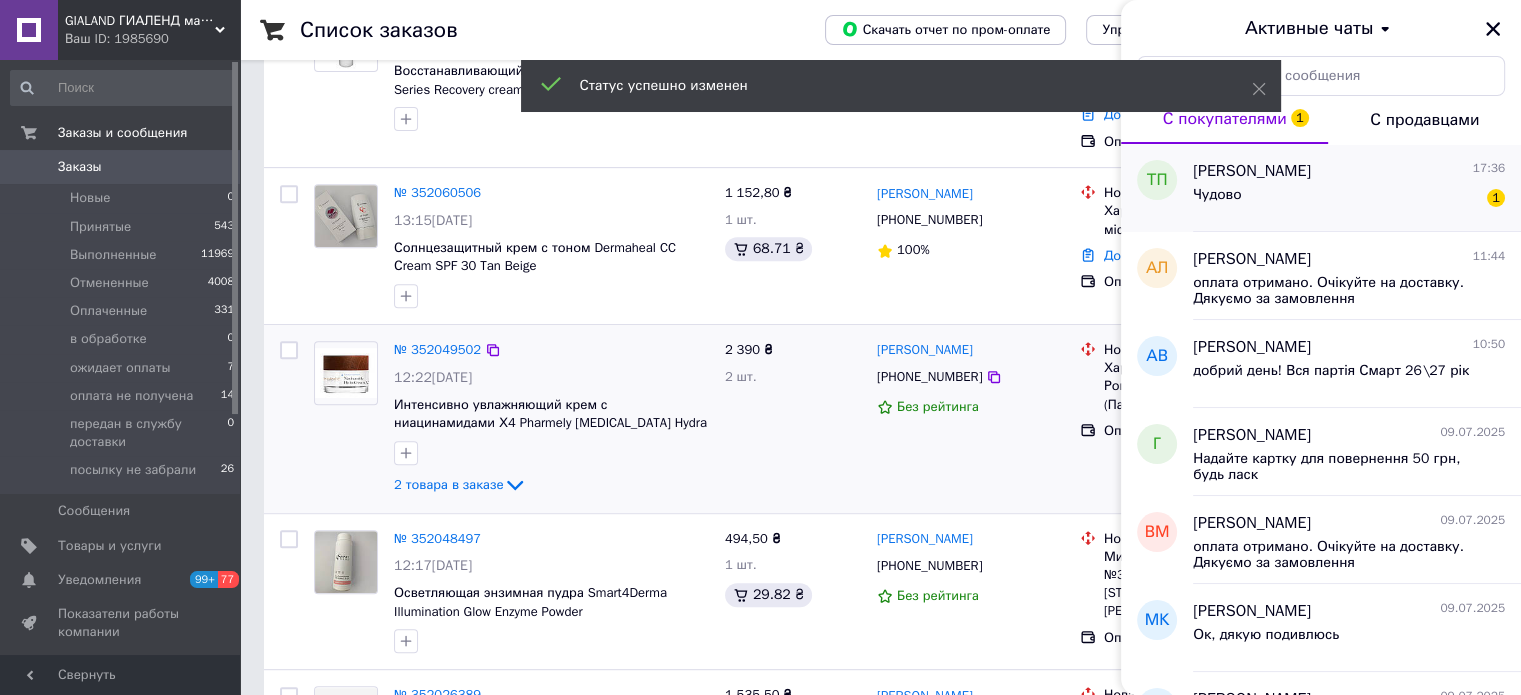 click on "[PERSON_NAME] 17:36" at bounding box center (1349, 171) 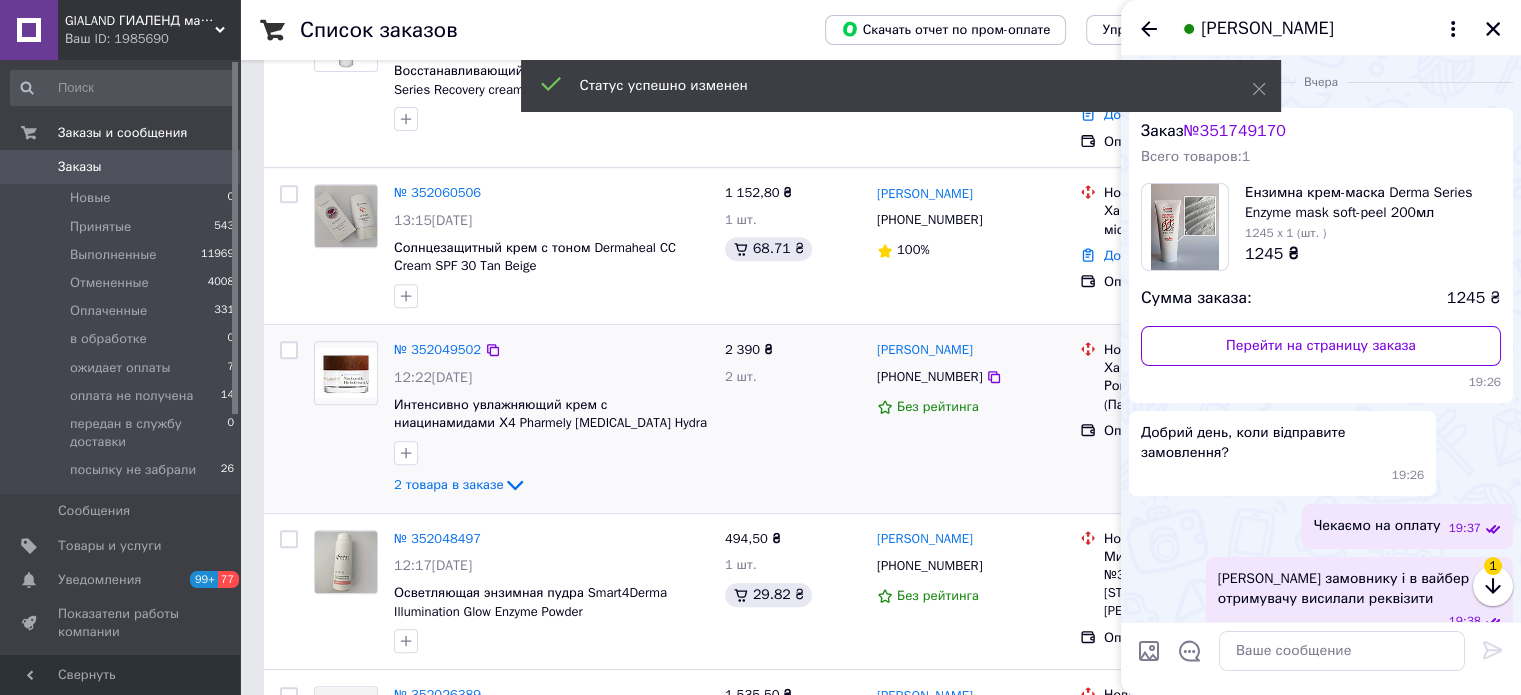 scroll, scrollTop: 1662, scrollLeft: 0, axis: vertical 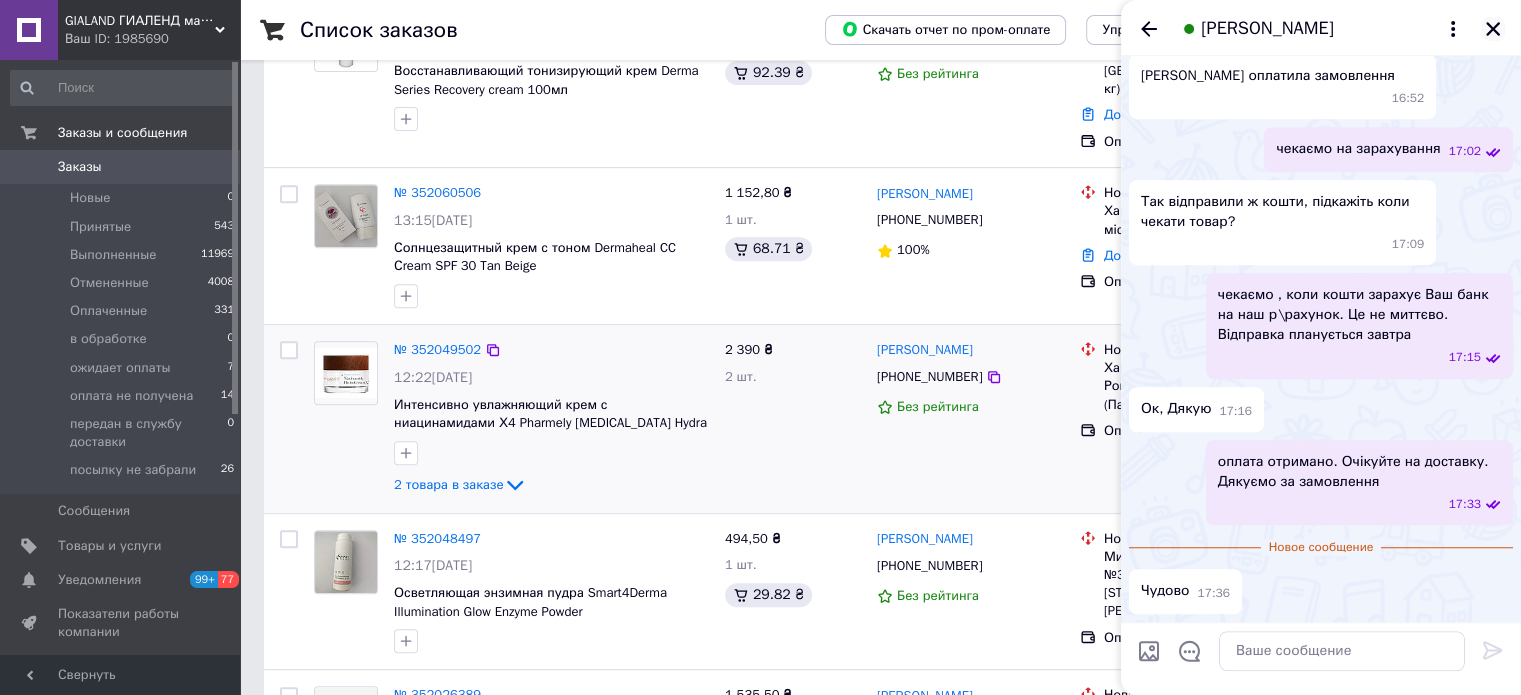 click 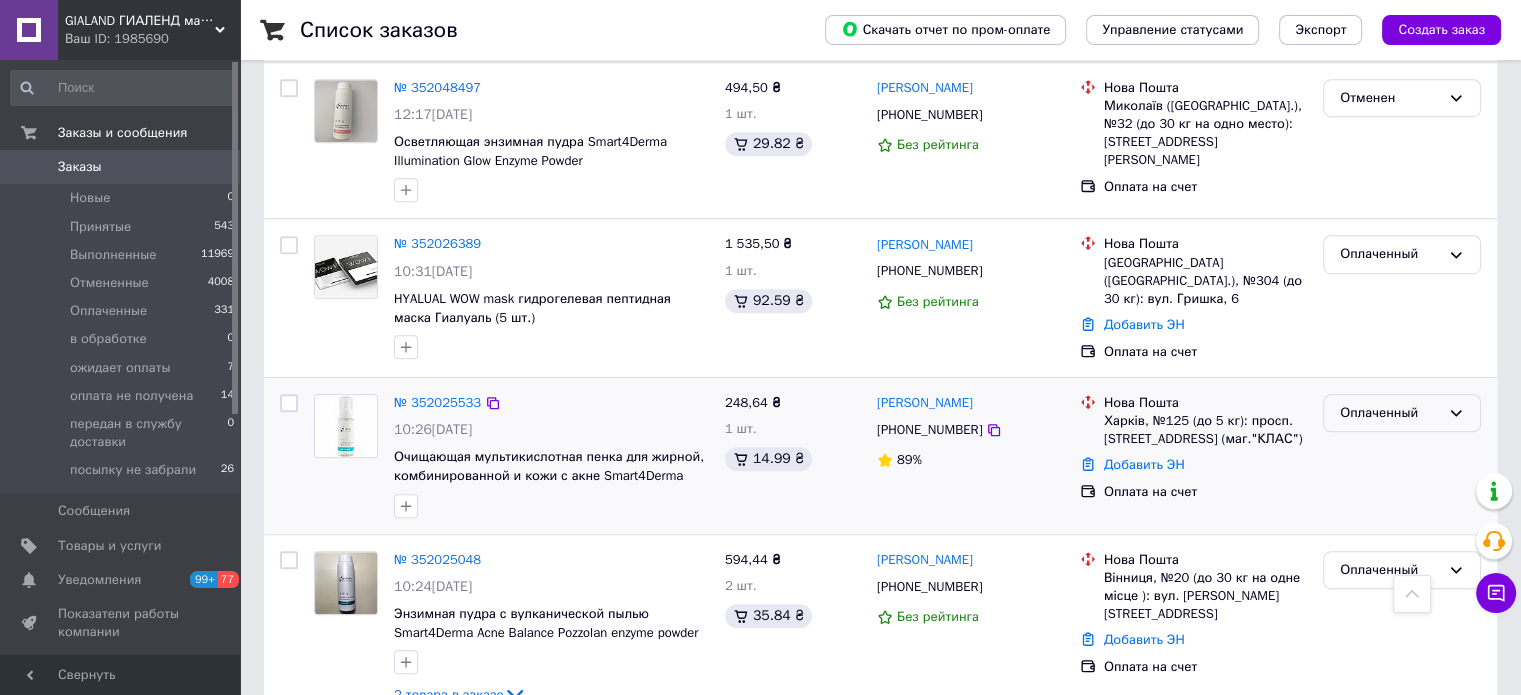 scroll, scrollTop: 1300, scrollLeft: 0, axis: vertical 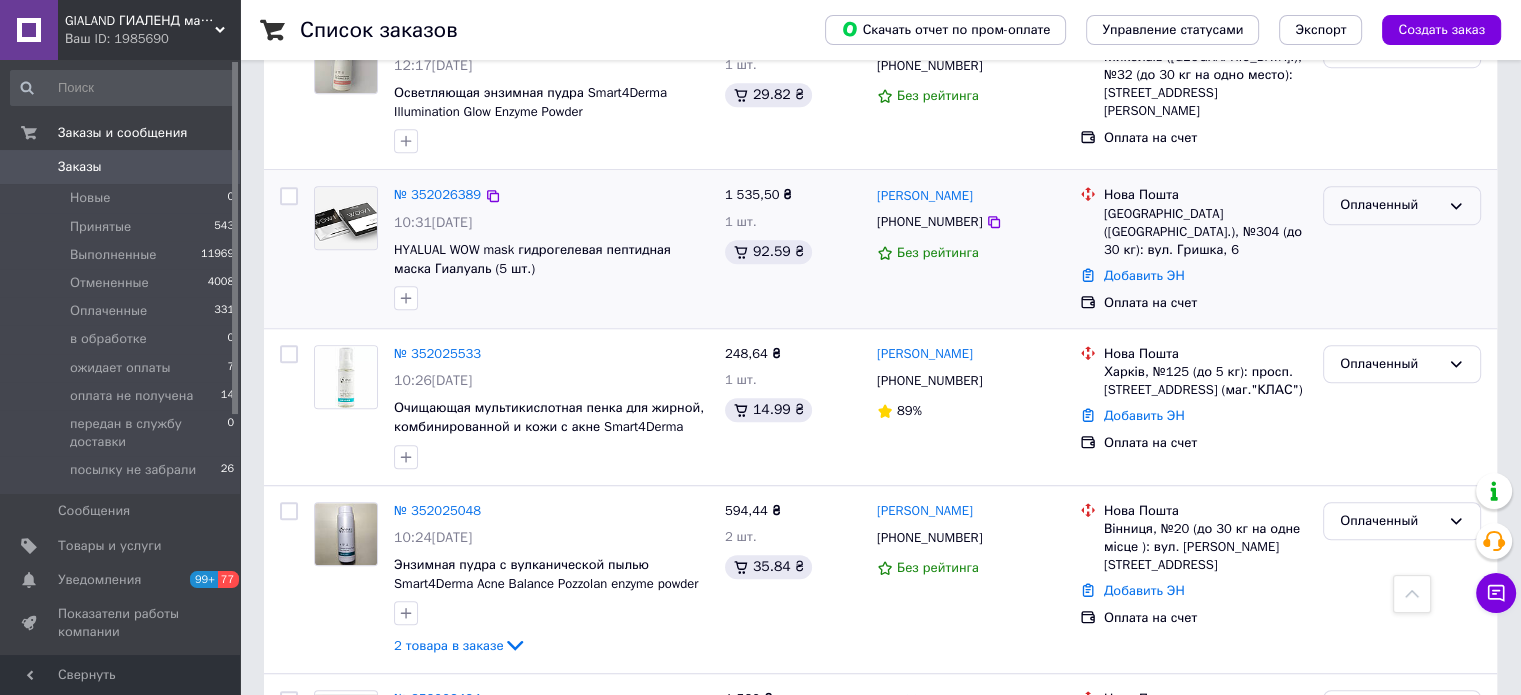 click on "Оплаченный" at bounding box center (1390, 205) 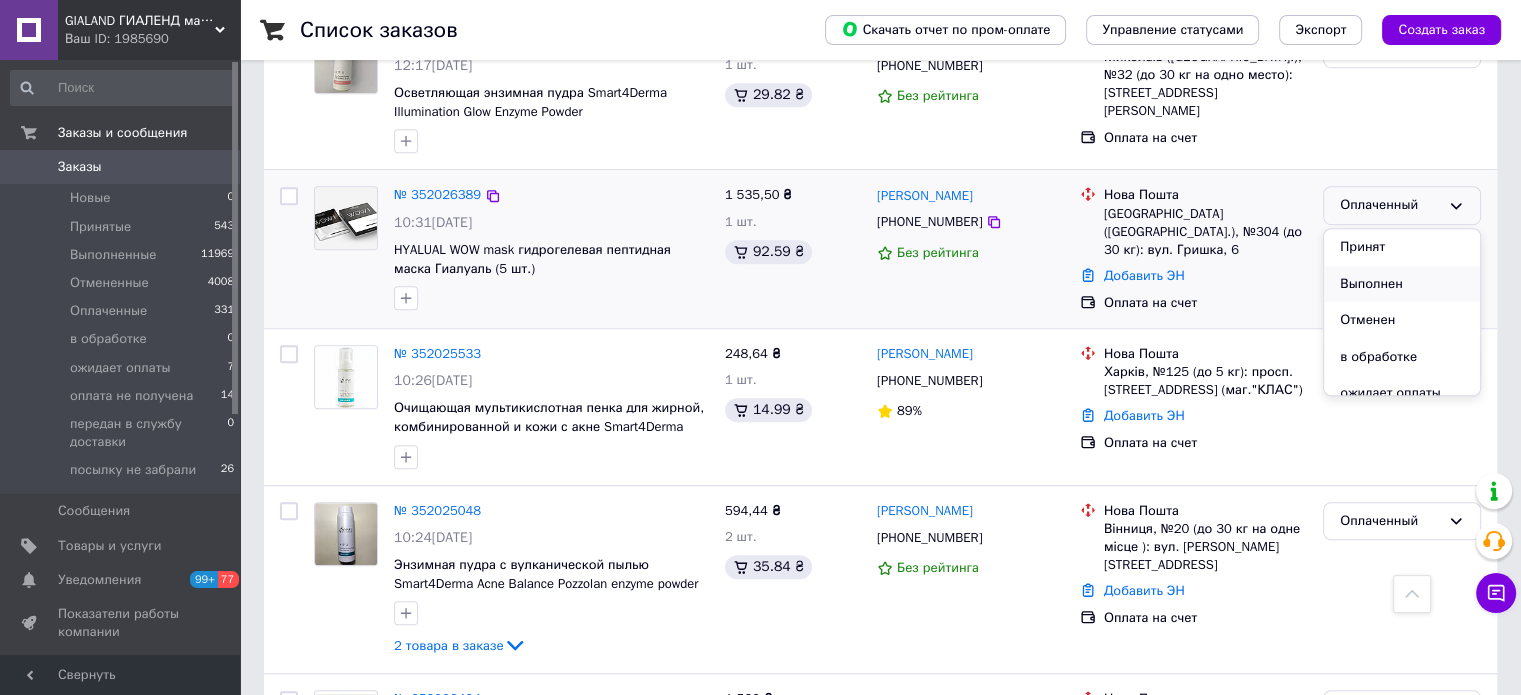 click on "Выполнен" at bounding box center (1402, 284) 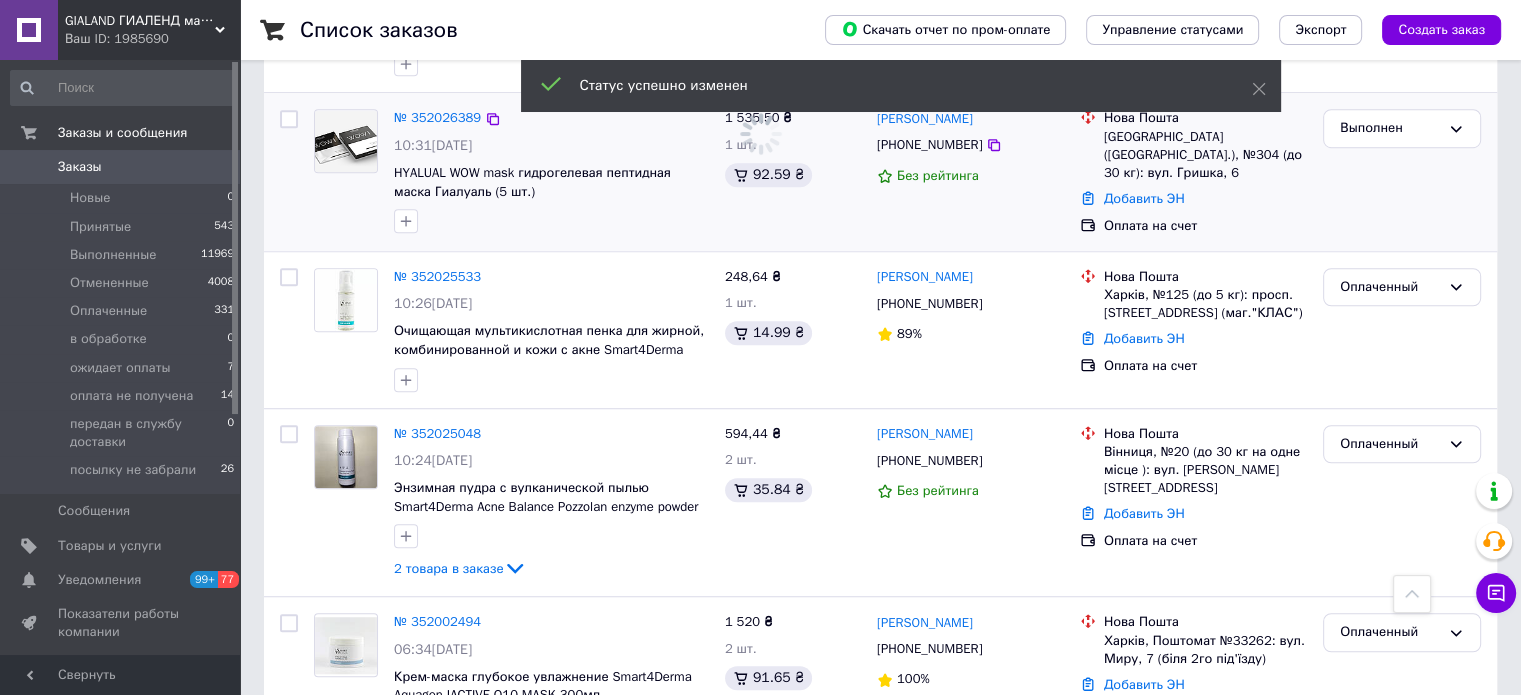 scroll, scrollTop: 1400, scrollLeft: 0, axis: vertical 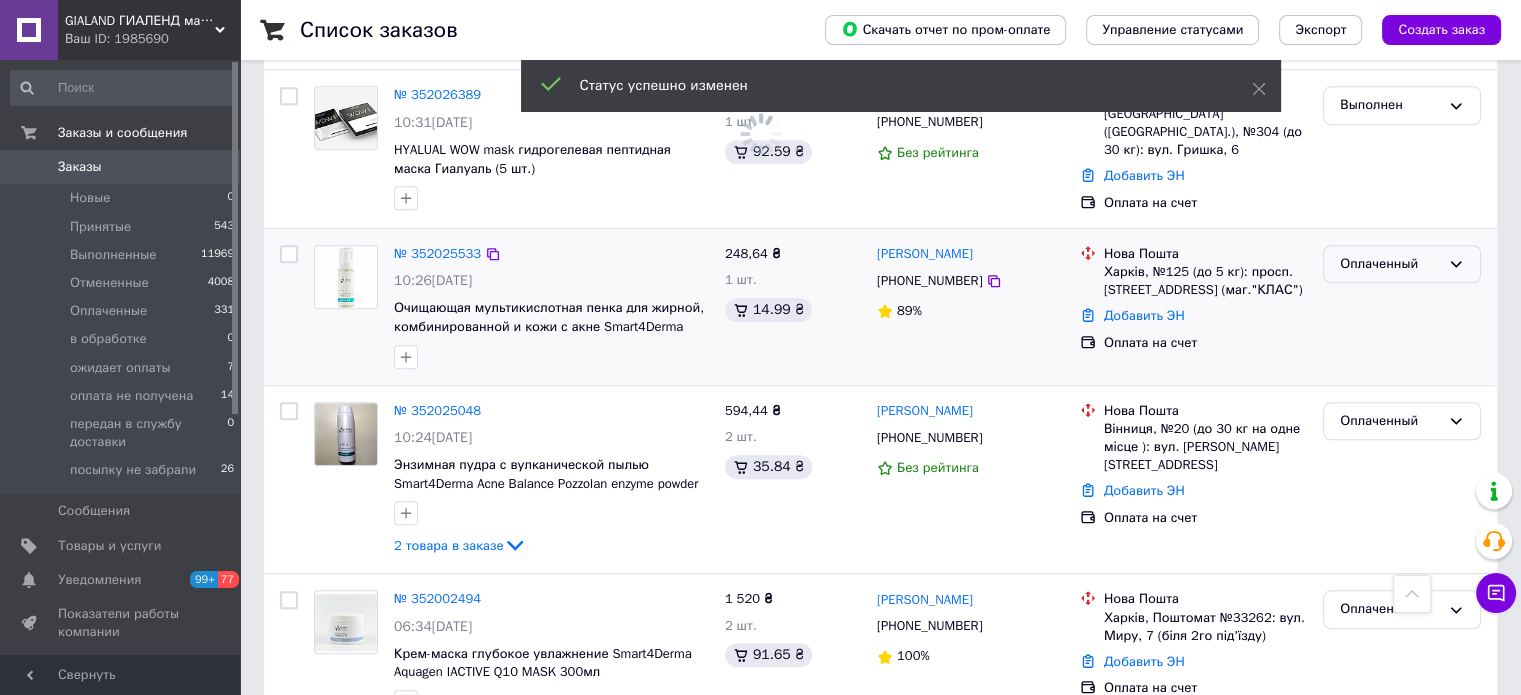 click on "Оплаченный" at bounding box center [1390, 264] 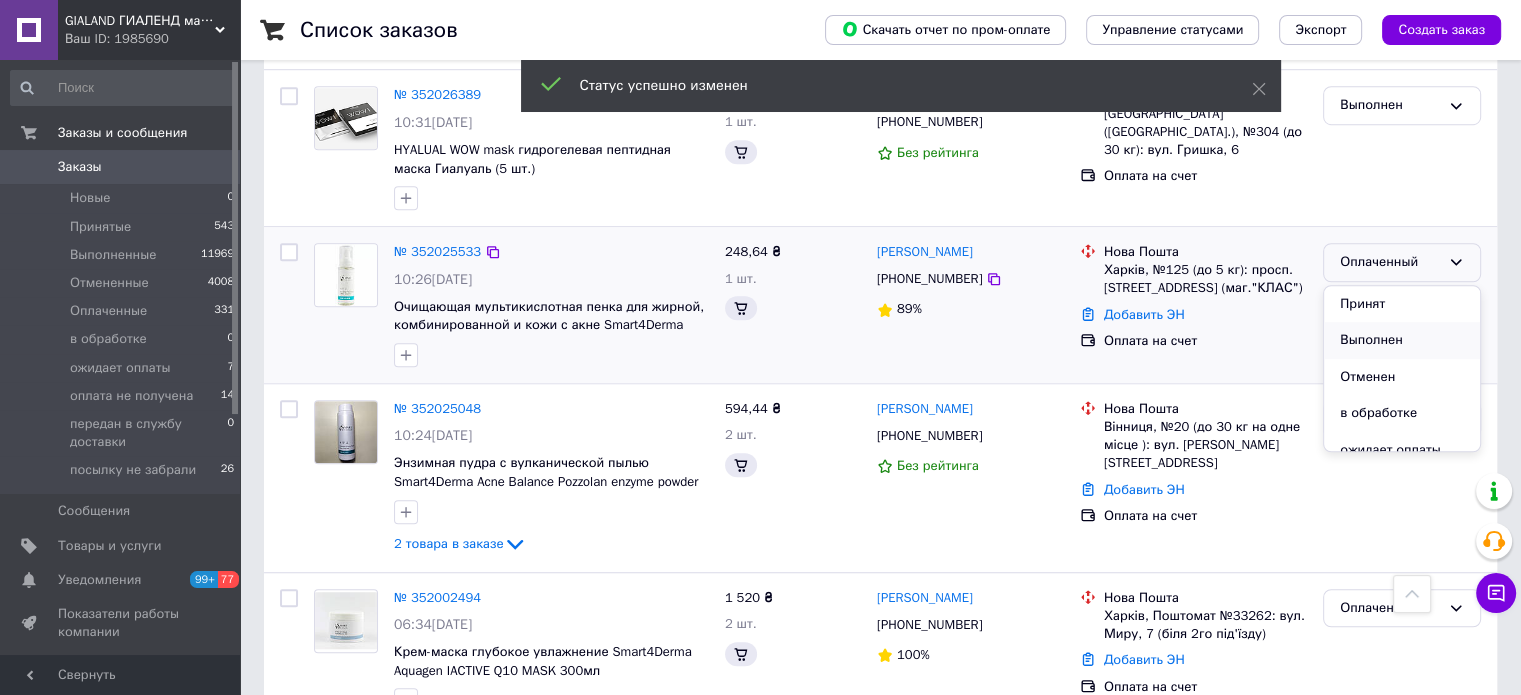 click on "Выполнен" at bounding box center [1402, 340] 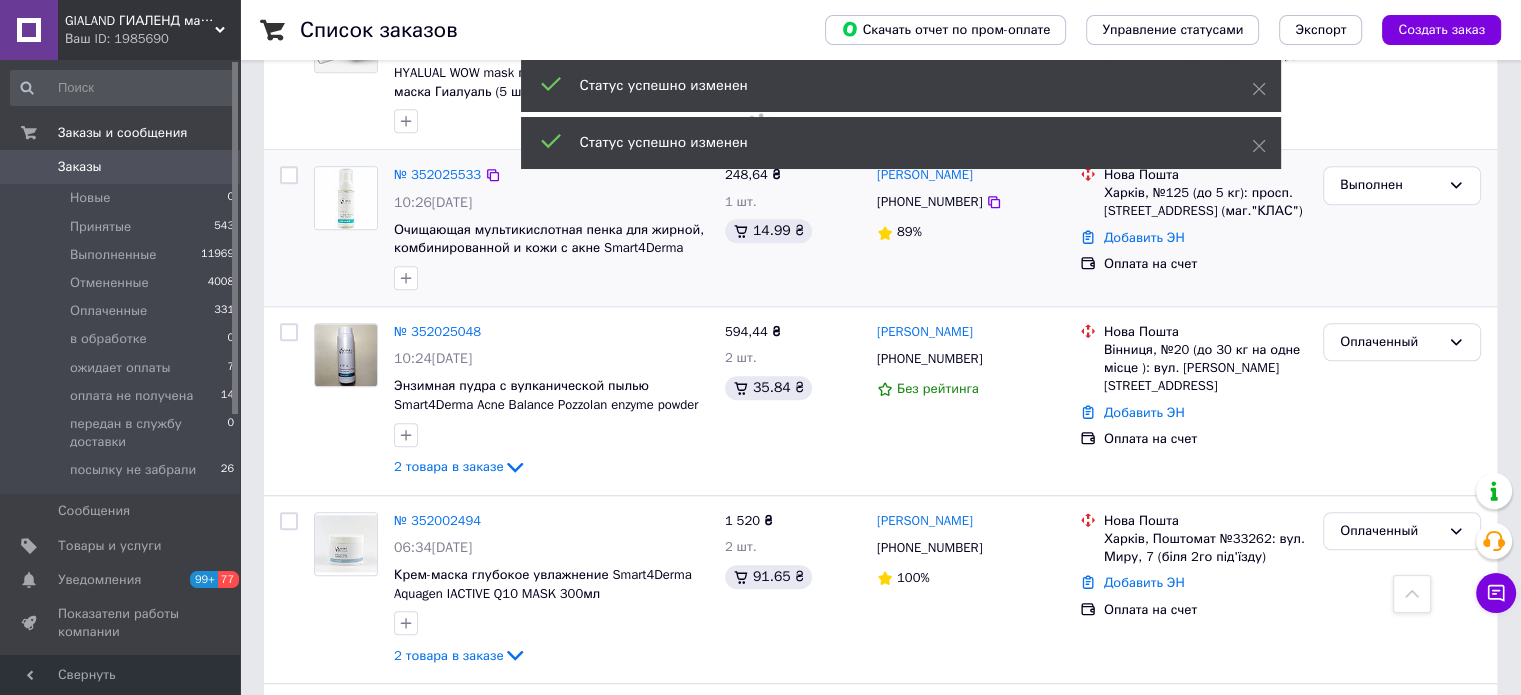 scroll, scrollTop: 1500, scrollLeft: 0, axis: vertical 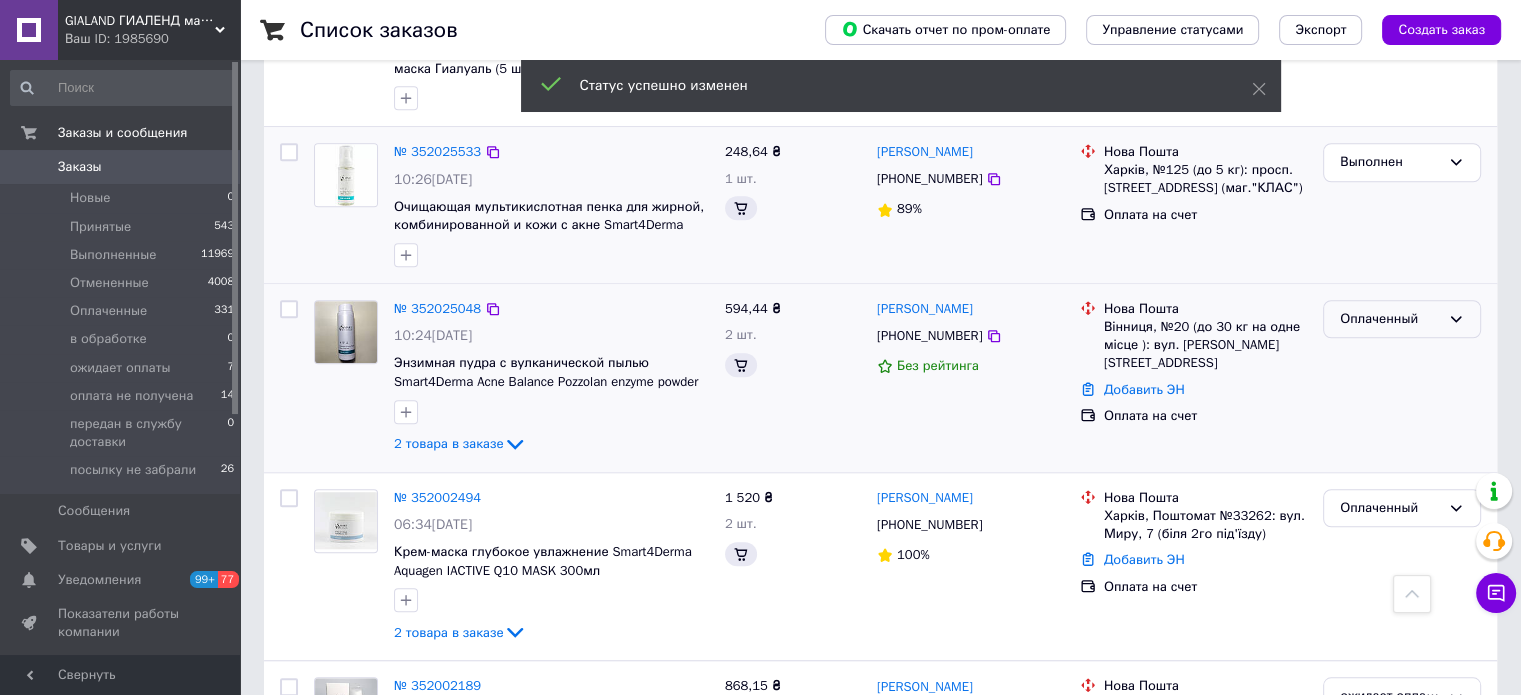 click on "Оплаченный" at bounding box center [1390, 319] 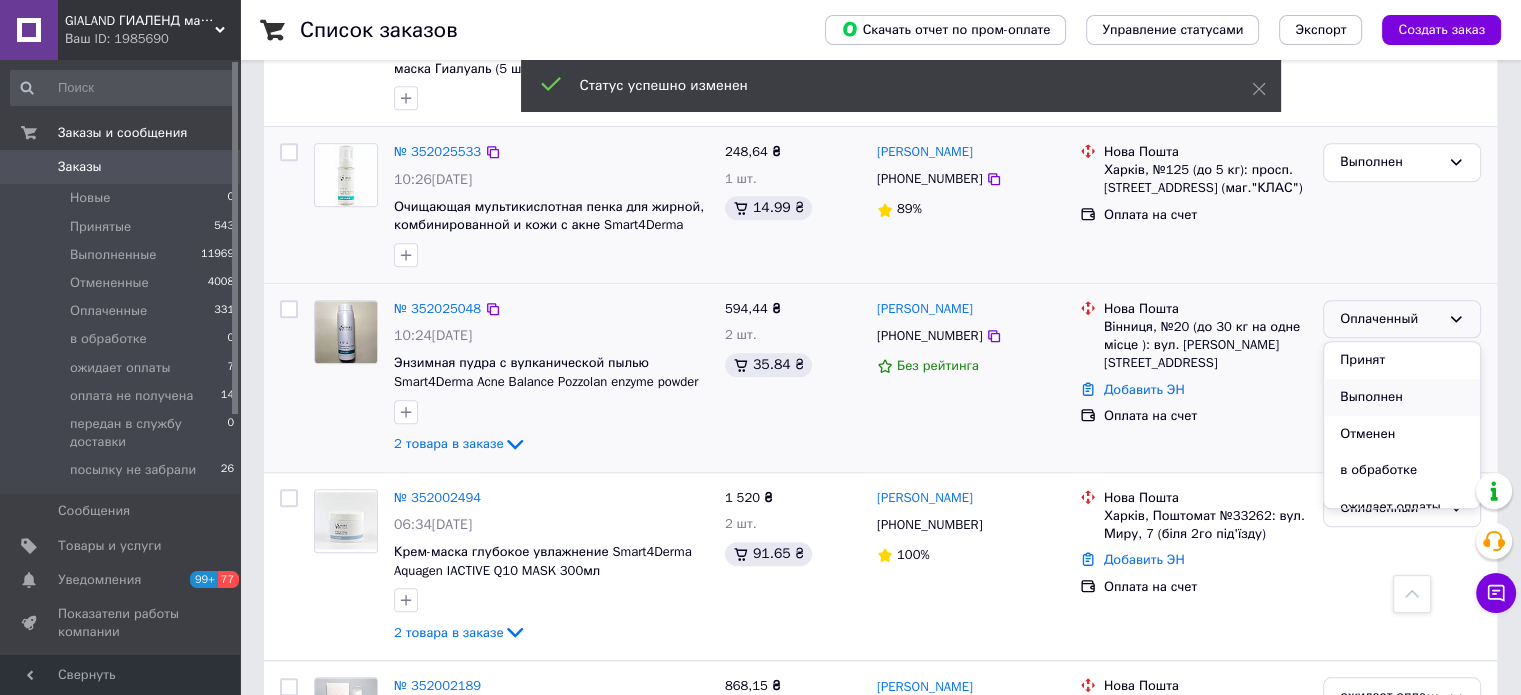 click on "Выполнен" at bounding box center (1402, 397) 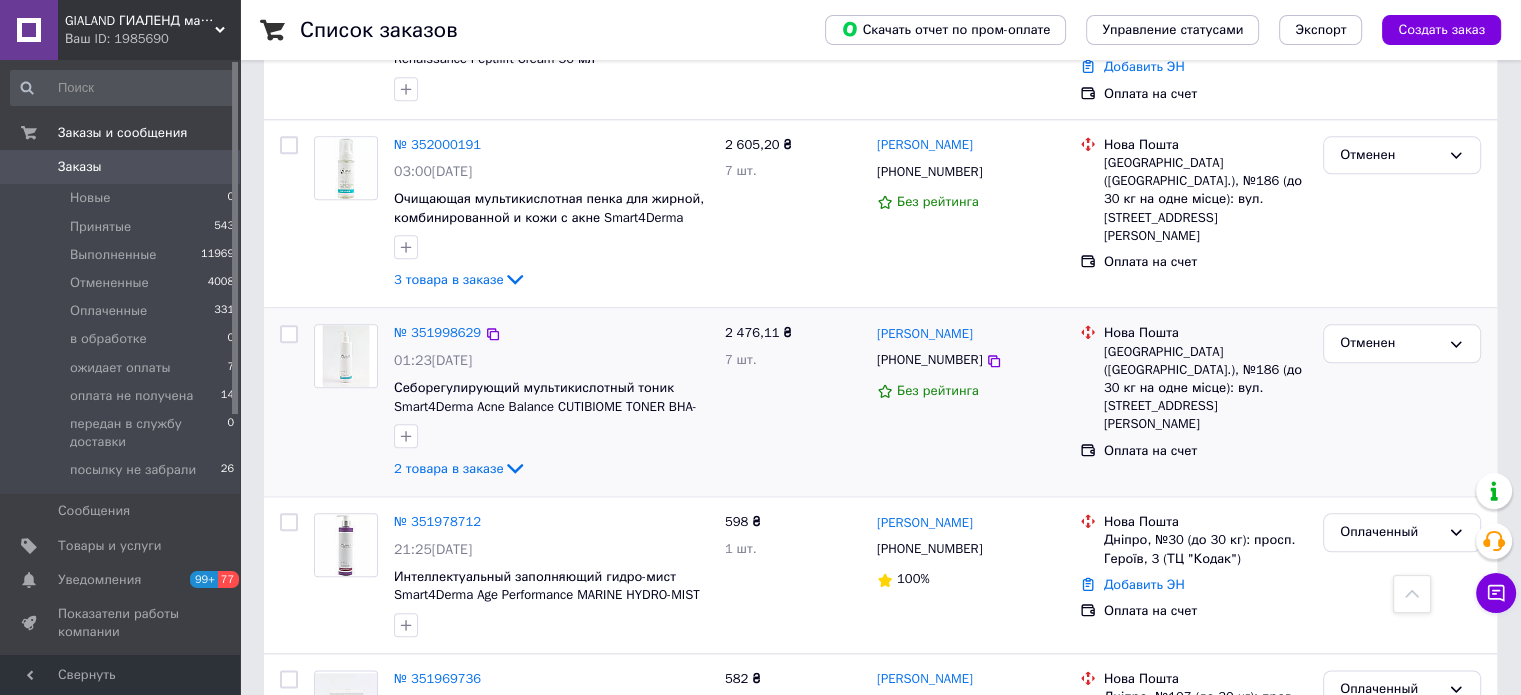 scroll, scrollTop: 2400, scrollLeft: 0, axis: vertical 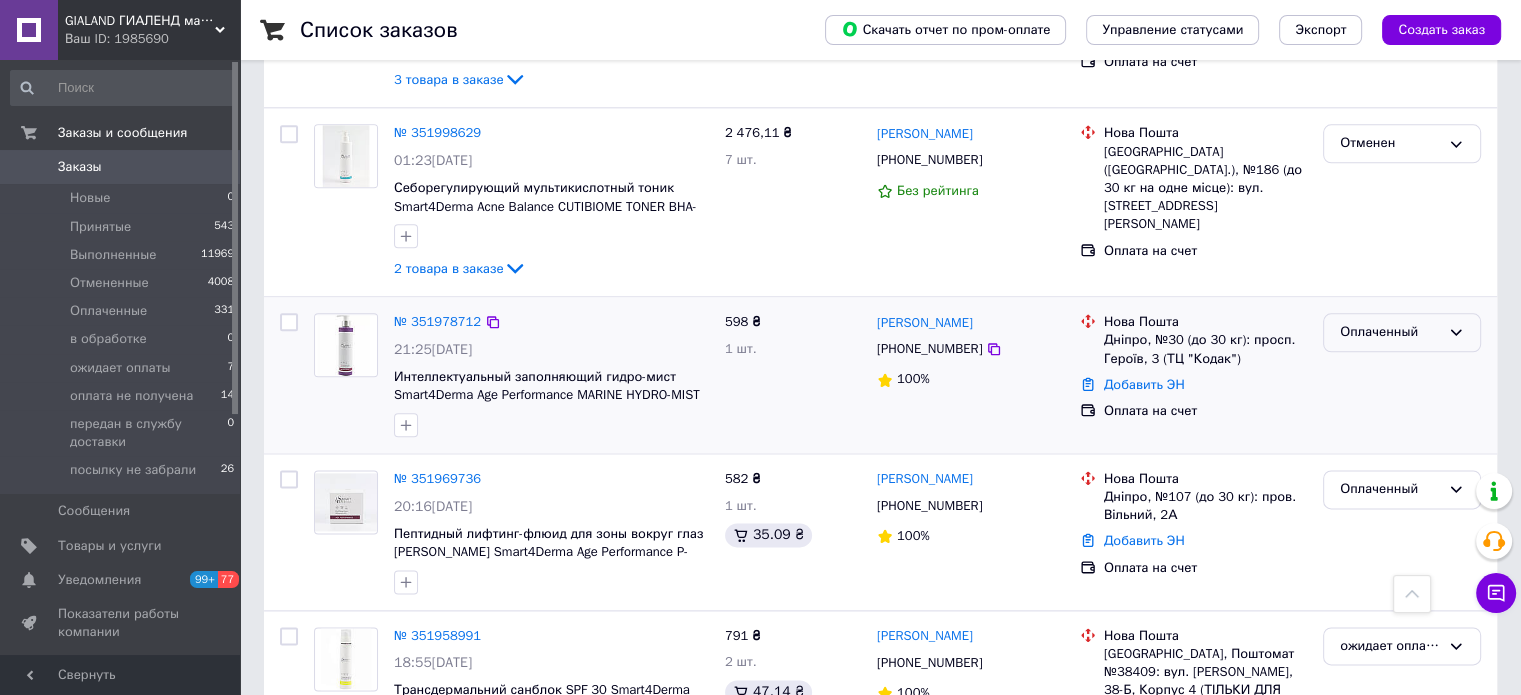 click on "Оплаченный" at bounding box center [1390, 332] 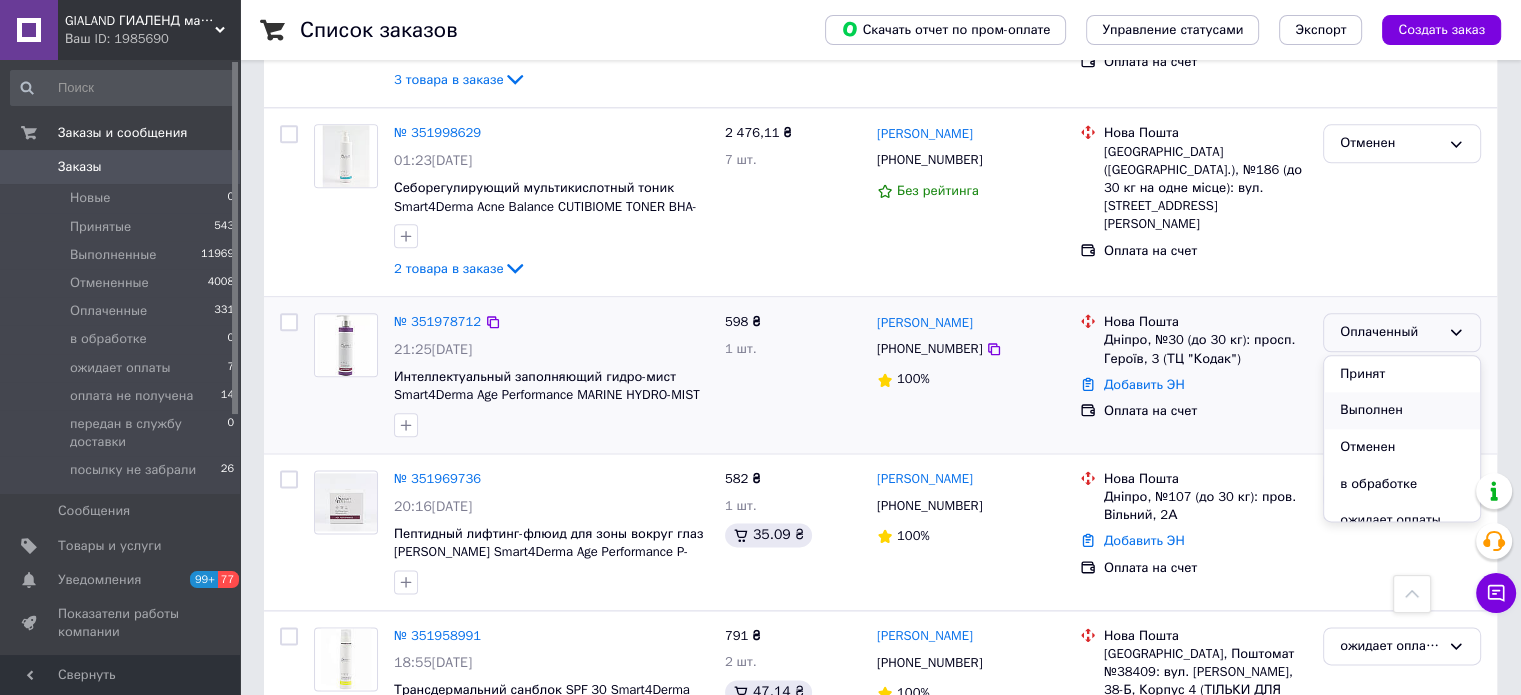 click on "Выполнен" at bounding box center [1402, 410] 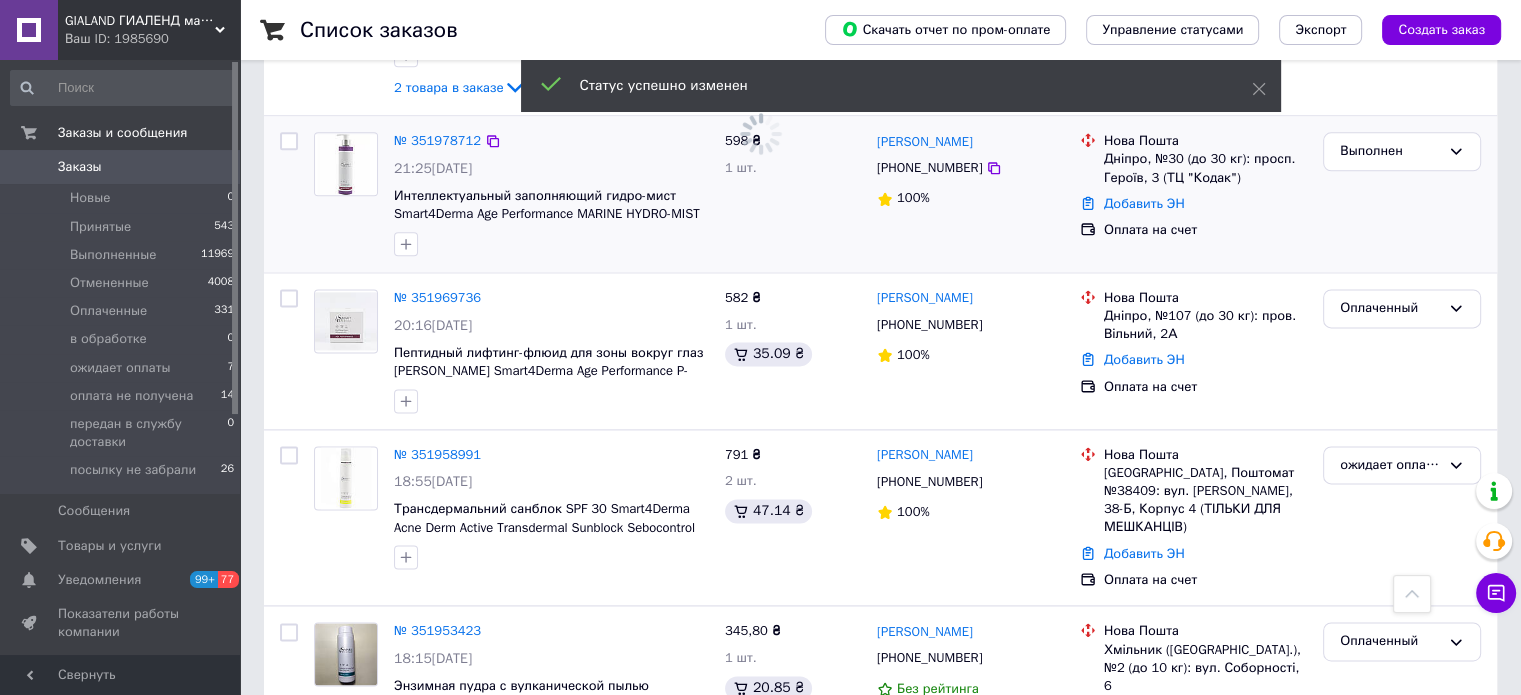 scroll, scrollTop: 2600, scrollLeft: 0, axis: vertical 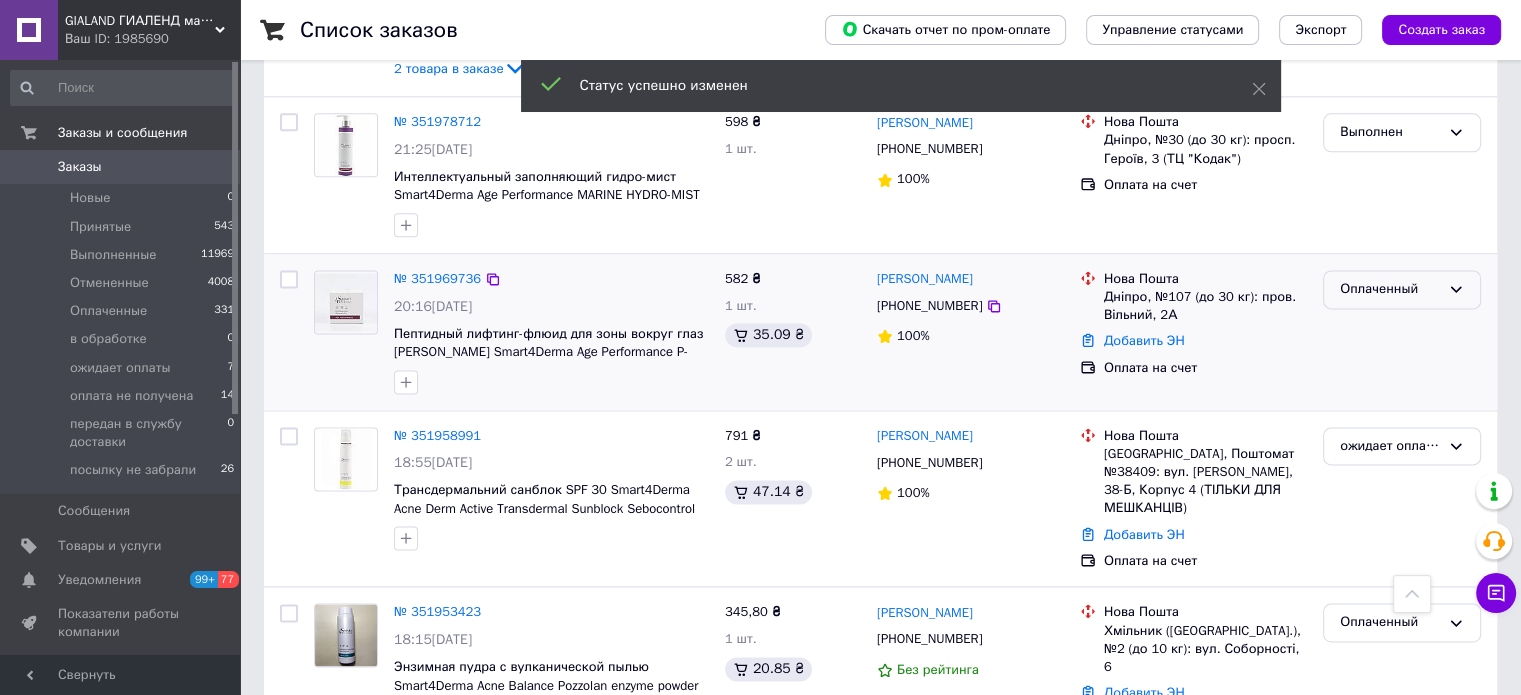 click on "Оплаченный" at bounding box center [1402, 289] 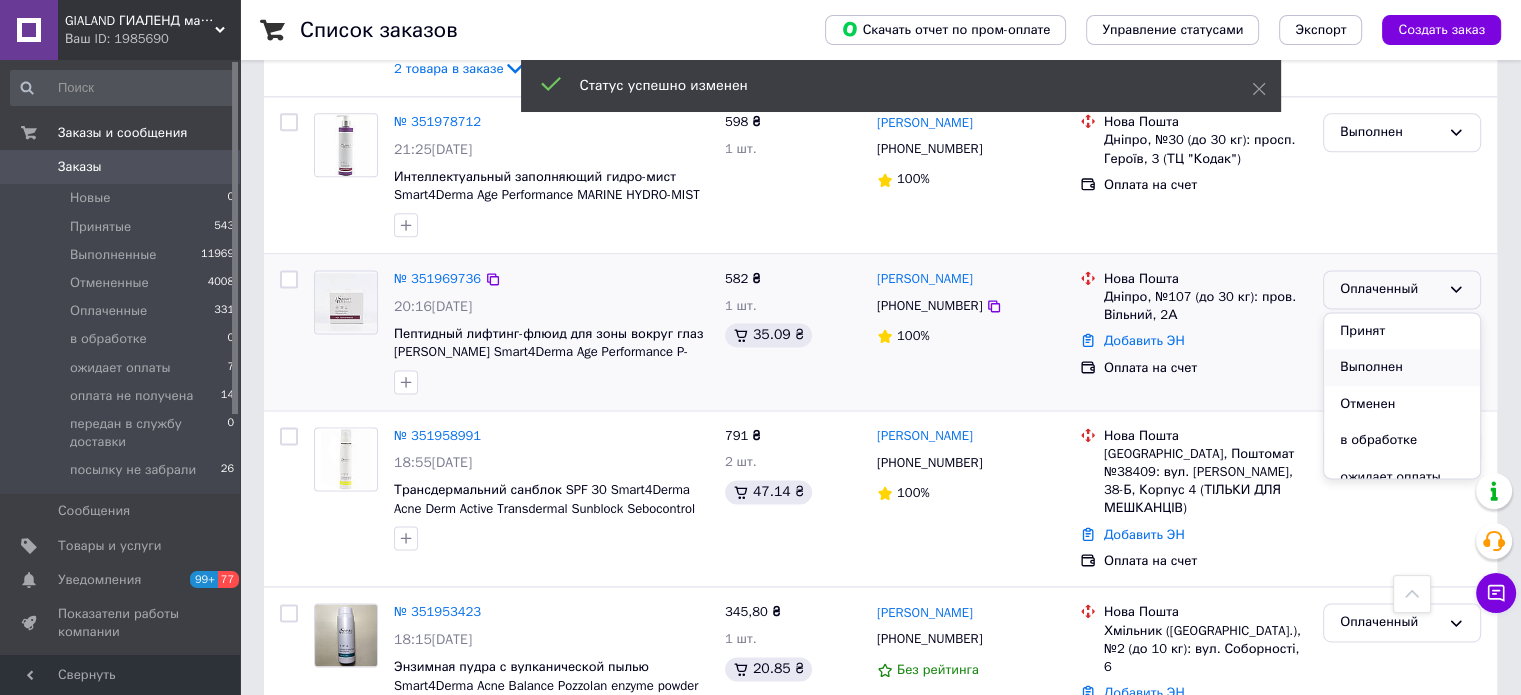click on "Выполнен" at bounding box center [1402, 367] 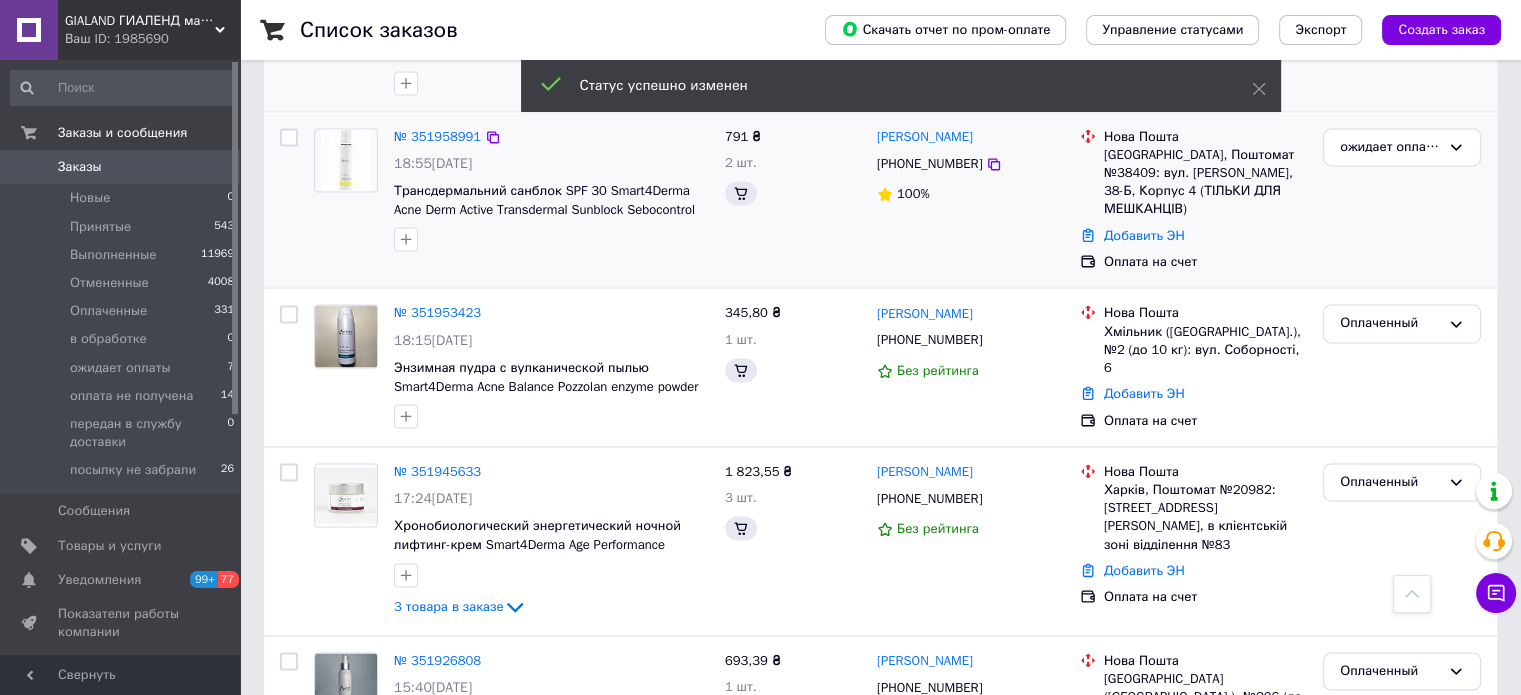 scroll, scrollTop: 2900, scrollLeft: 0, axis: vertical 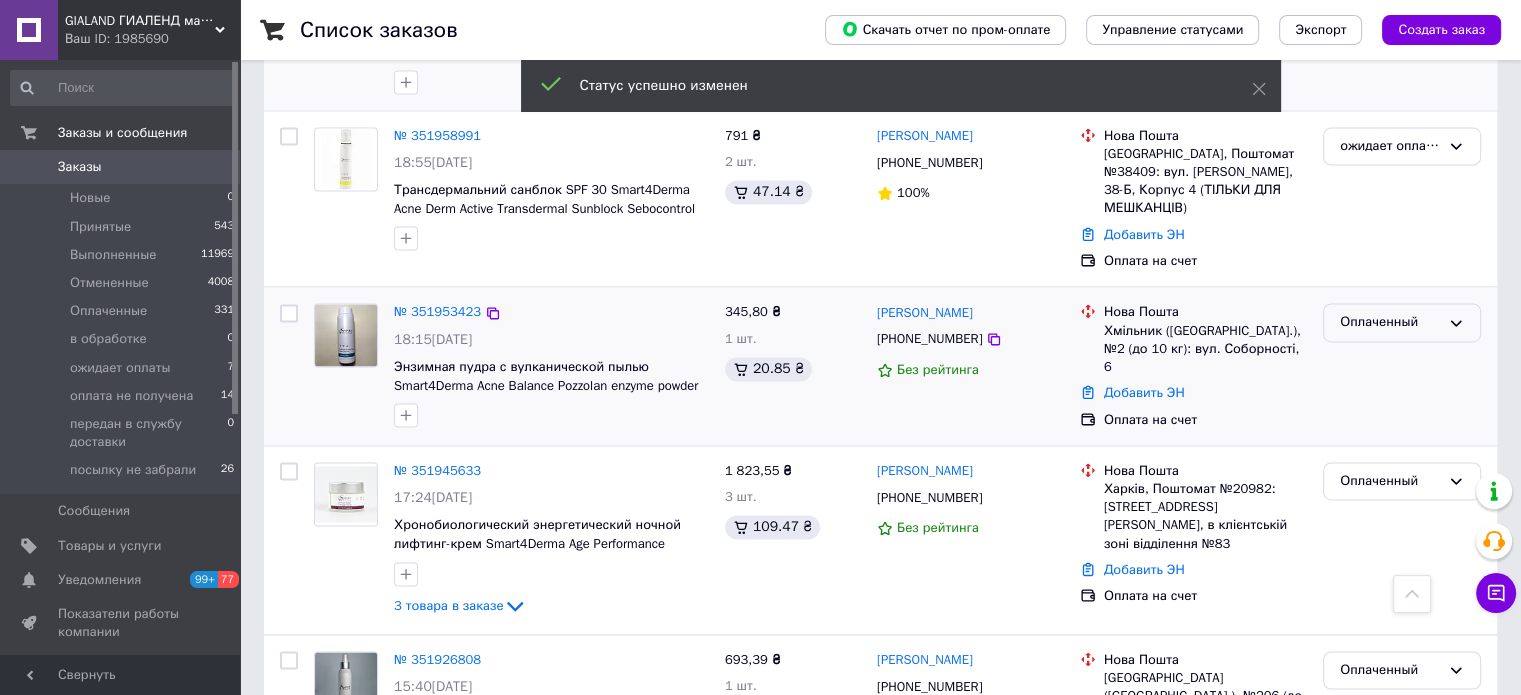 click on "Оплаченный" at bounding box center (1402, 322) 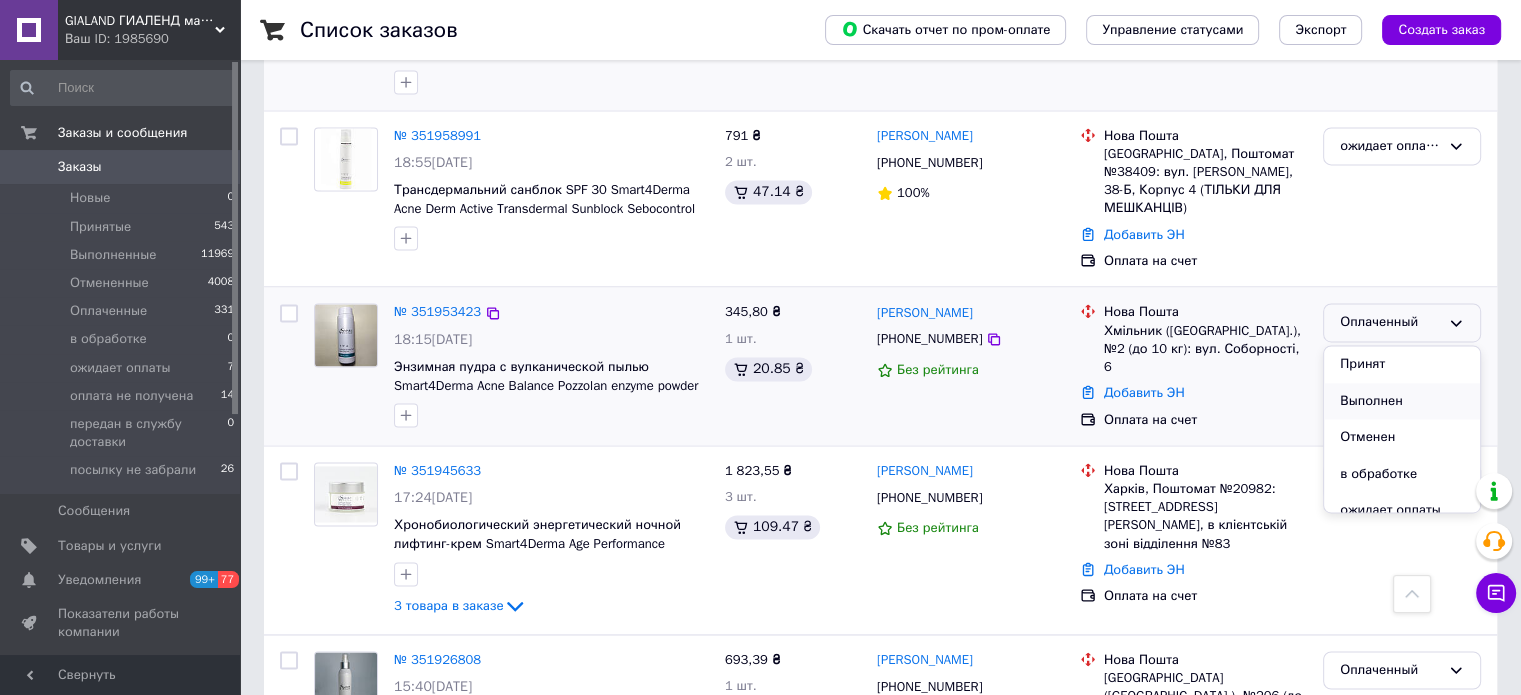 click on "Выполнен" at bounding box center (1402, 401) 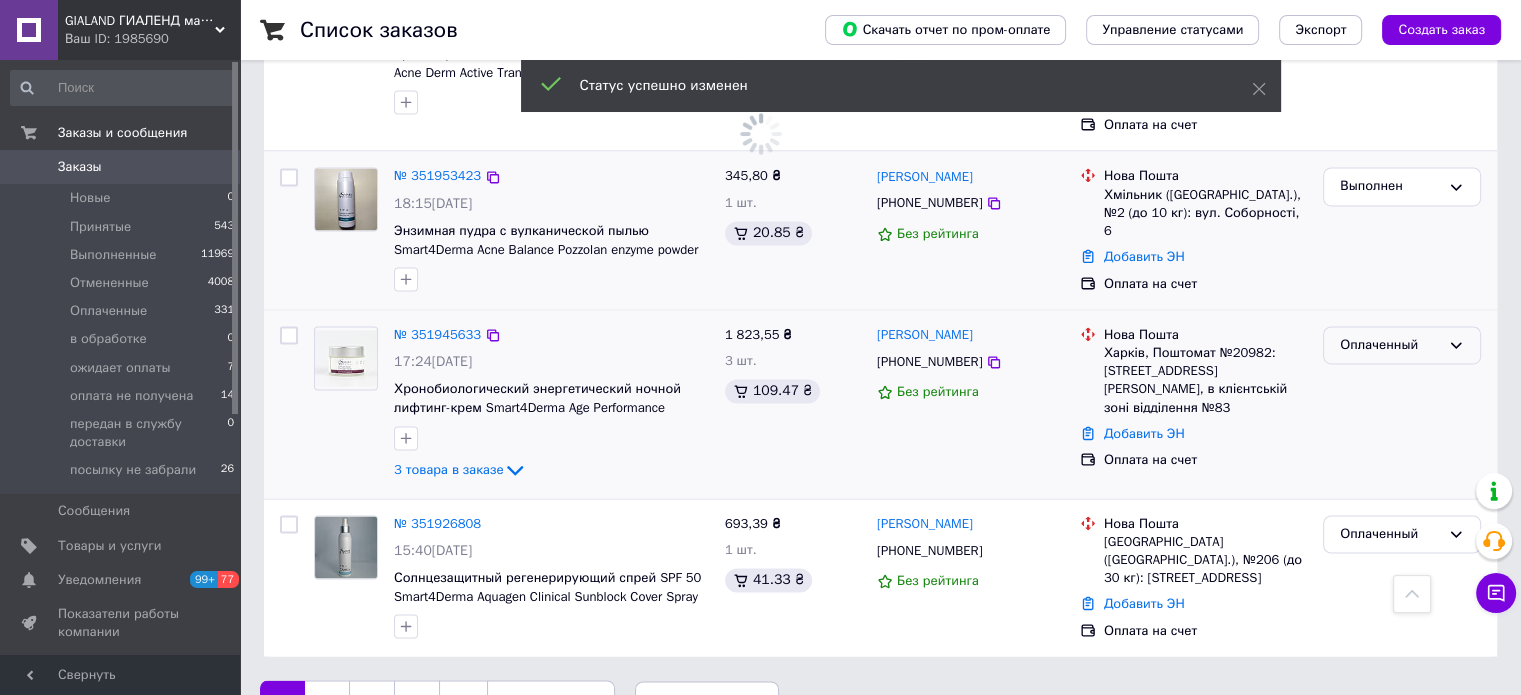 scroll, scrollTop: 3057, scrollLeft: 0, axis: vertical 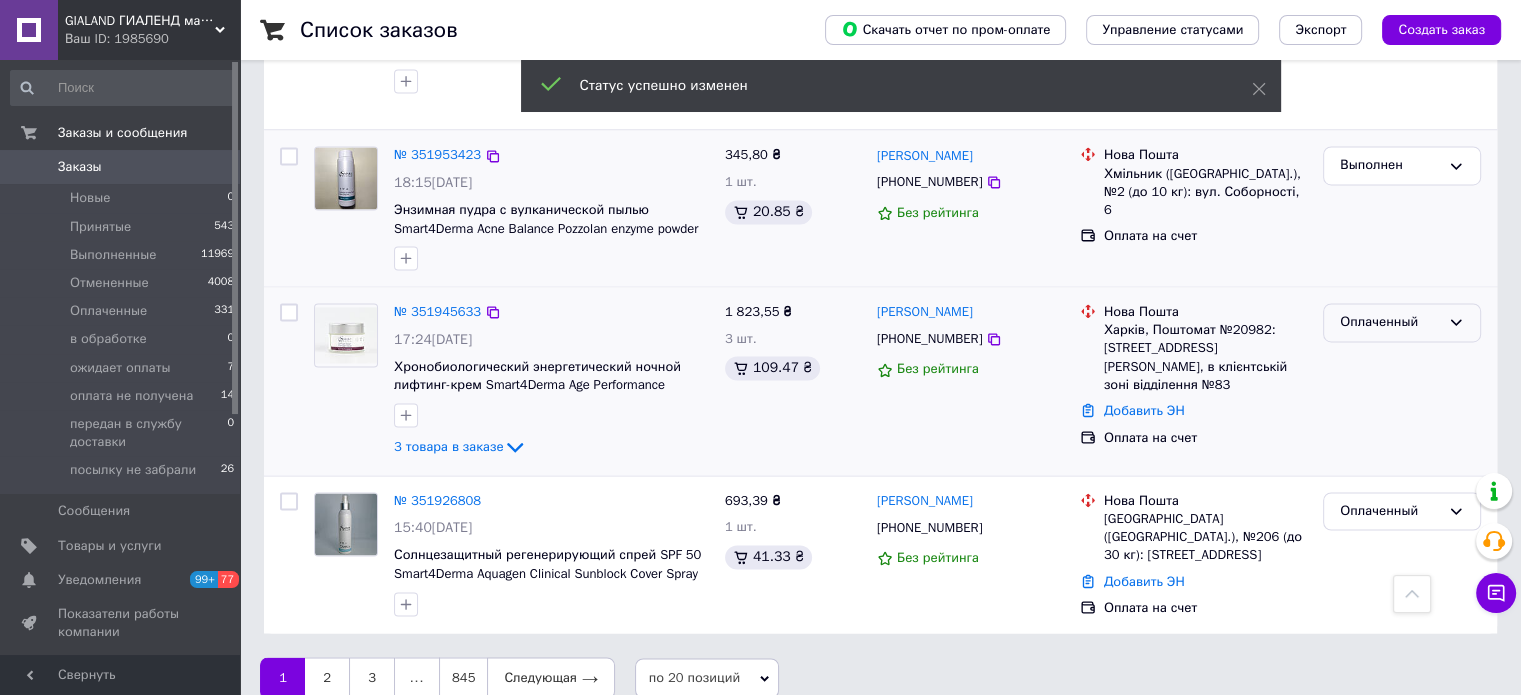 click on "Оплаченный" at bounding box center [1390, 322] 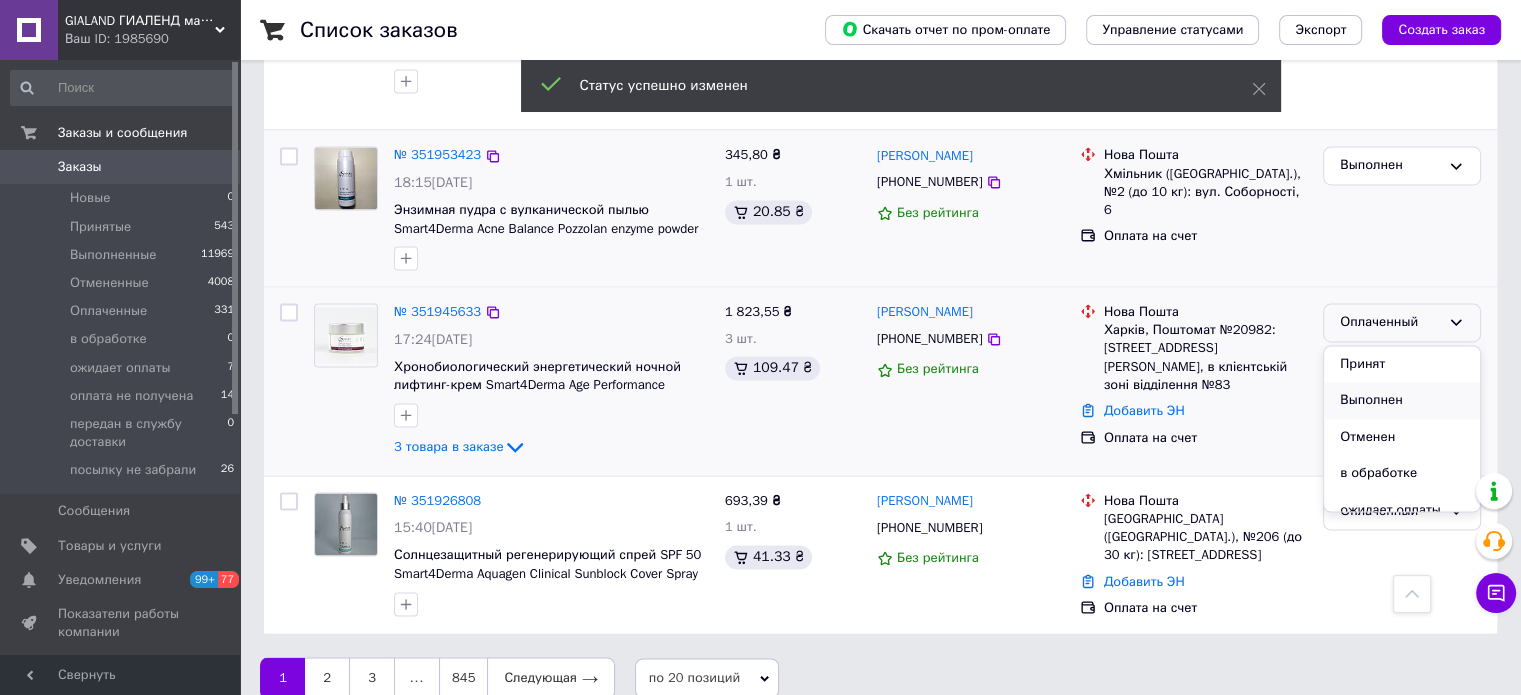 click on "Выполнен" at bounding box center (1402, 400) 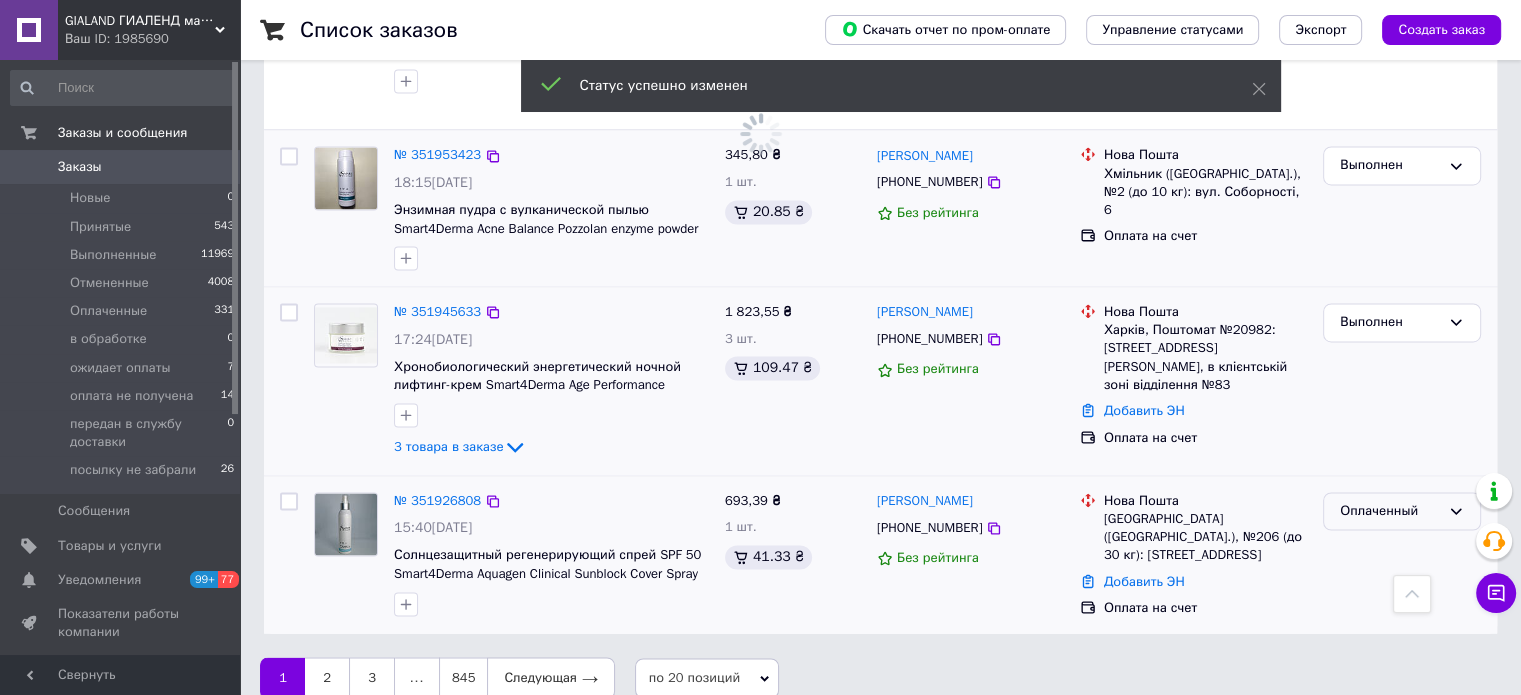 click on "Оплаченный" at bounding box center (1390, 511) 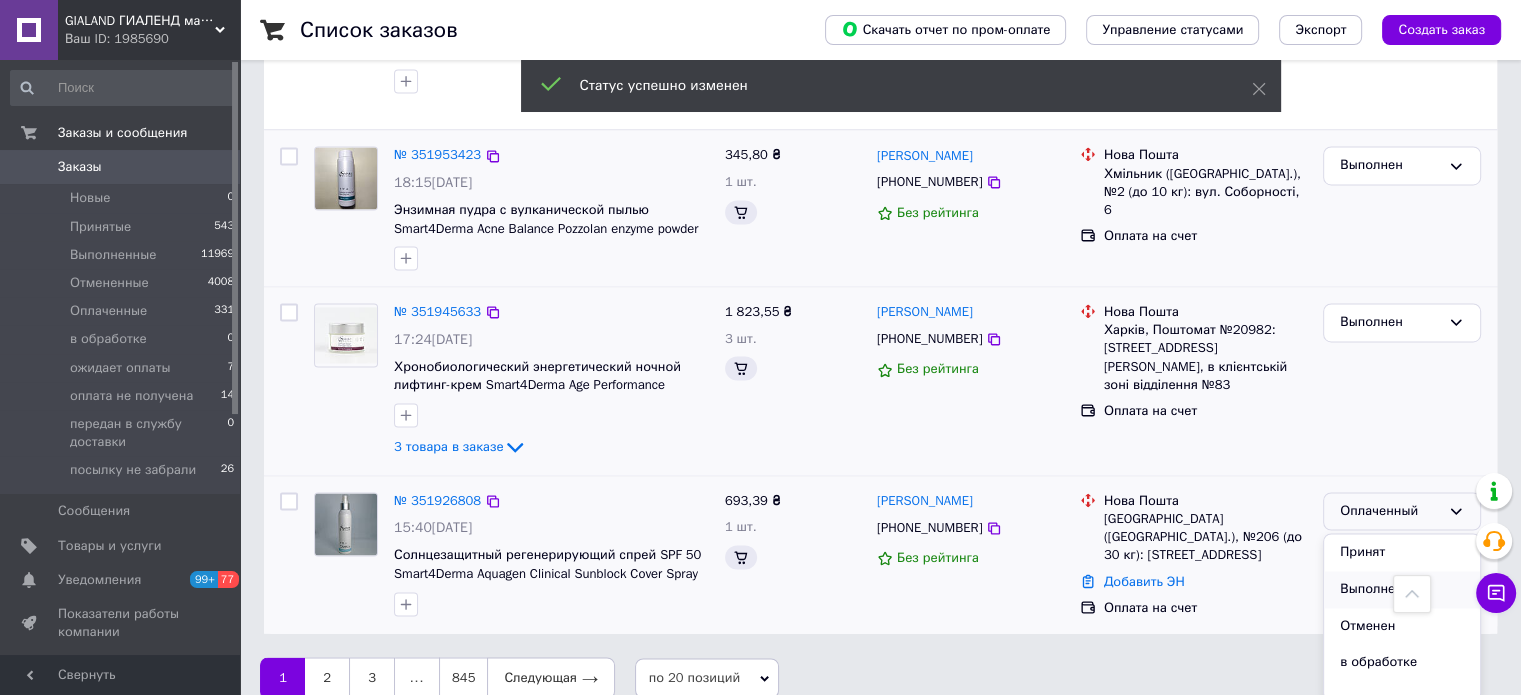 click on "Выполнен" at bounding box center [1402, 589] 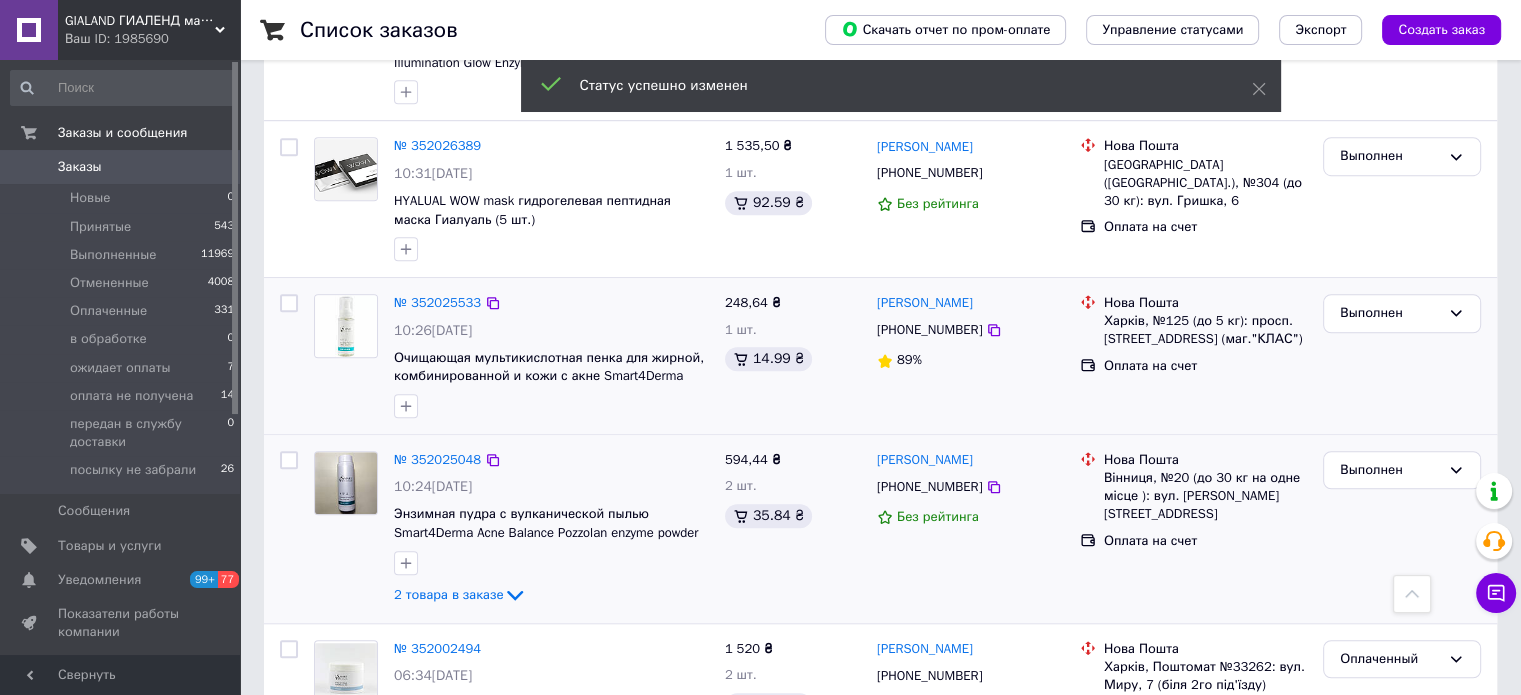 scroll, scrollTop: 957, scrollLeft: 0, axis: vertical 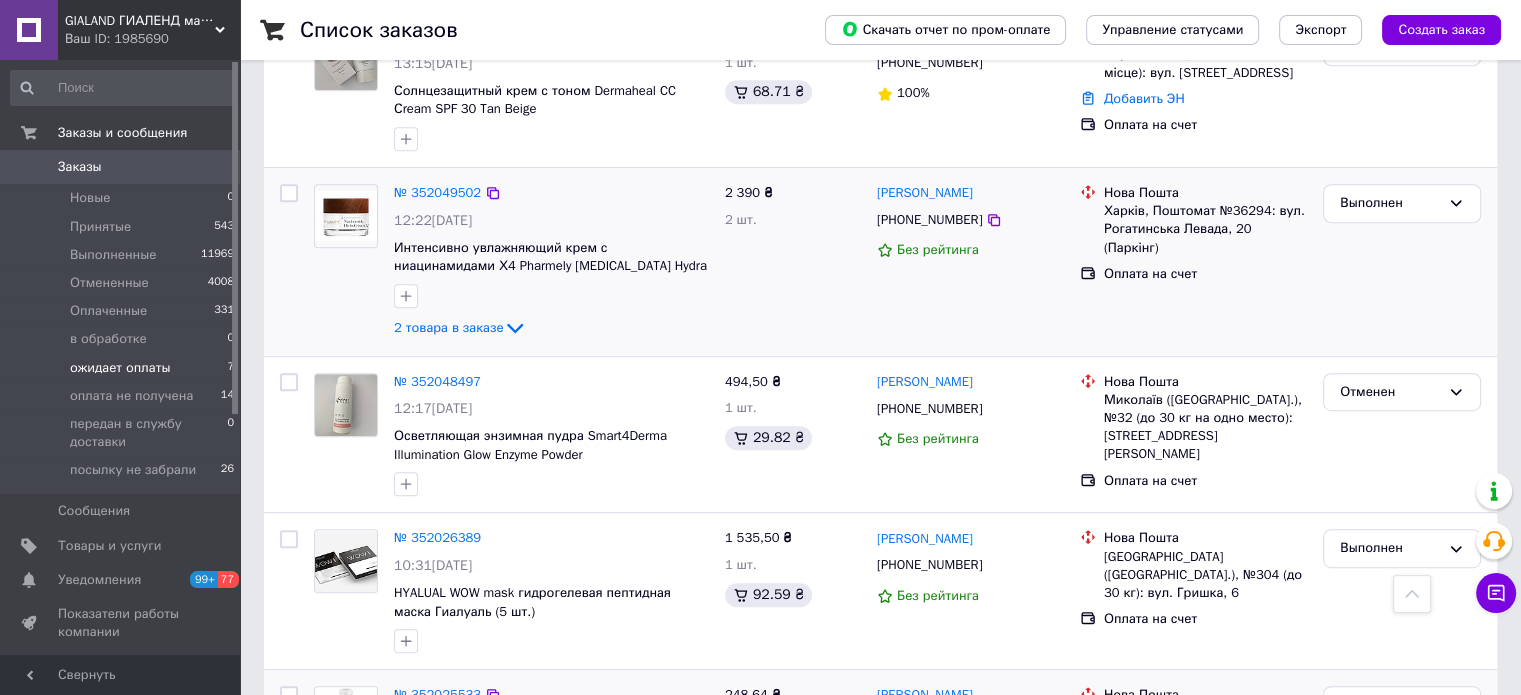 click on "ожидает оплаты" at bounding box center [120, 368] 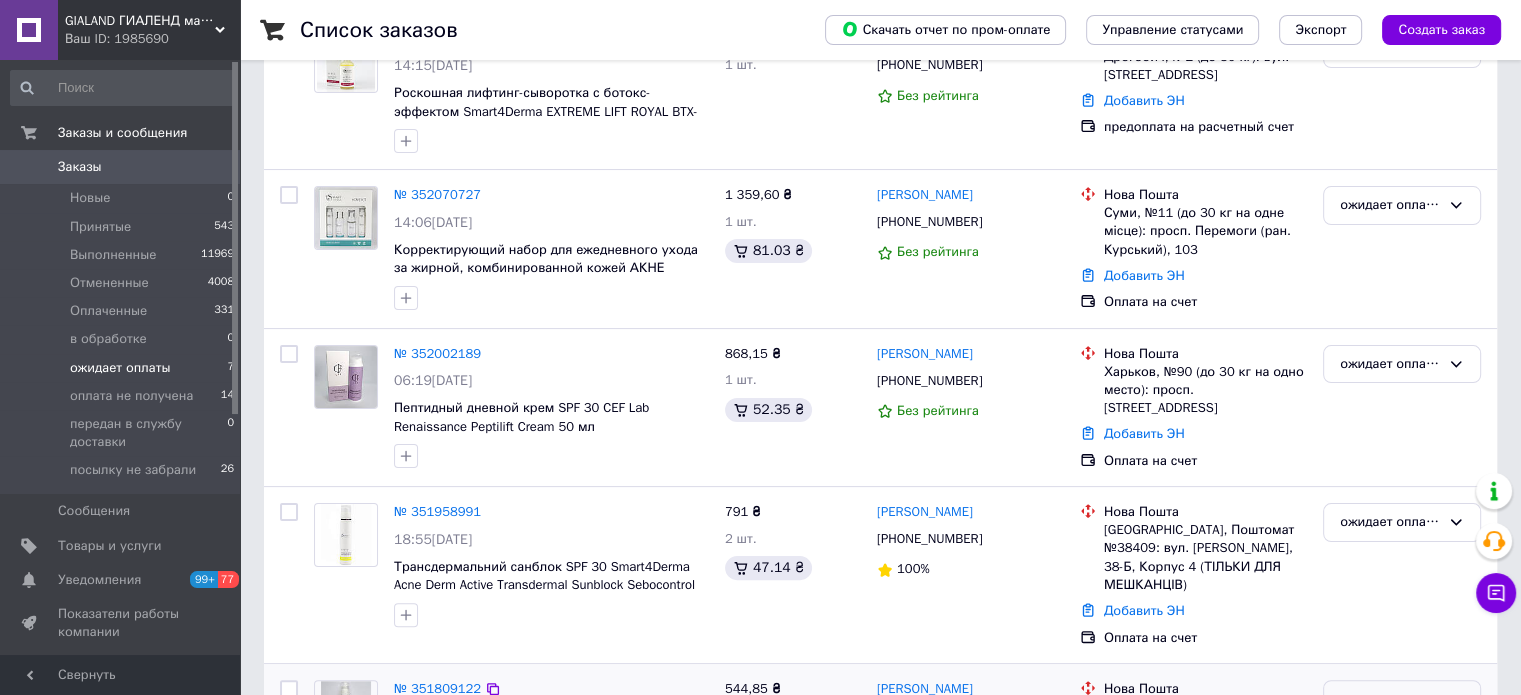 scroll, scrollTop: 500, scrollLeft: 0, axis: vertical 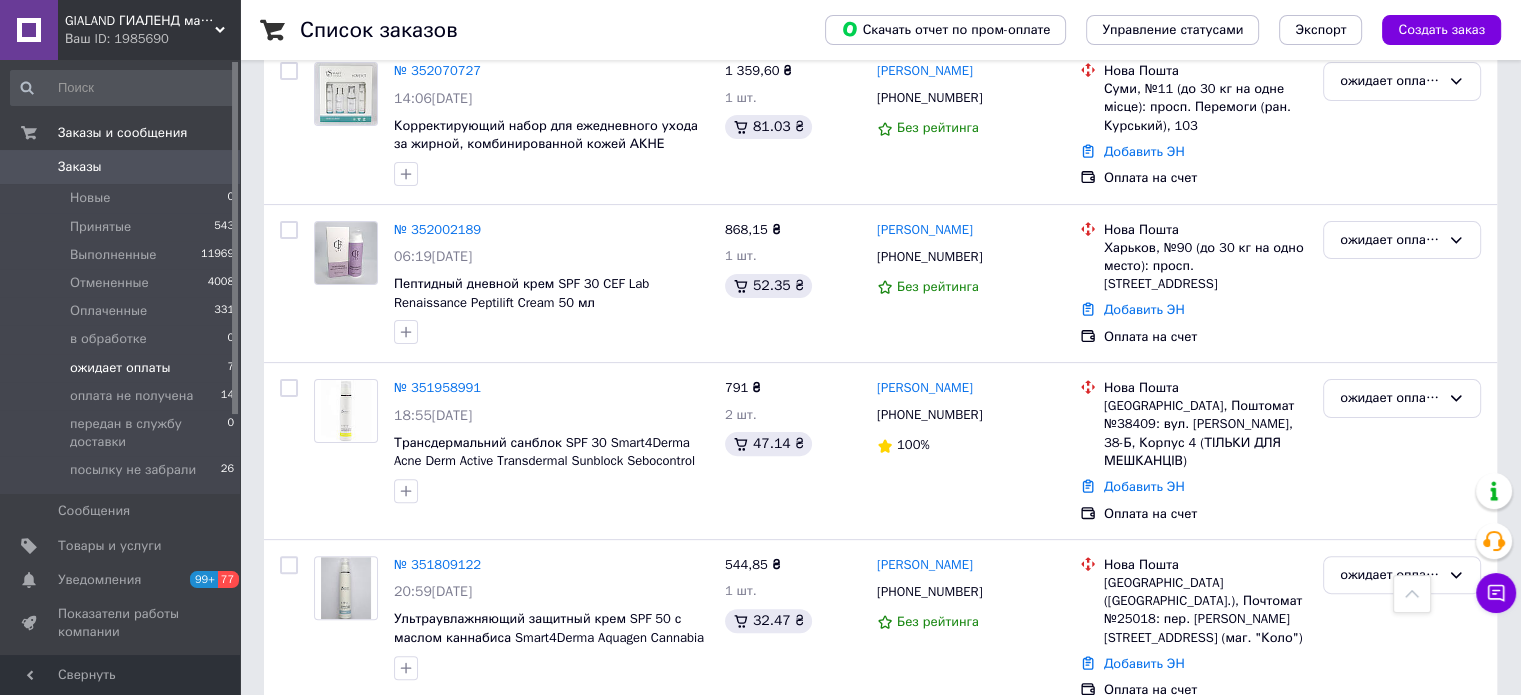 click on "Заказы 0" at bounding box center (123, 167) 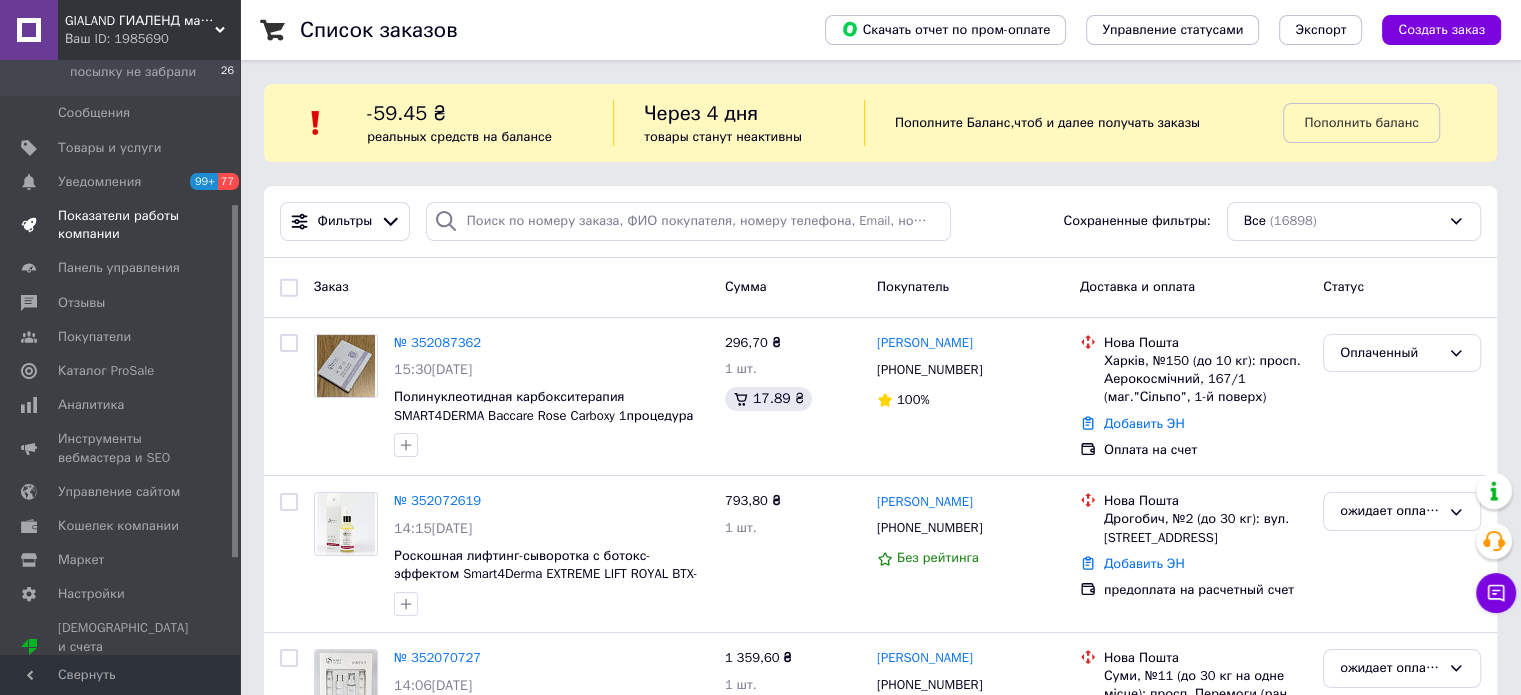 scroll, scrollTop: 406, scrollLeft: 0, axis: vertical 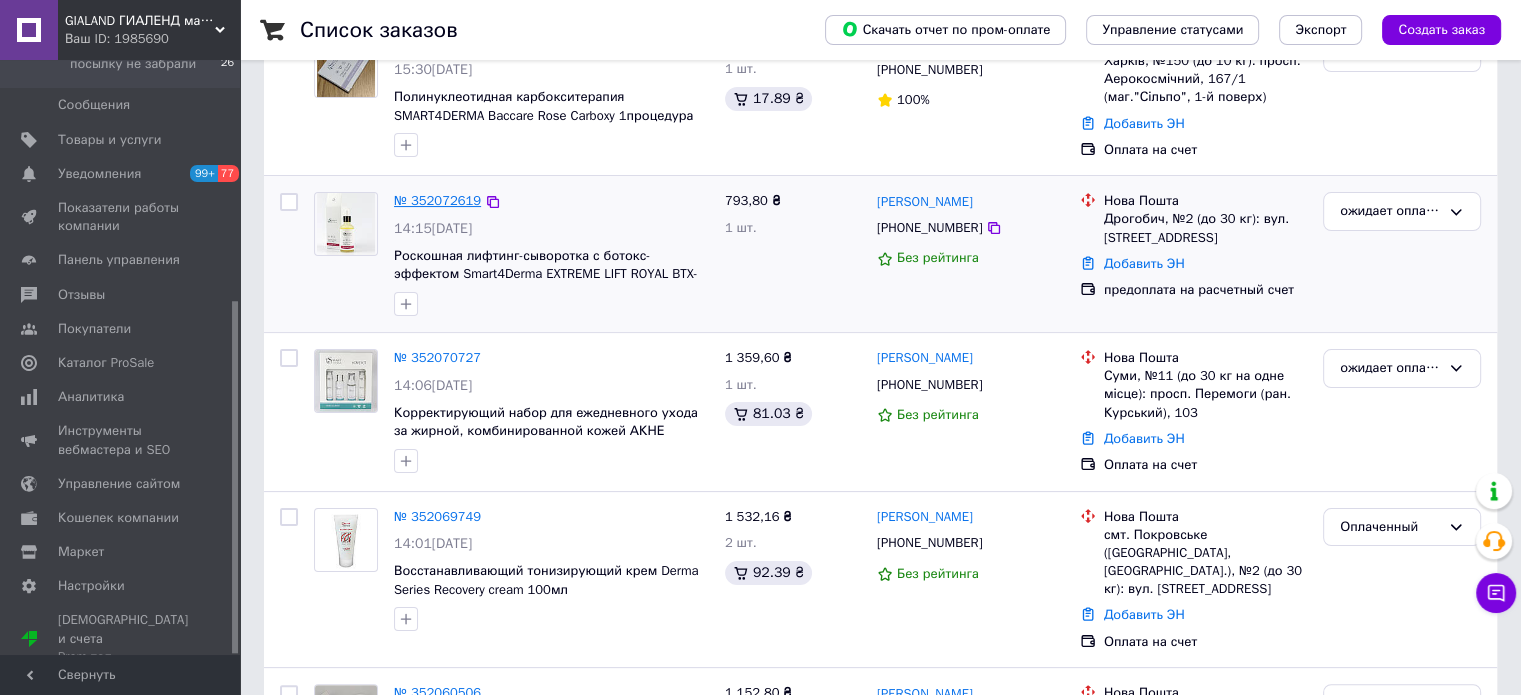 click on "№ 352072619" at bounding box center (437, 200) 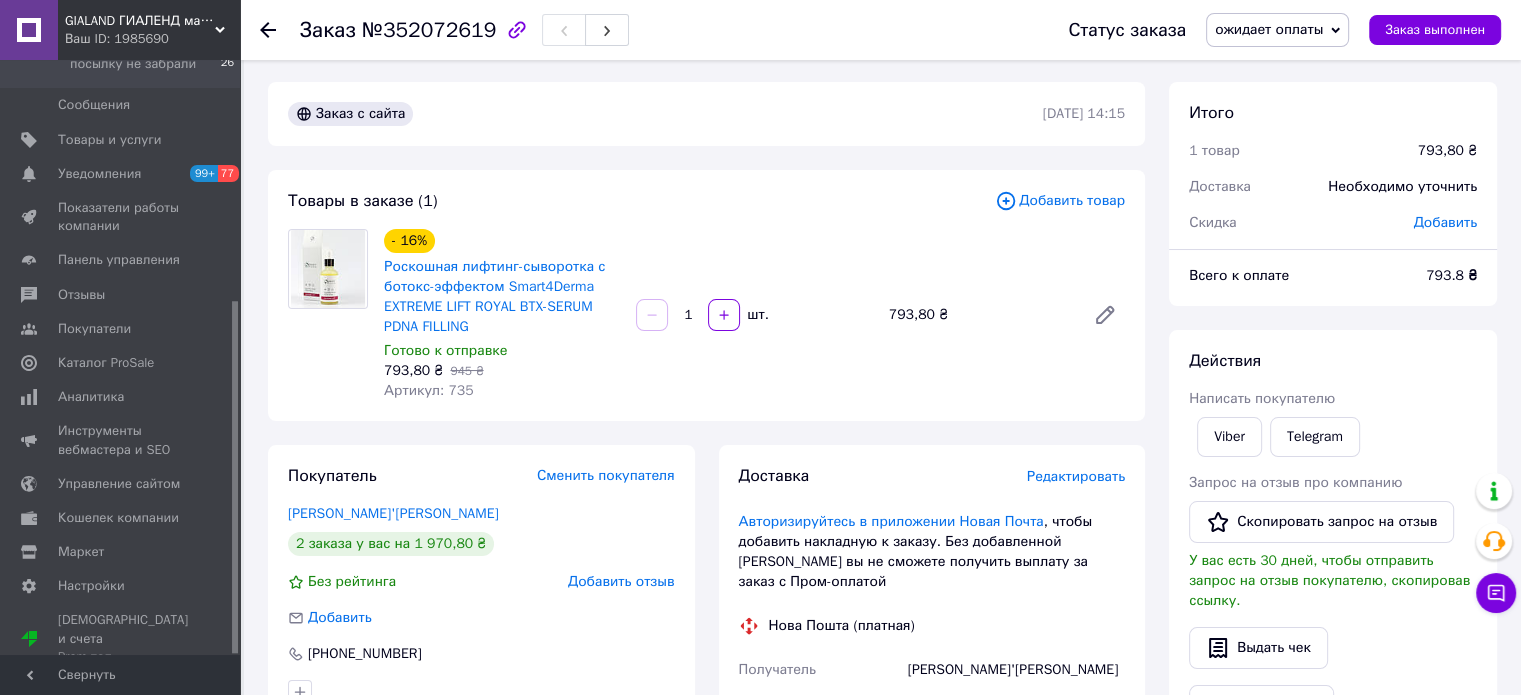 scroll, scrollTop: 0, scrollLeft: 0, axis: both 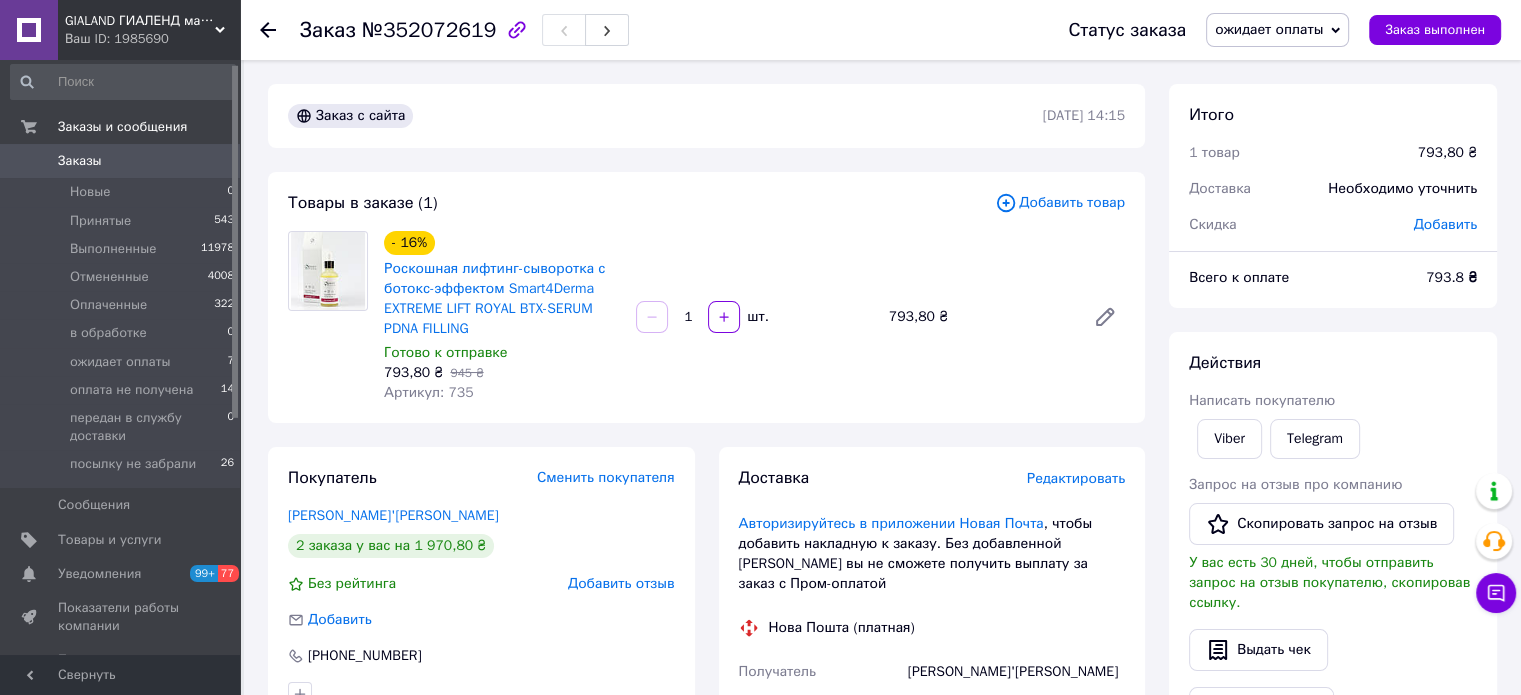click on "Заказы" at bounding box center [80, 161] 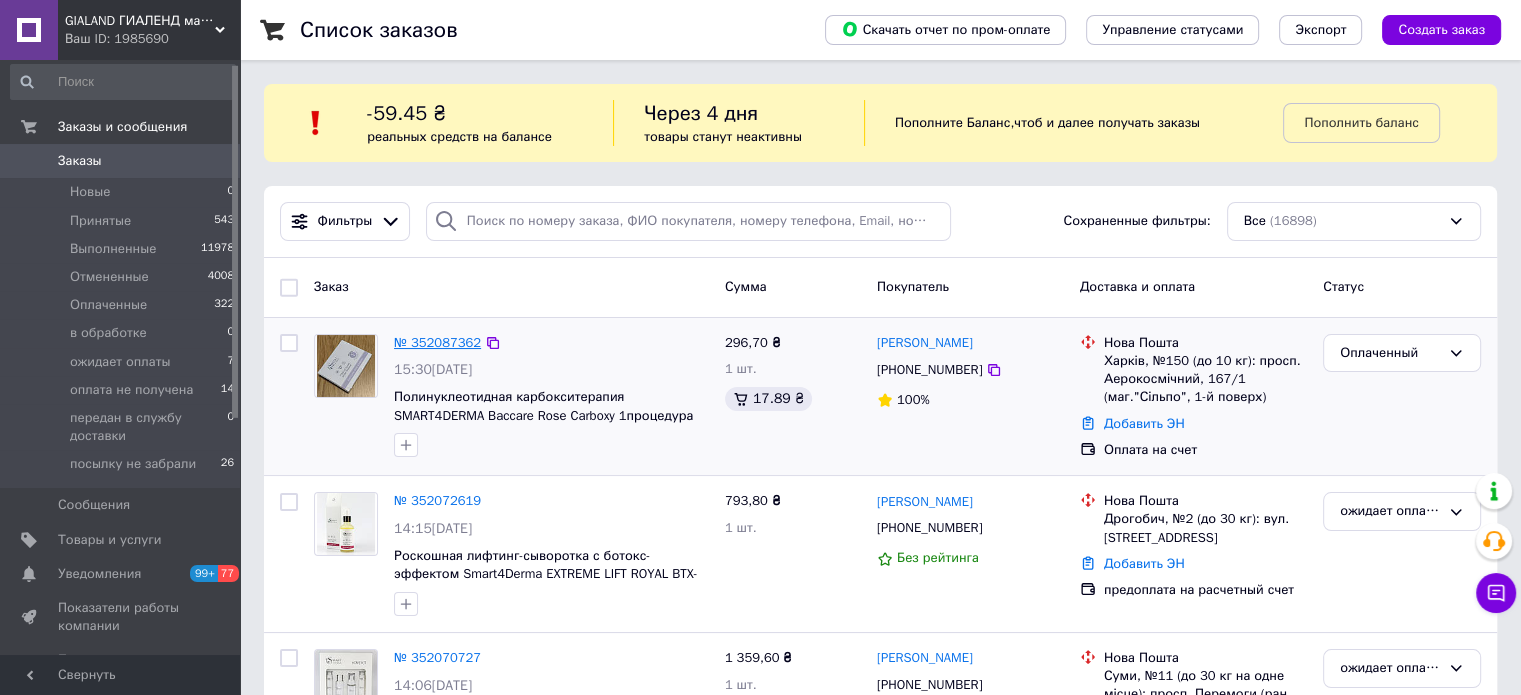 click on "№ 352087362" at bounding box center [437, 342] 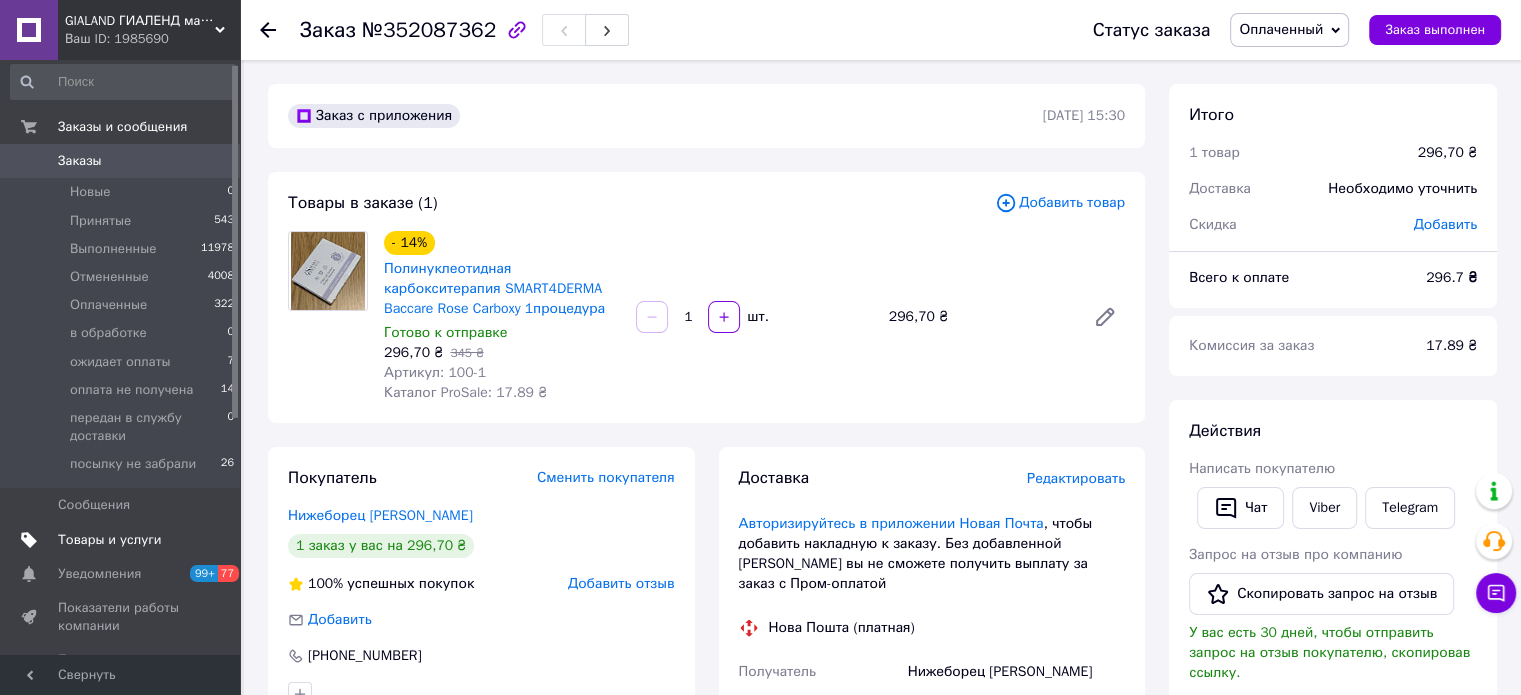 click on "Товары и услуги" at bounding box center (110, 540) 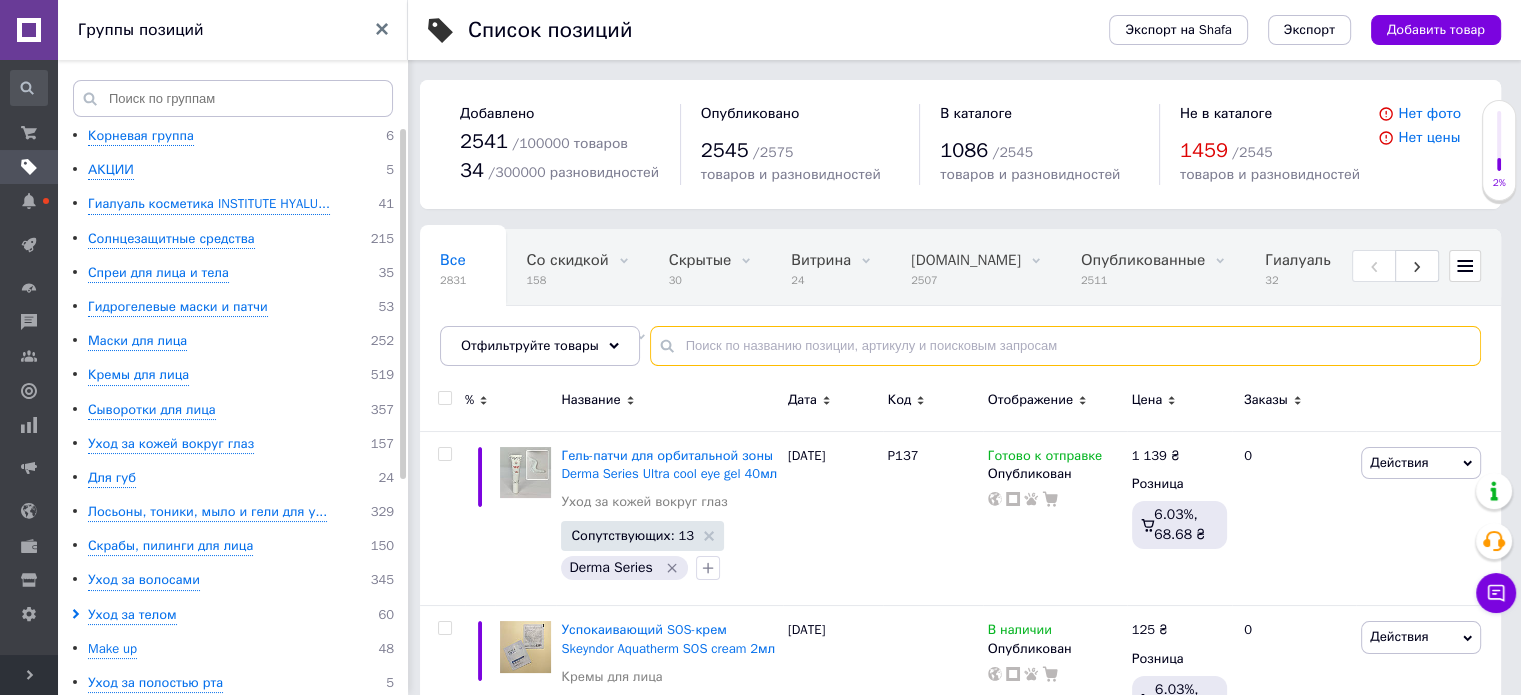 click at bounding box center [1065, 346] 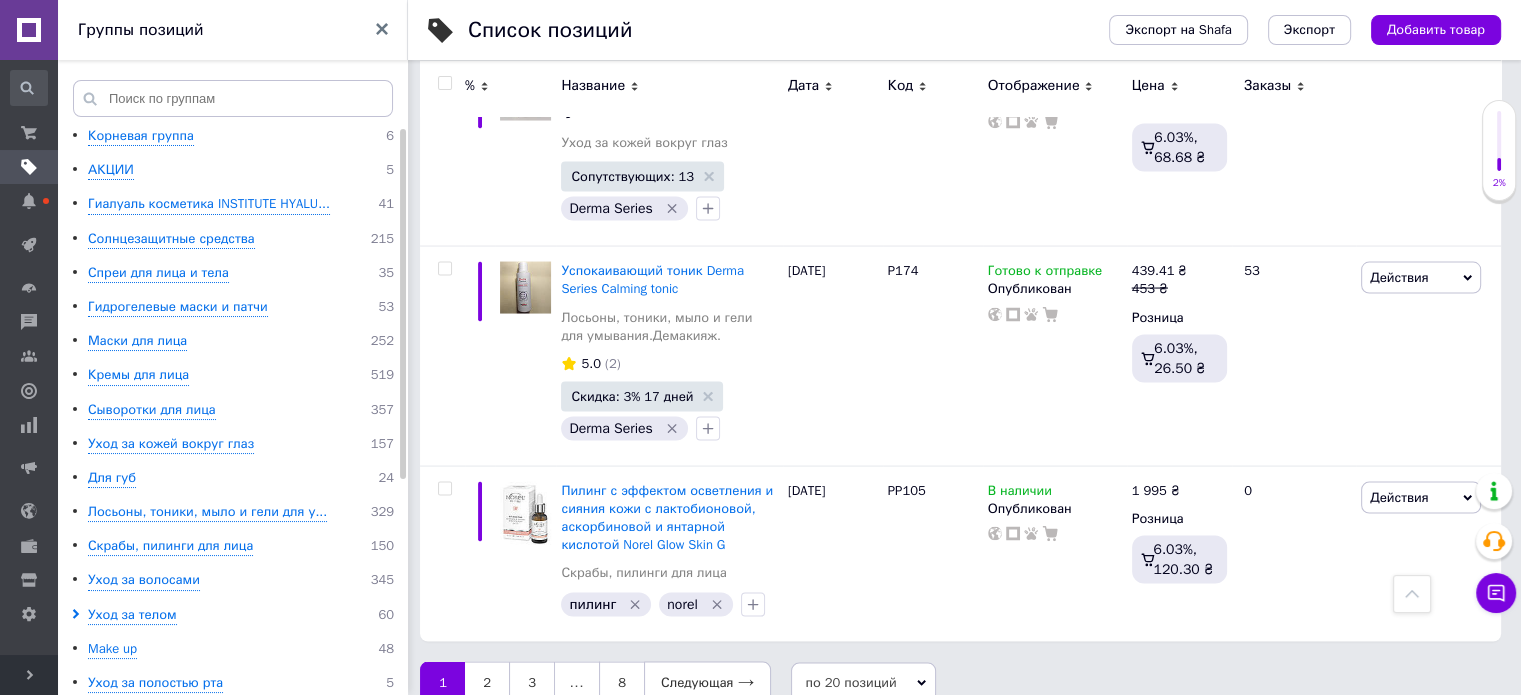 scroll, scrollTop: 3871, scrollLeft: 0, axis: vertical 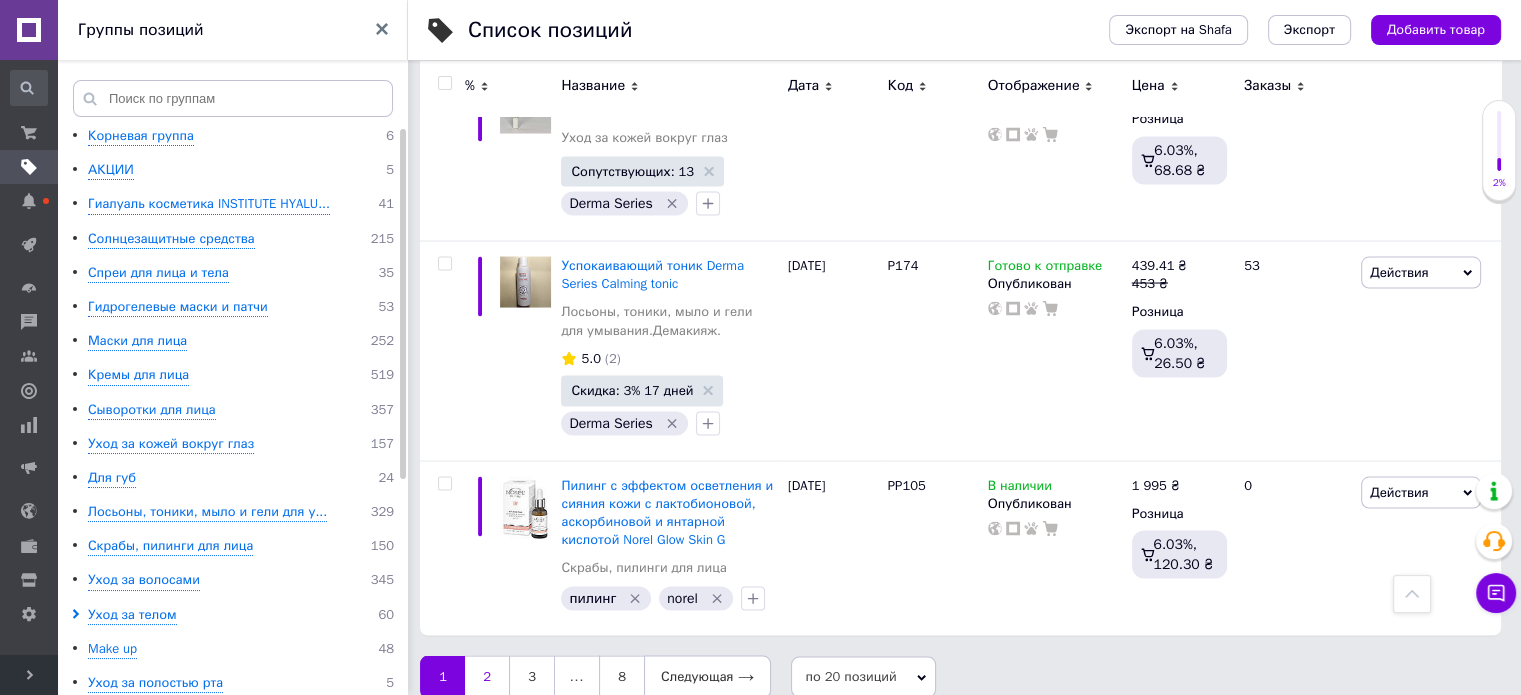 click on "2" at bounding box center [487, 677] 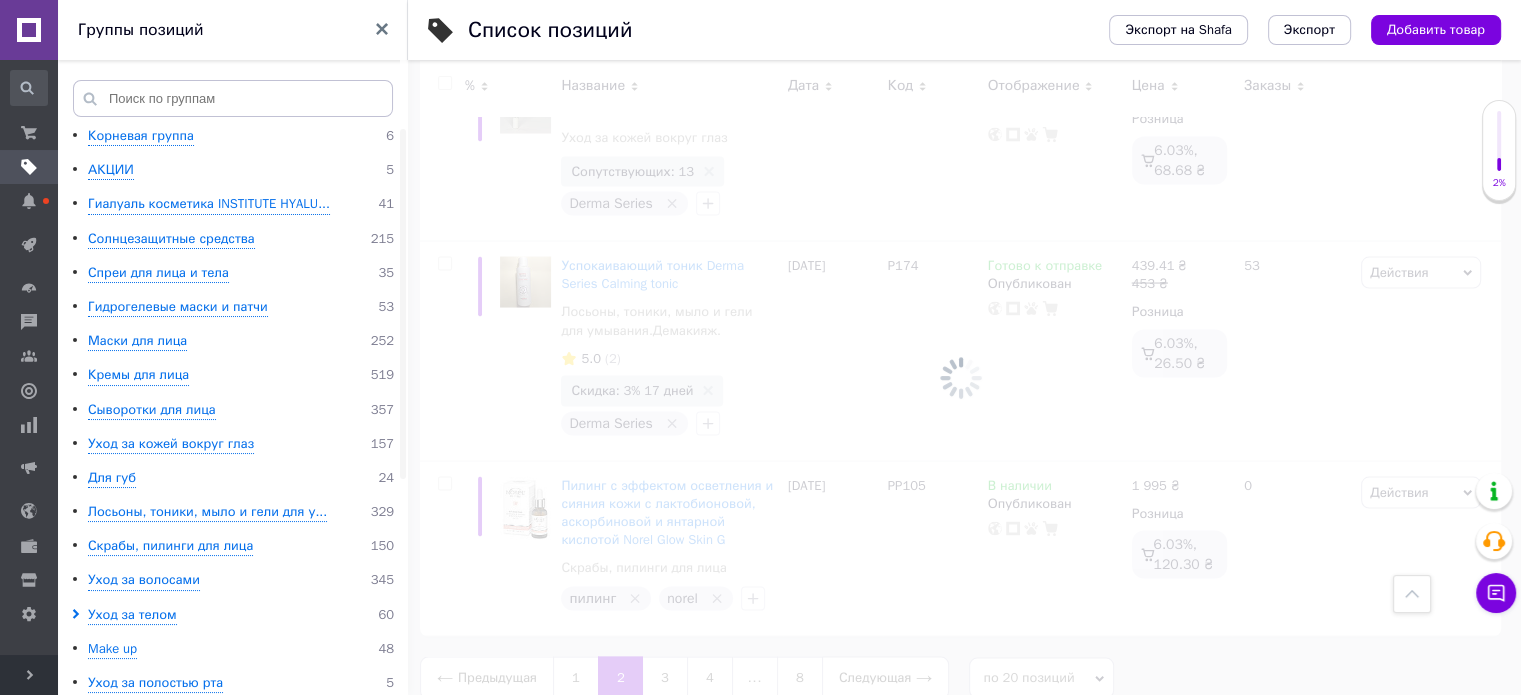 scroll, scrollTop: 150, scrollLeft: 0, axis: vertical 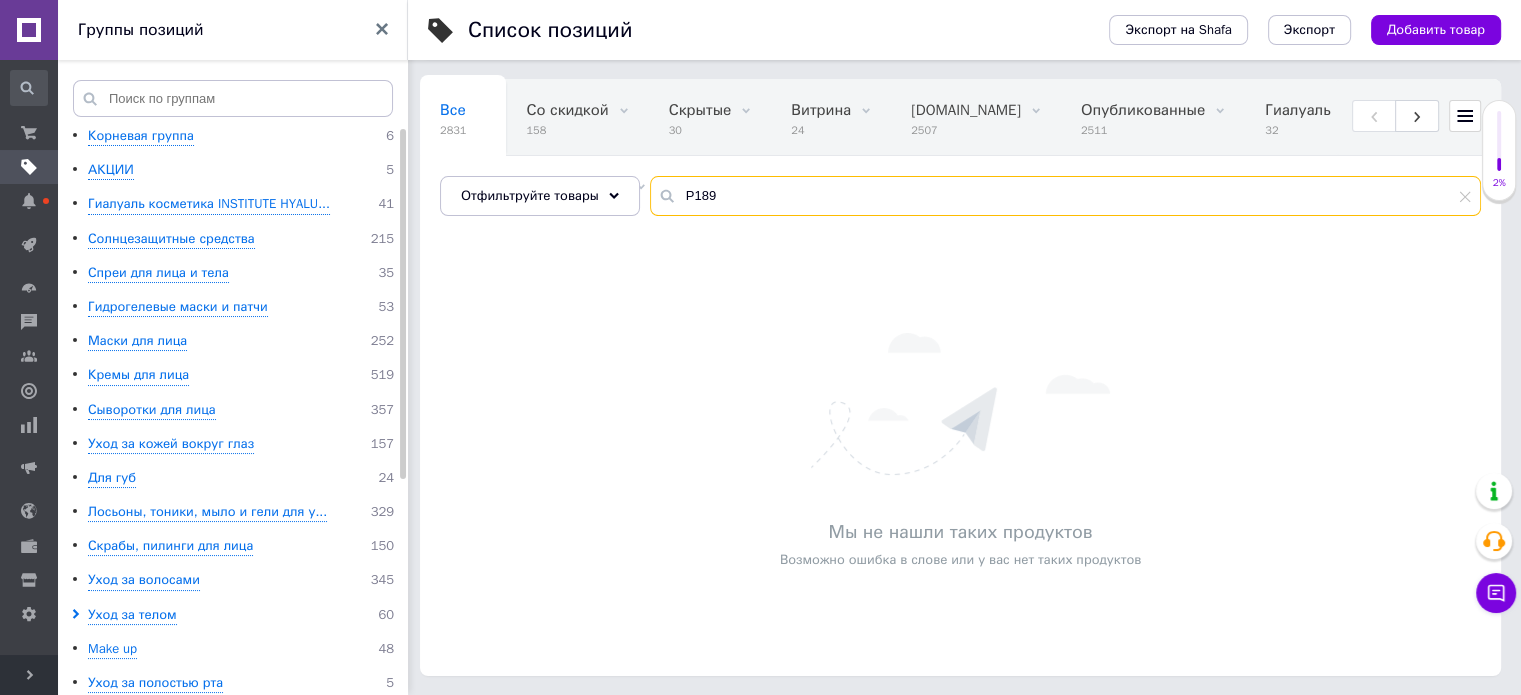 click on "P189" at bounding box center [1065, 196] 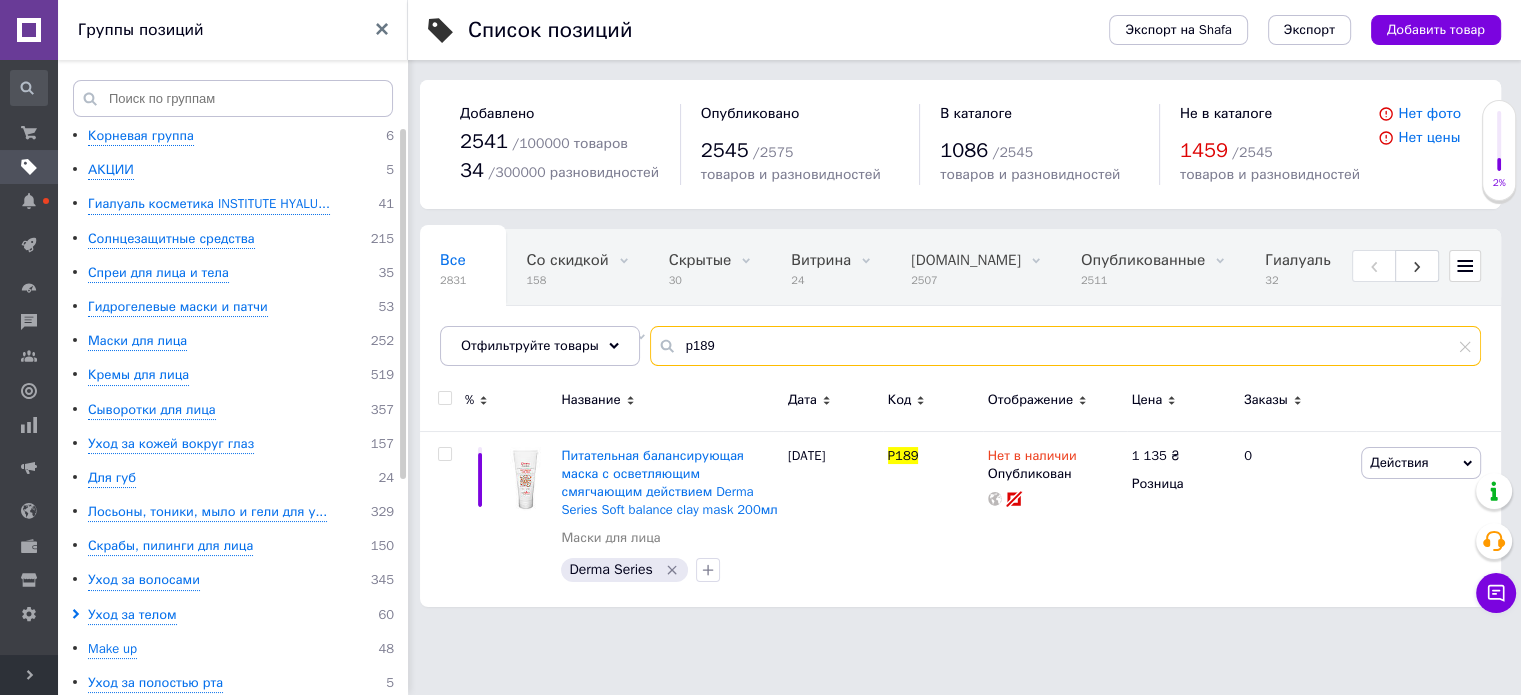 scroll, scrollTop: 0, scrollLeft: 0, axis: both 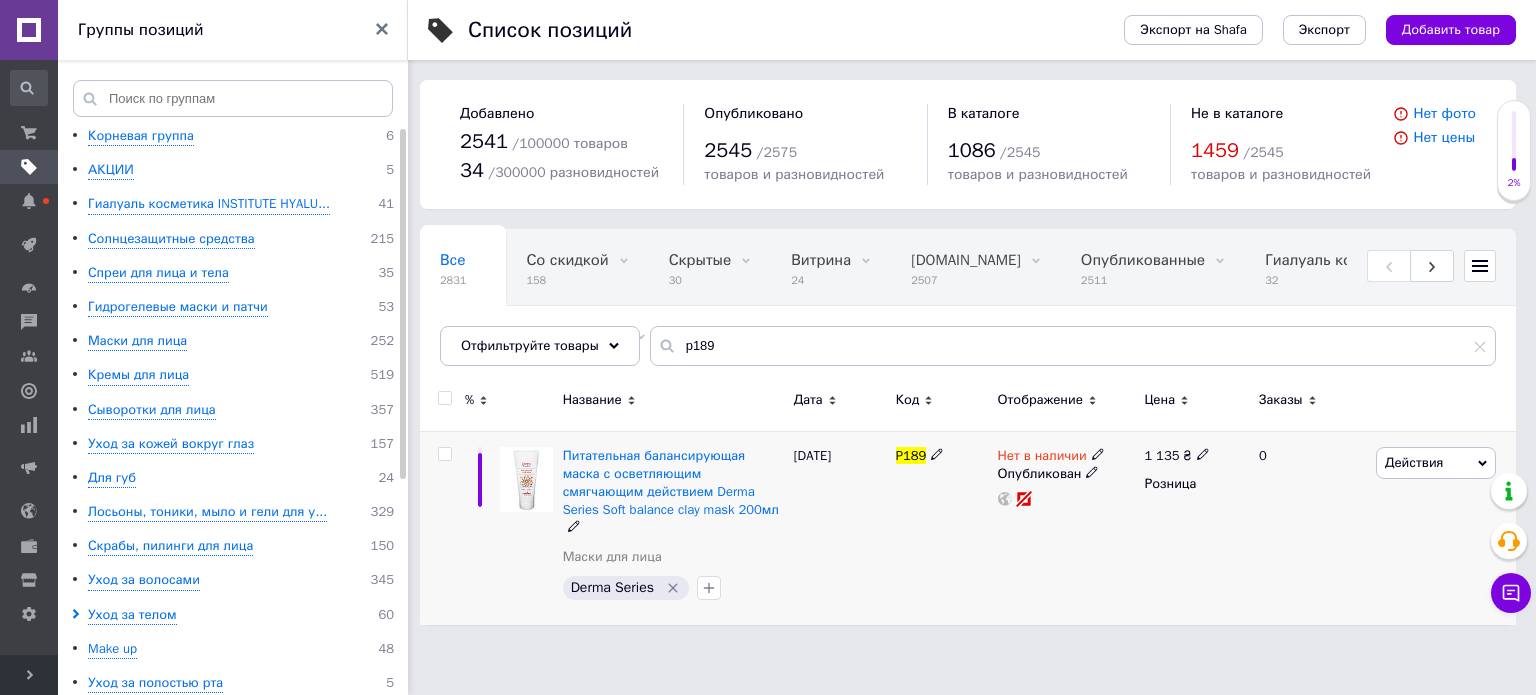 click 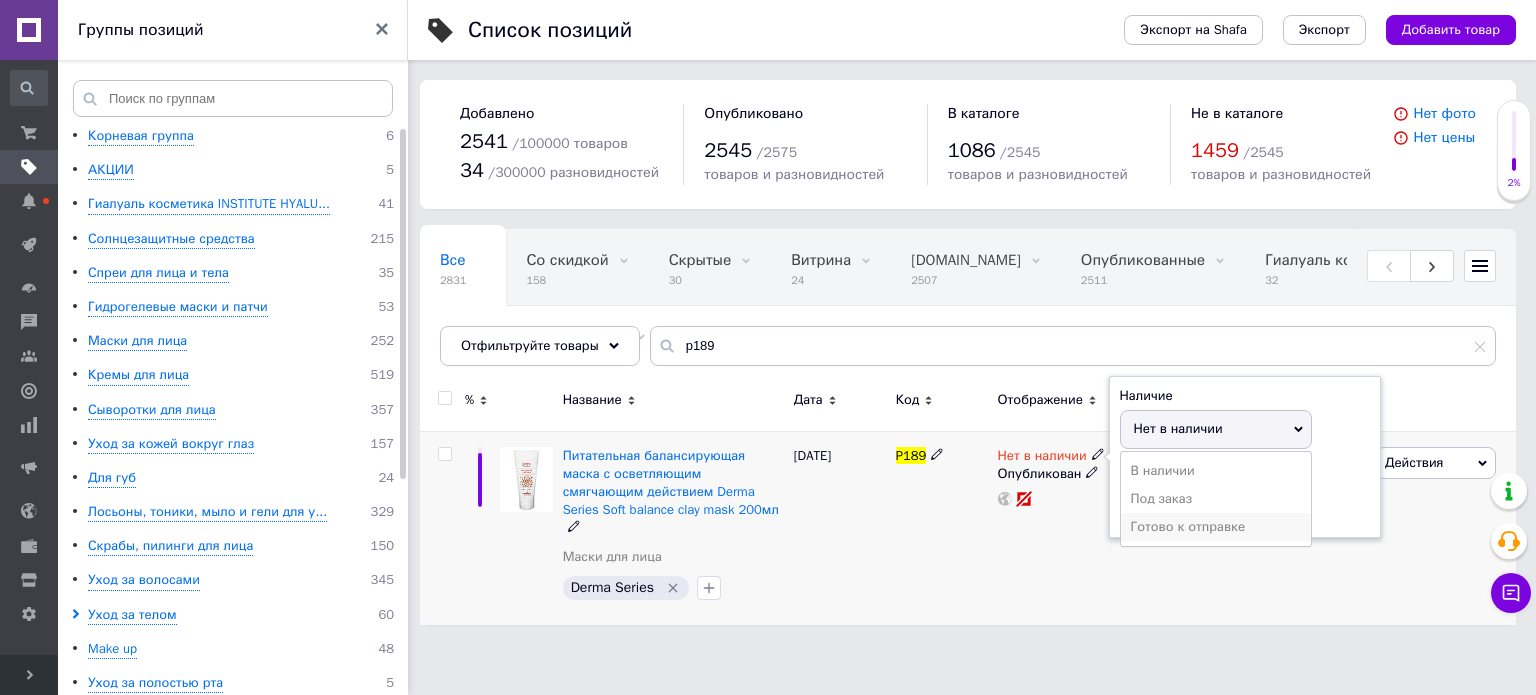 click on "Готово к отправке" at bounding box center [1216, 527] 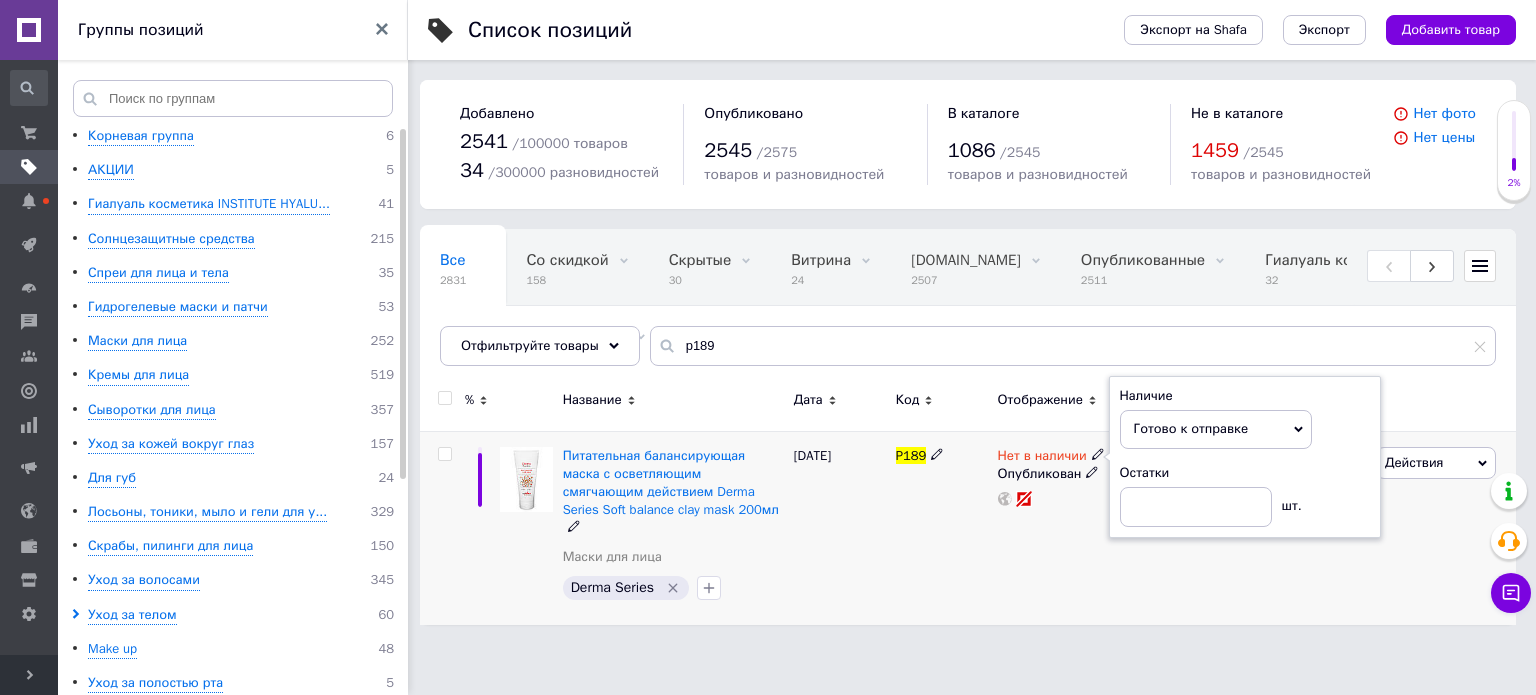 click on "P189" at bounding box center [942, 528] 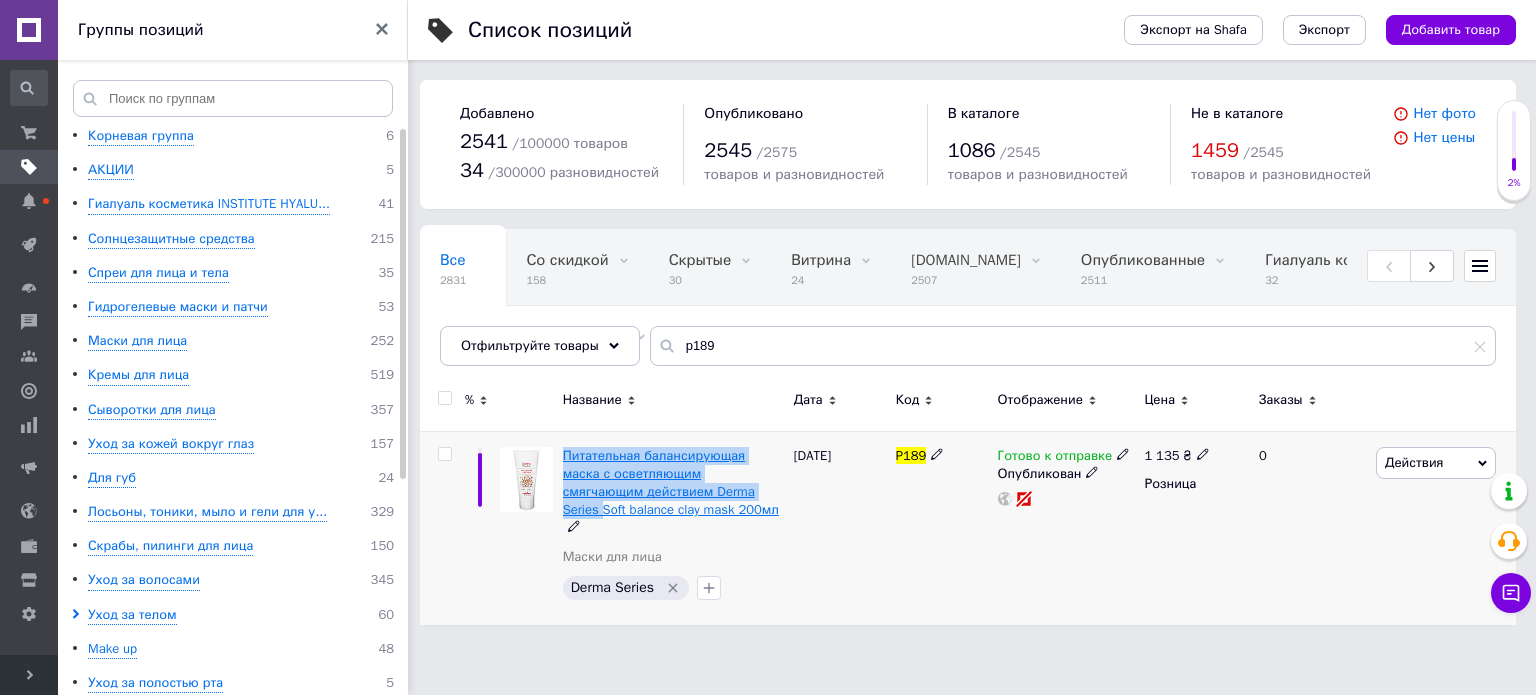 drag, startPoint x: 558, startPoint y: 441, endPoint x: 707, endPoint y: 495, distance: 158.48344 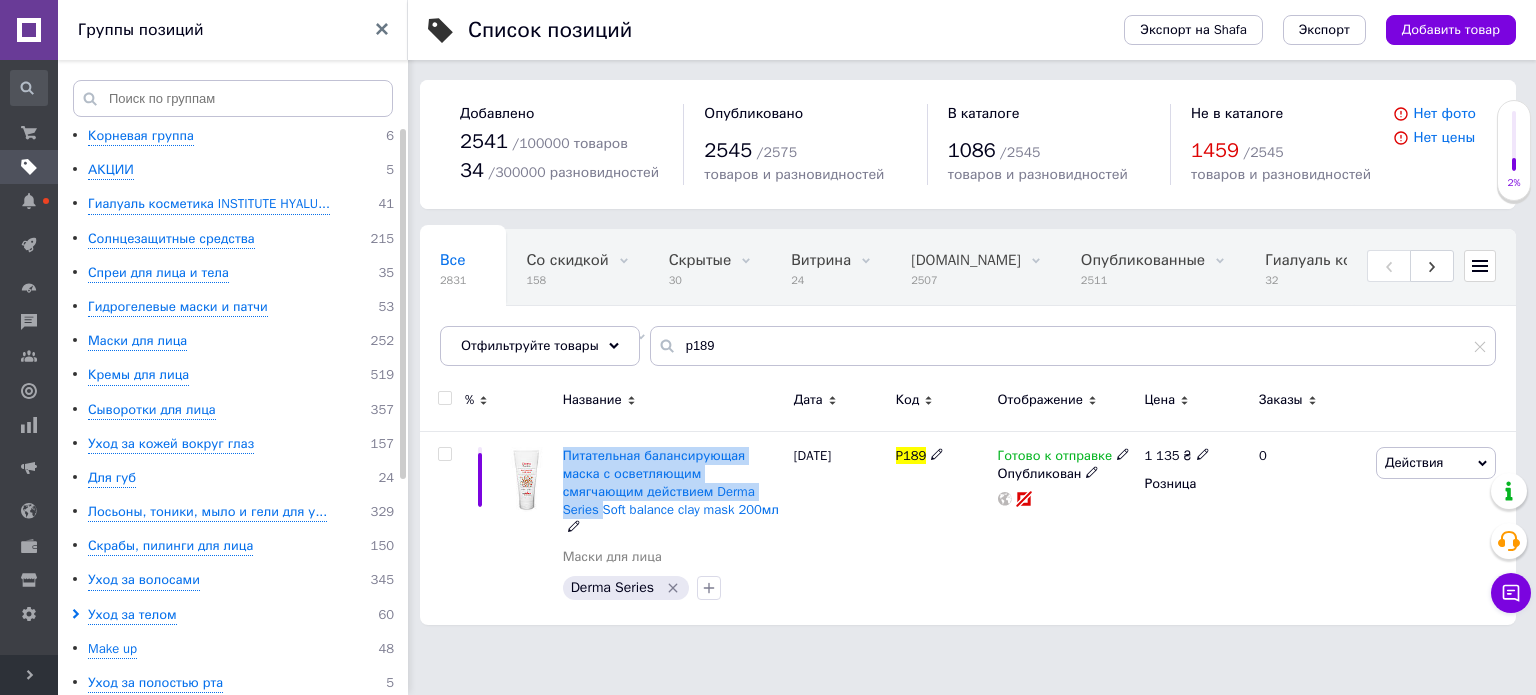 copy on "Питательная балансирующая маска с осветляющим смягчающим действием Derma Series" 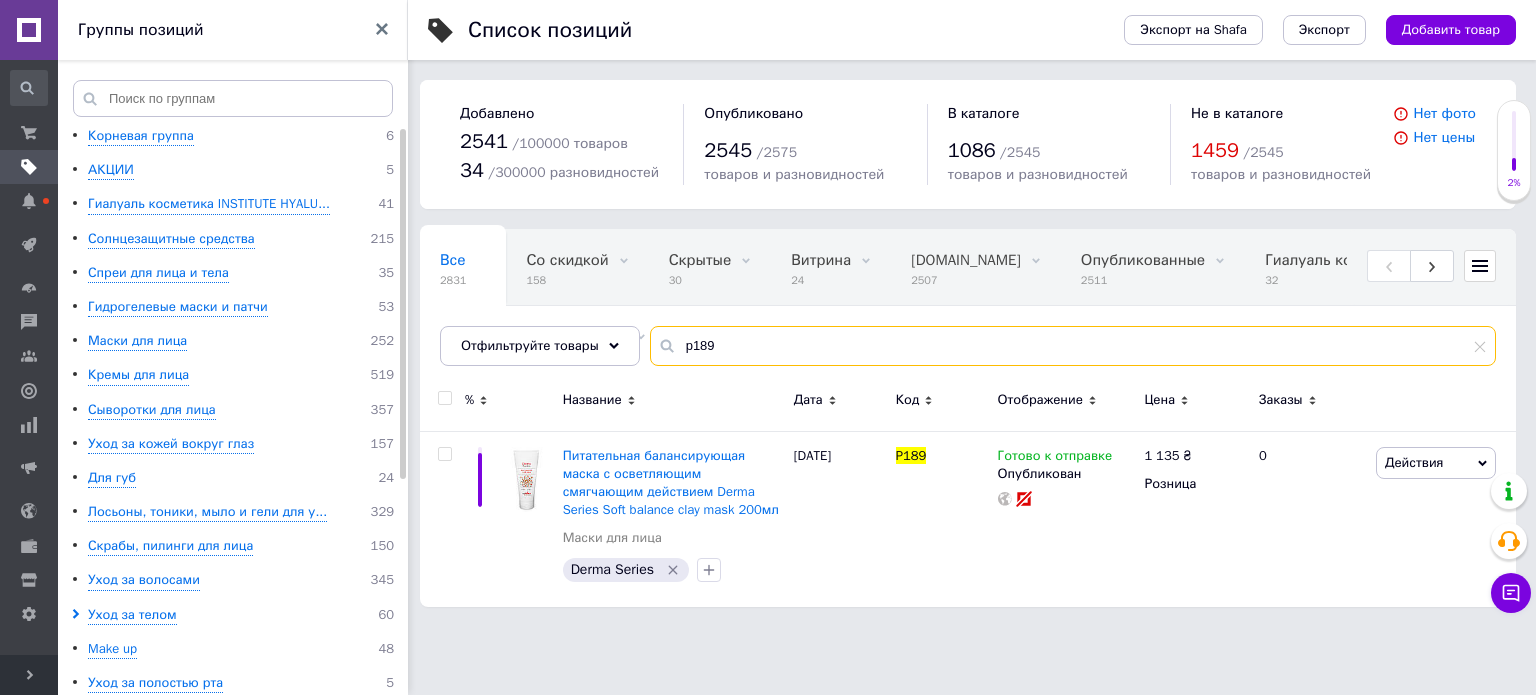 drag, startPoint x: 733, startPoint y: 345, endPoint x: 652, endPoint y: 335, distance: 81.61495 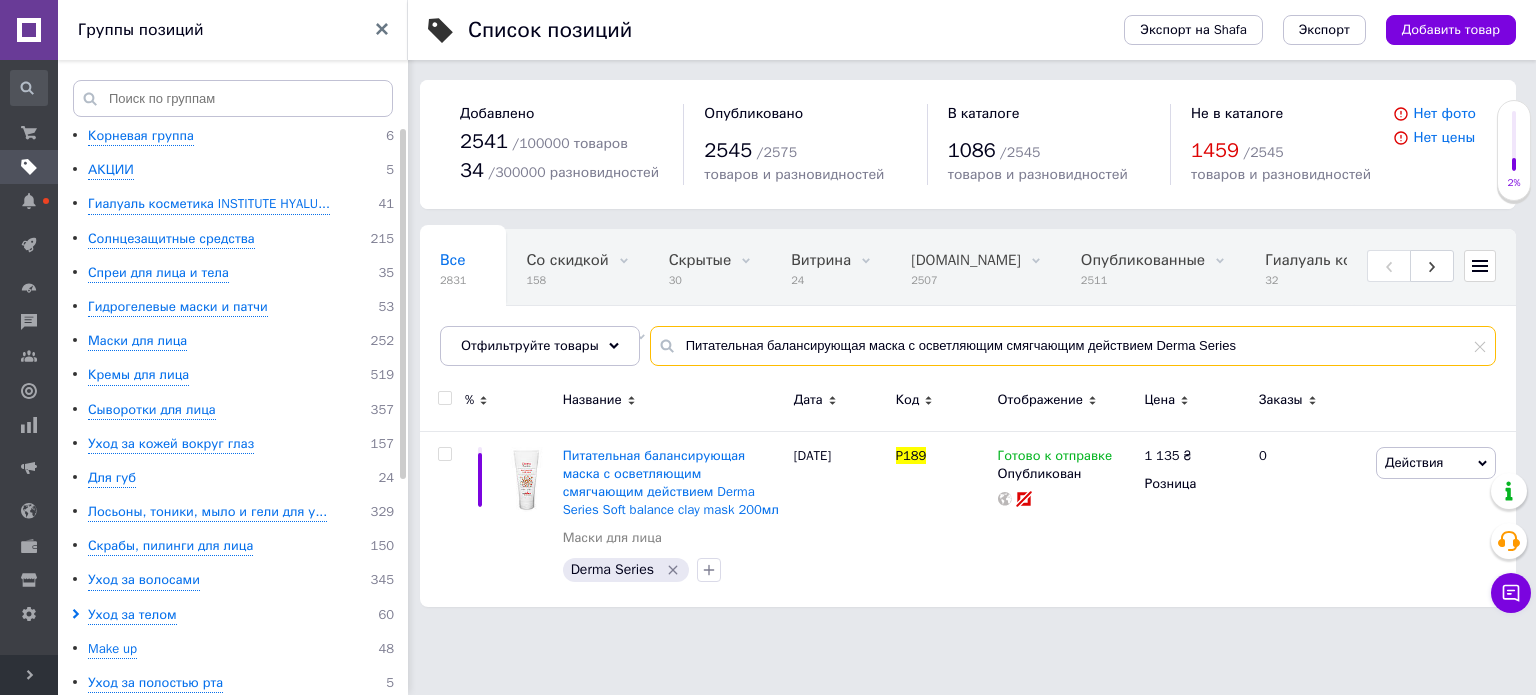 type on "Питательная балансирующая маска с осветляющим смягчающим действием Derma Series" 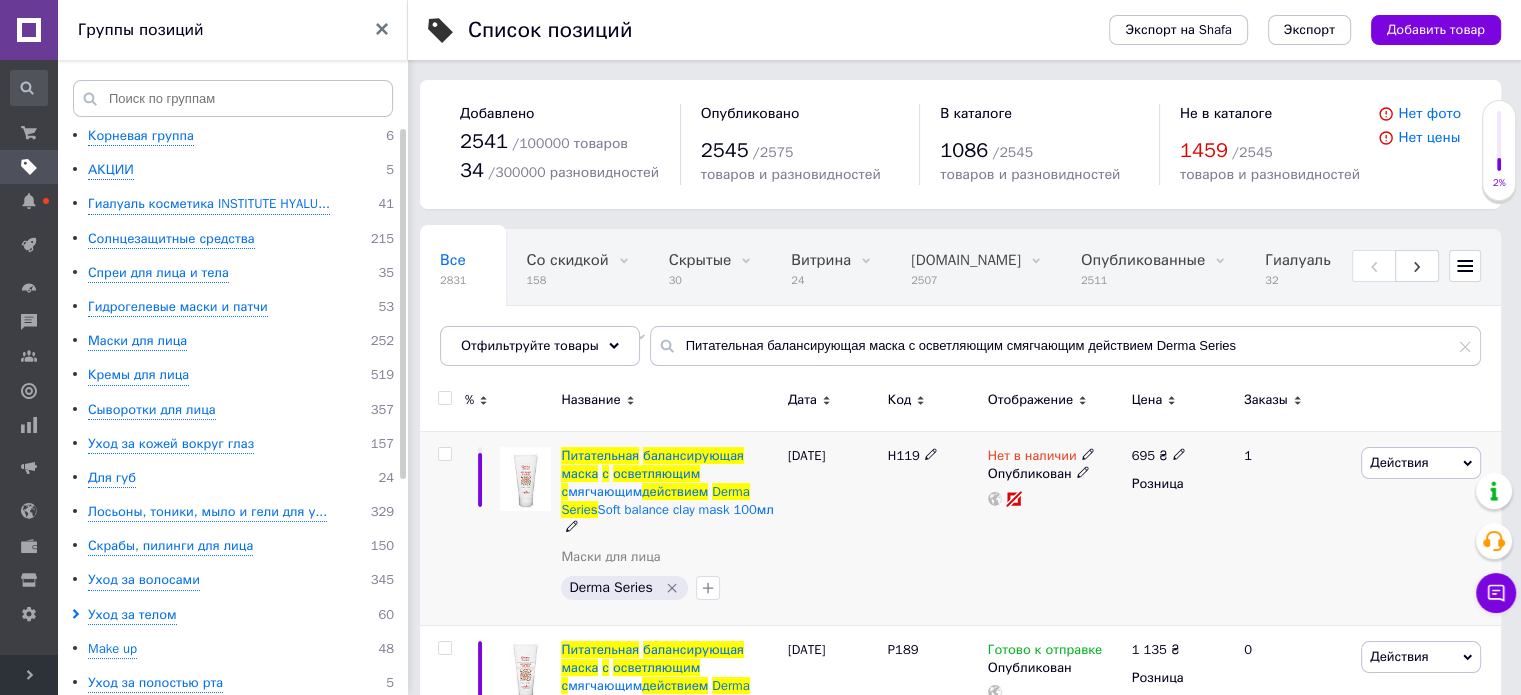 click 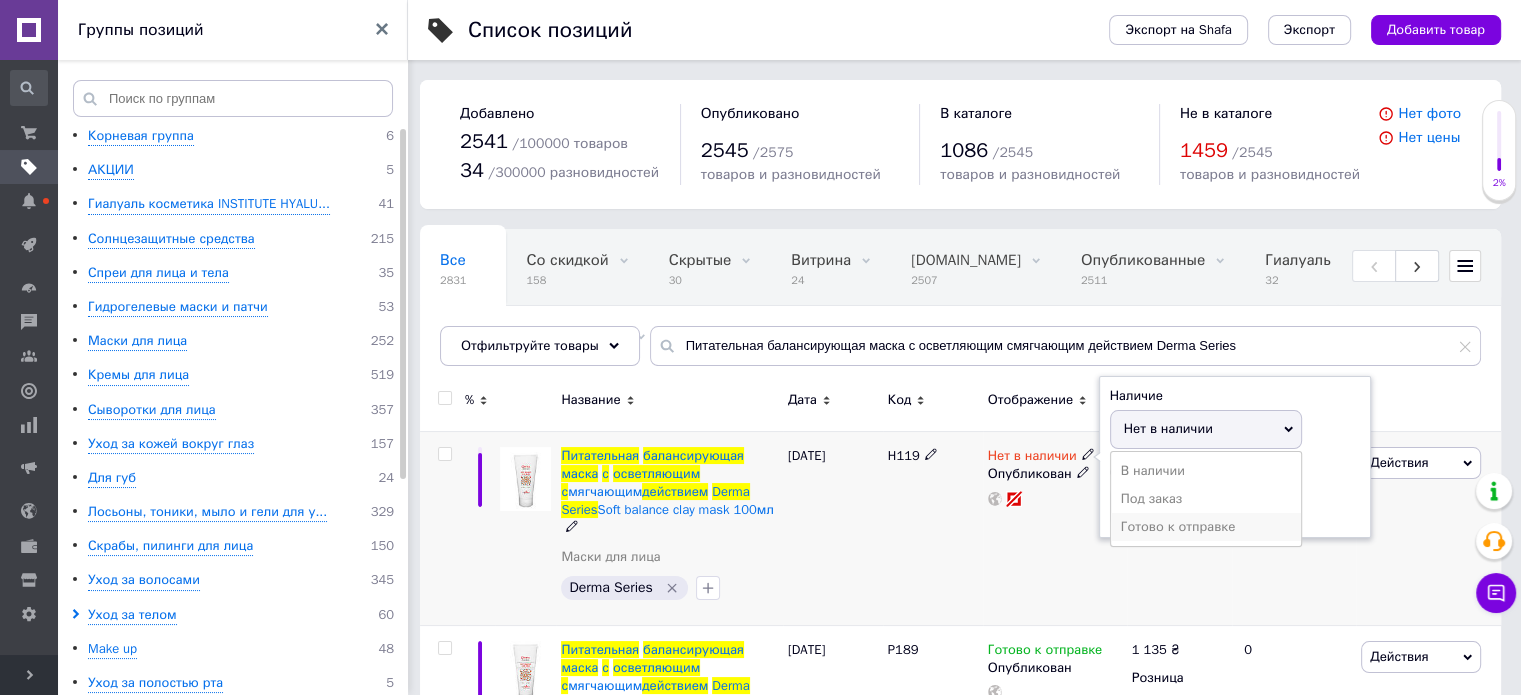 click on "Готово к отправке" at bounding box center (1206, 527) 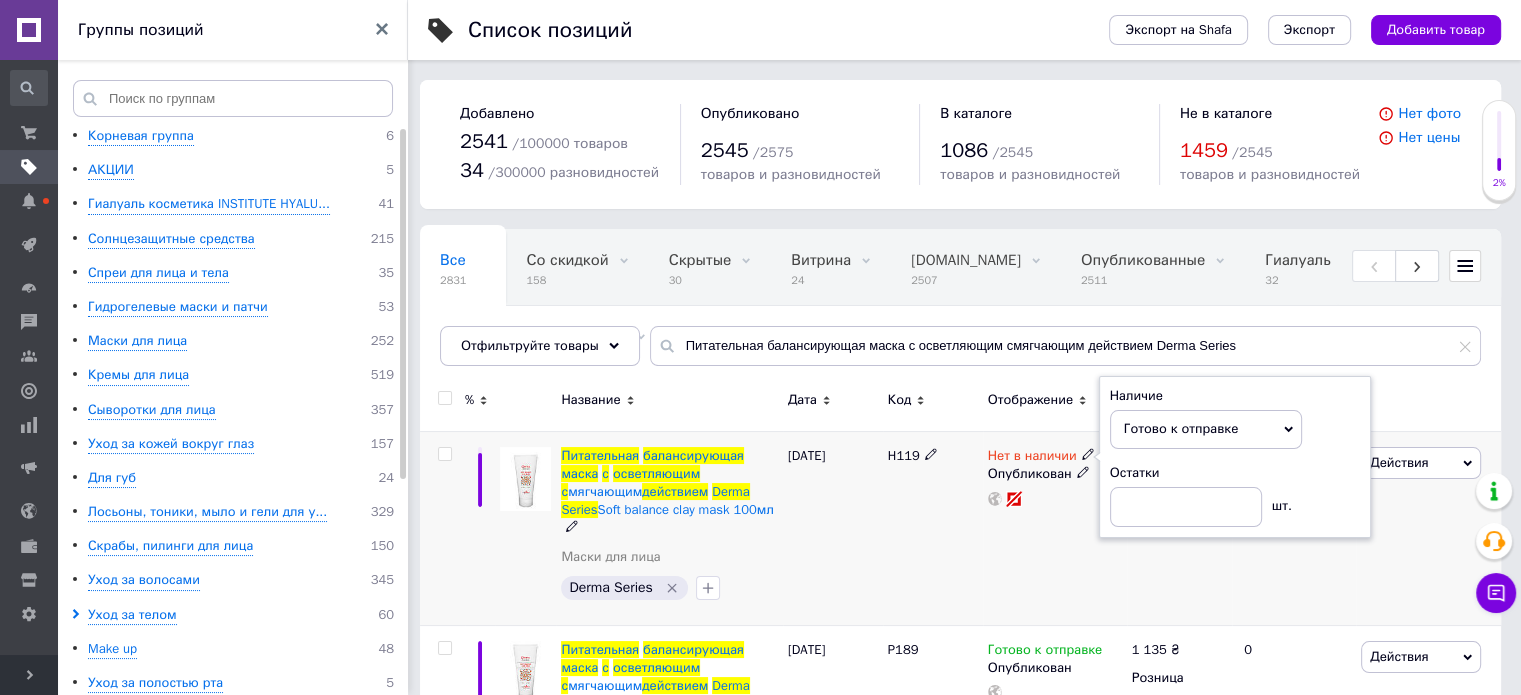 click on "H119" at bounding box center (933, 528) 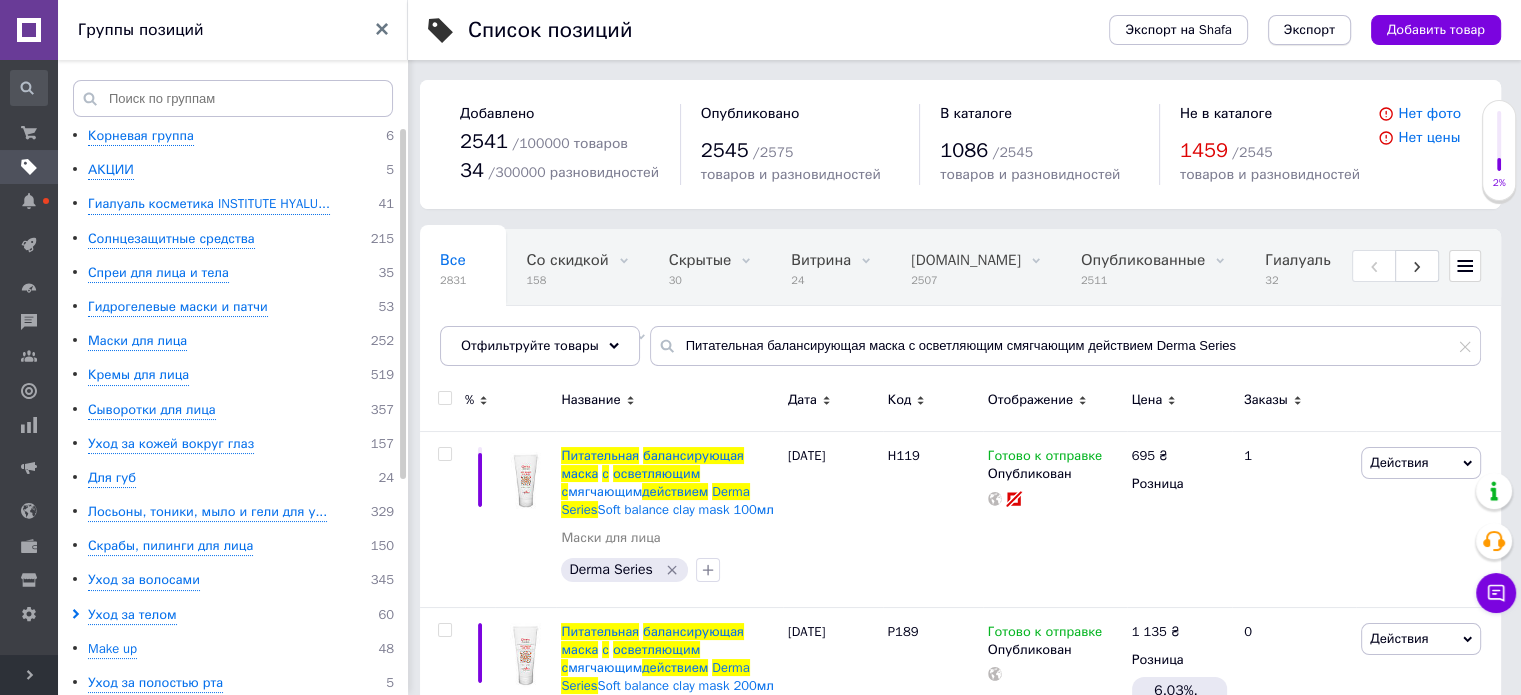 scroll, scrollTop: 0, scrollLeft: 0, axis: both 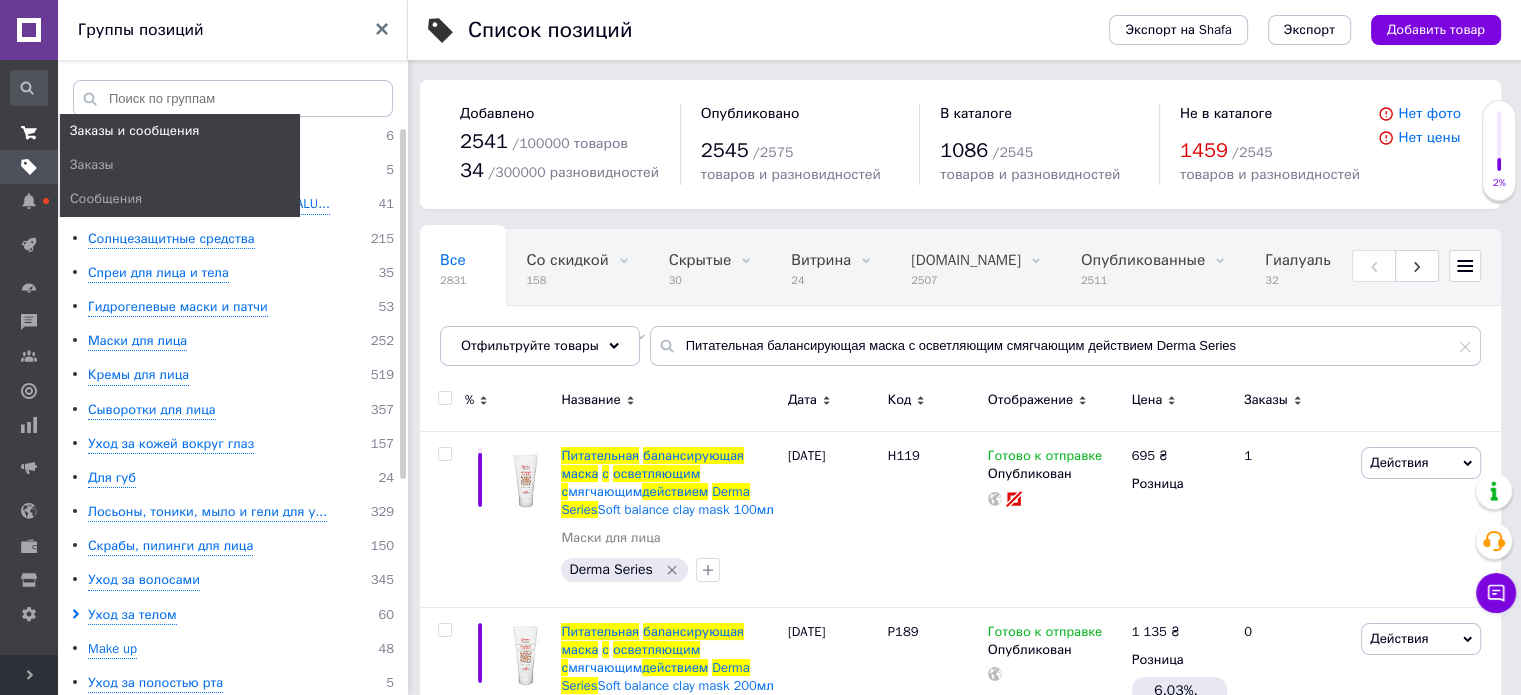 click 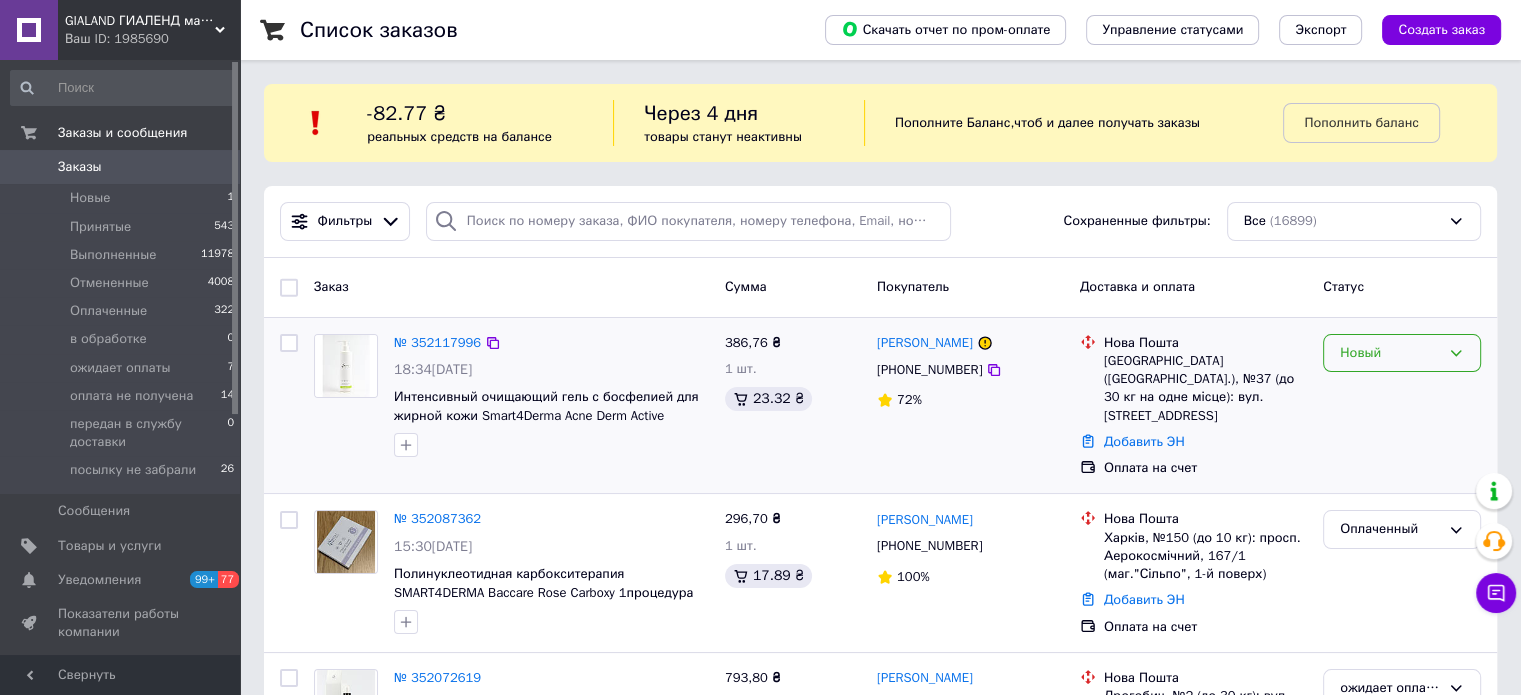 click on "Новый" at bounding box center [1402, 353] 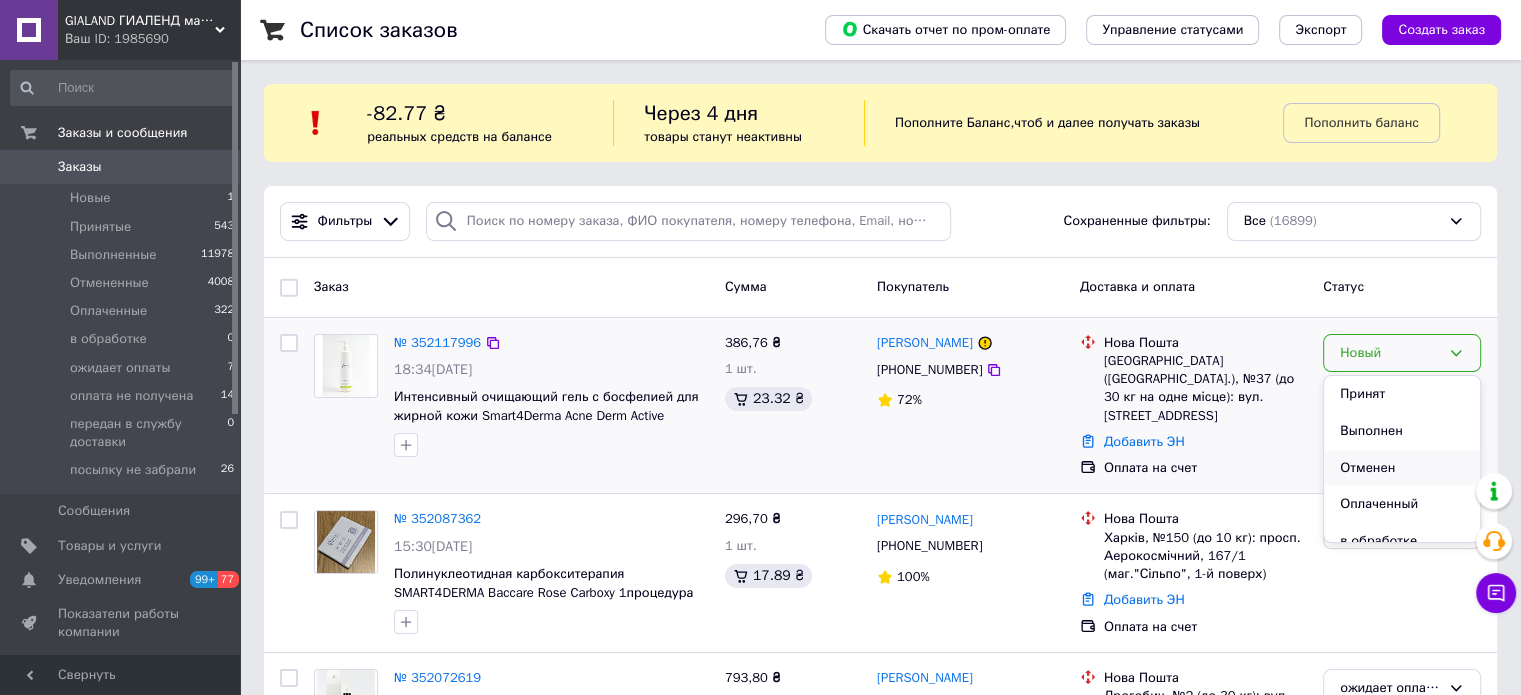 scroll, scrollTop: 100, scrollLeft: 0, axis: vertical 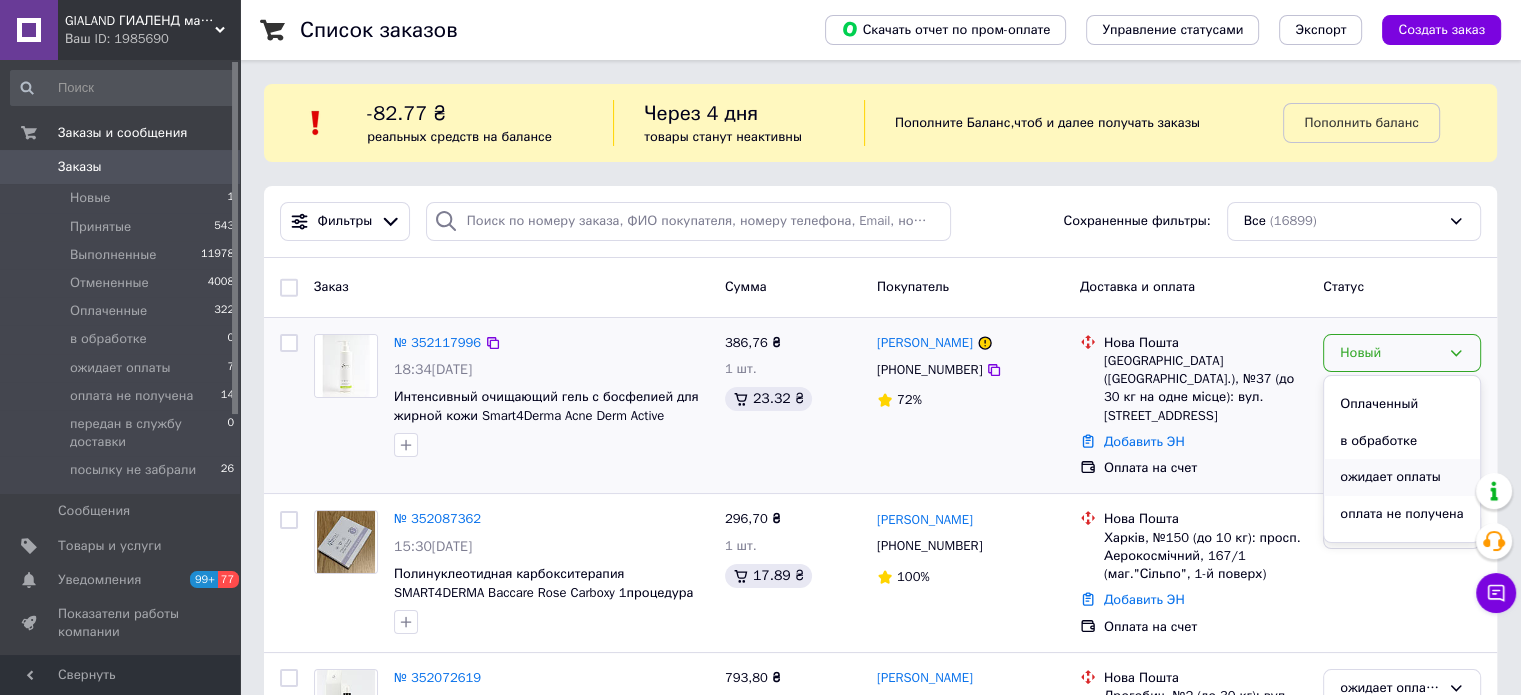 click on "ожидает оплаты" at bounding box center [1402, 477] 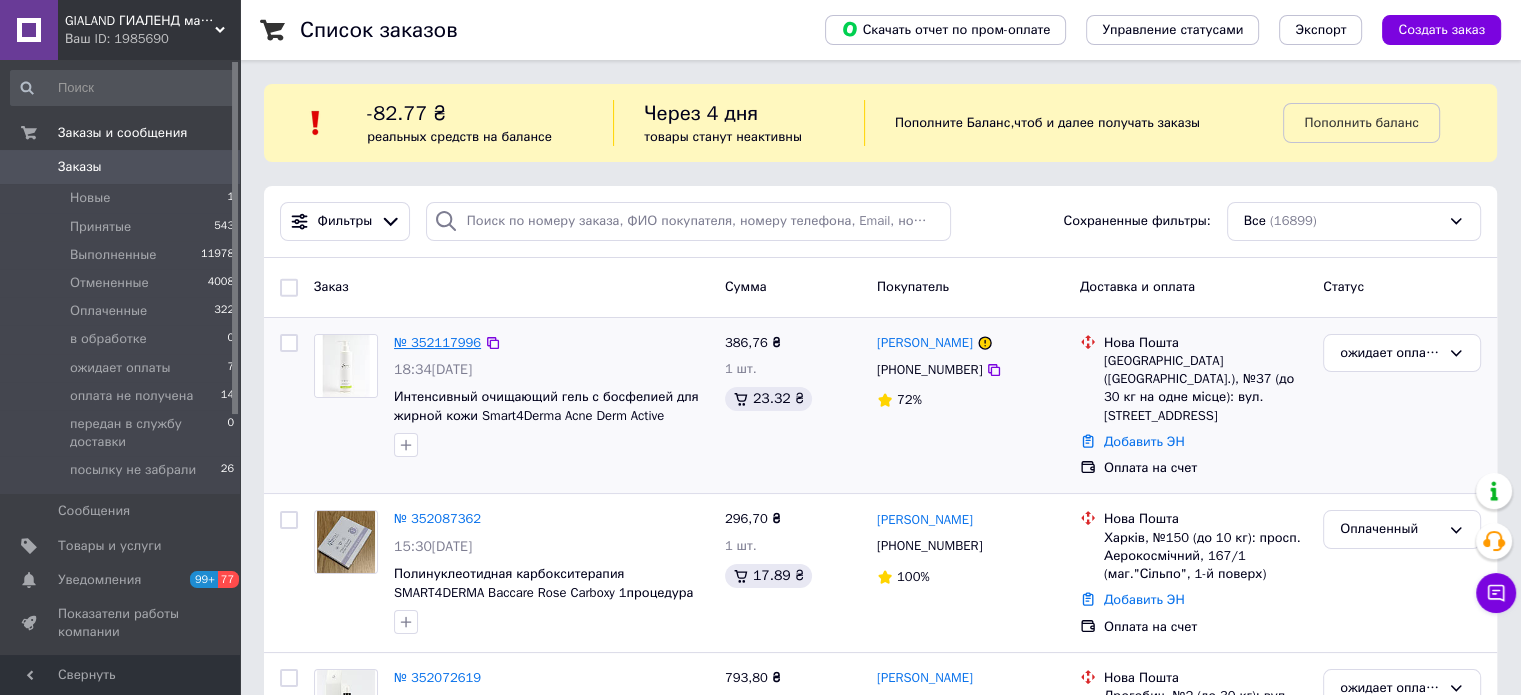 click on "№ 352117996" at bounding box center [437, 342] 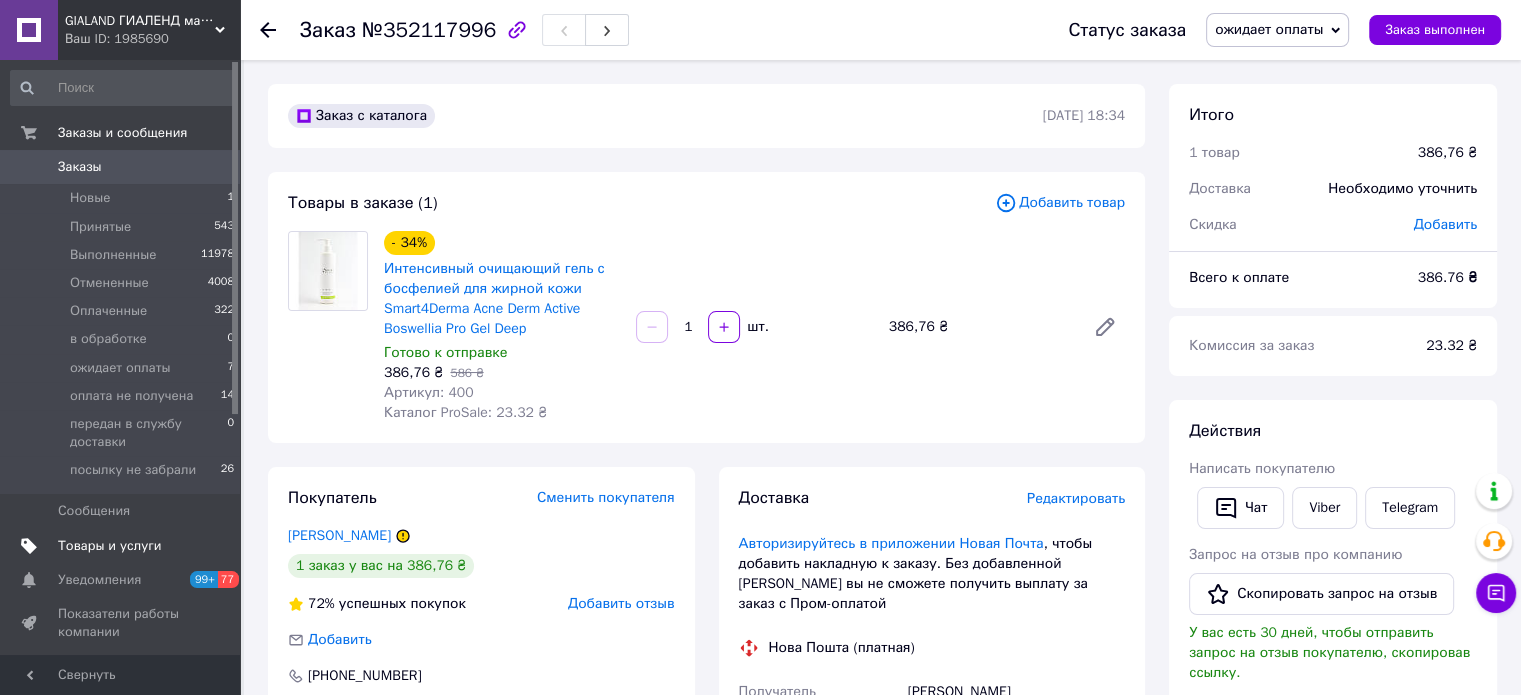 click on "Товары и услуги" at bounding box center (110, 546) 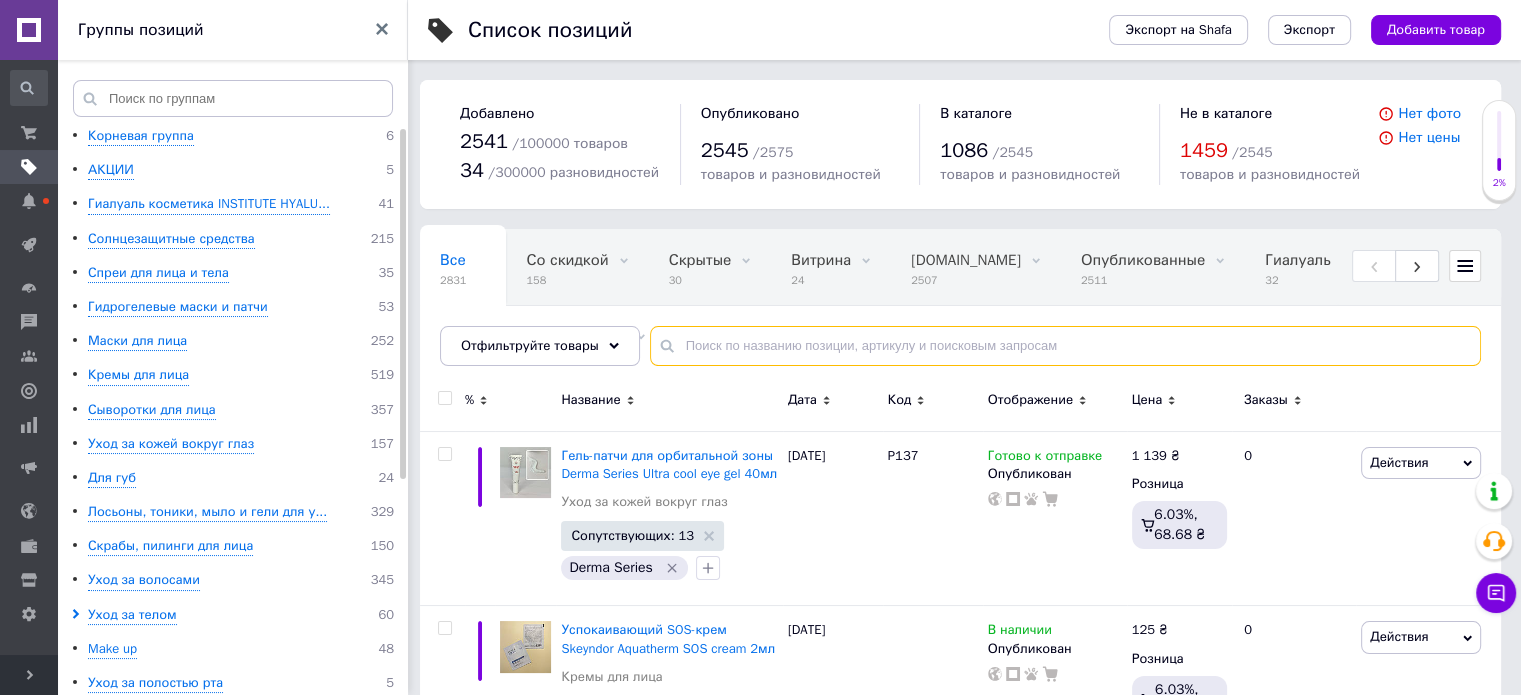click at bounding box center [1065, 346] 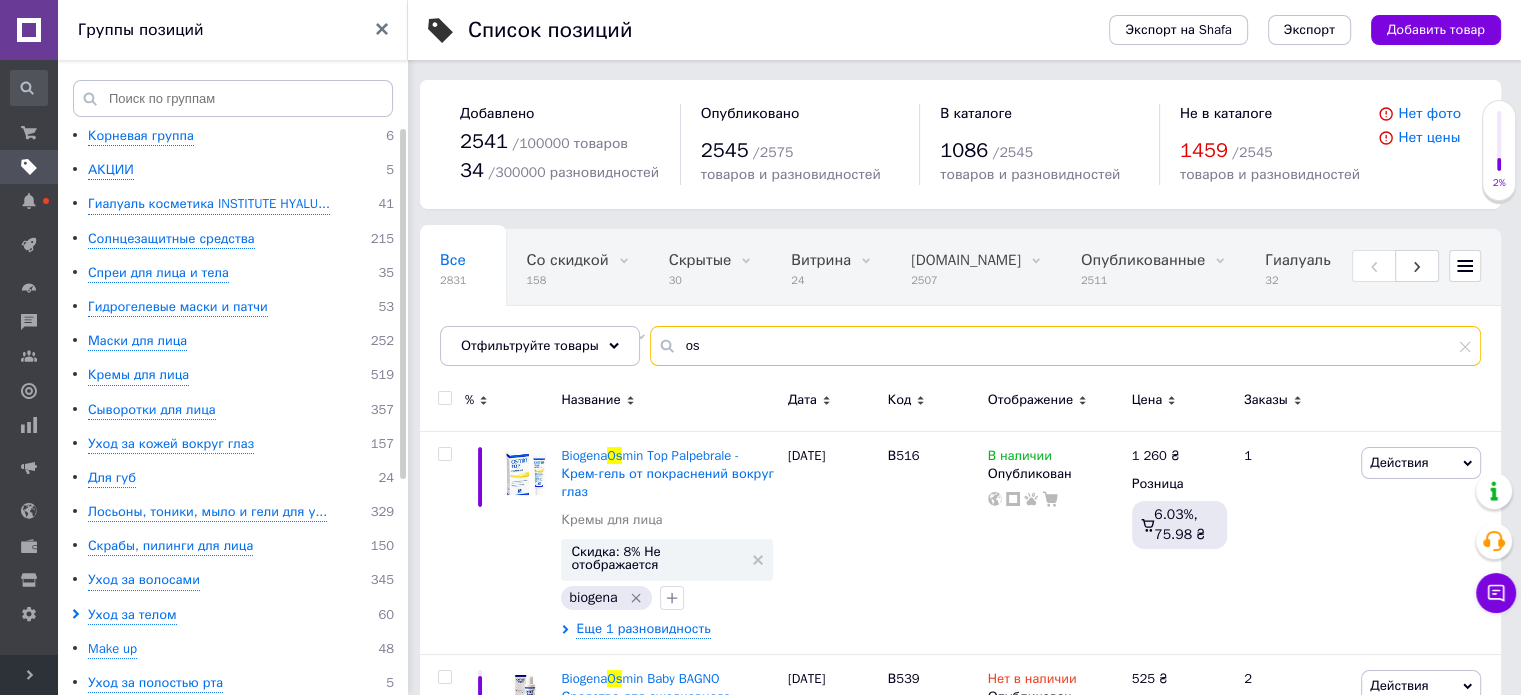 click on "os" at bounding box center (1065, 346) 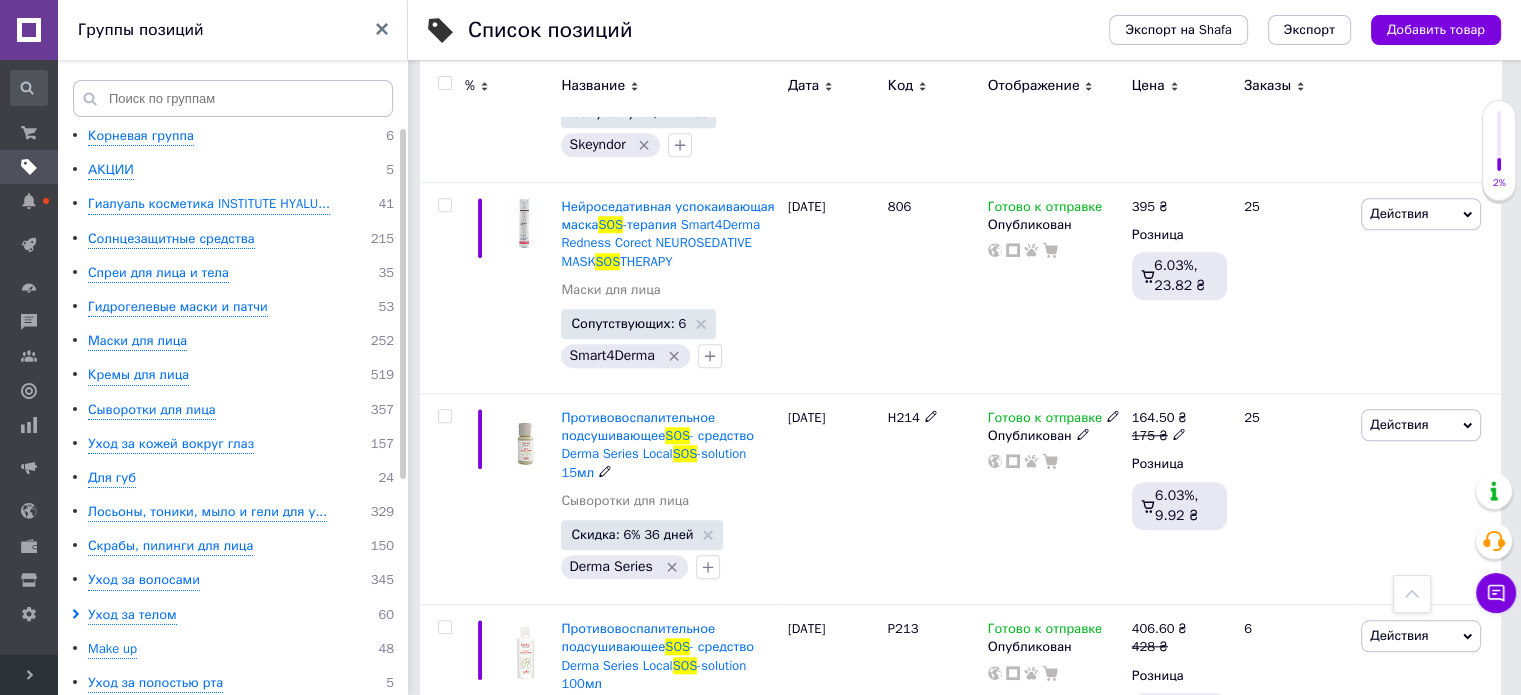 scroll, scrollTop: 1900, scrollLeft: 0, axis: vertical 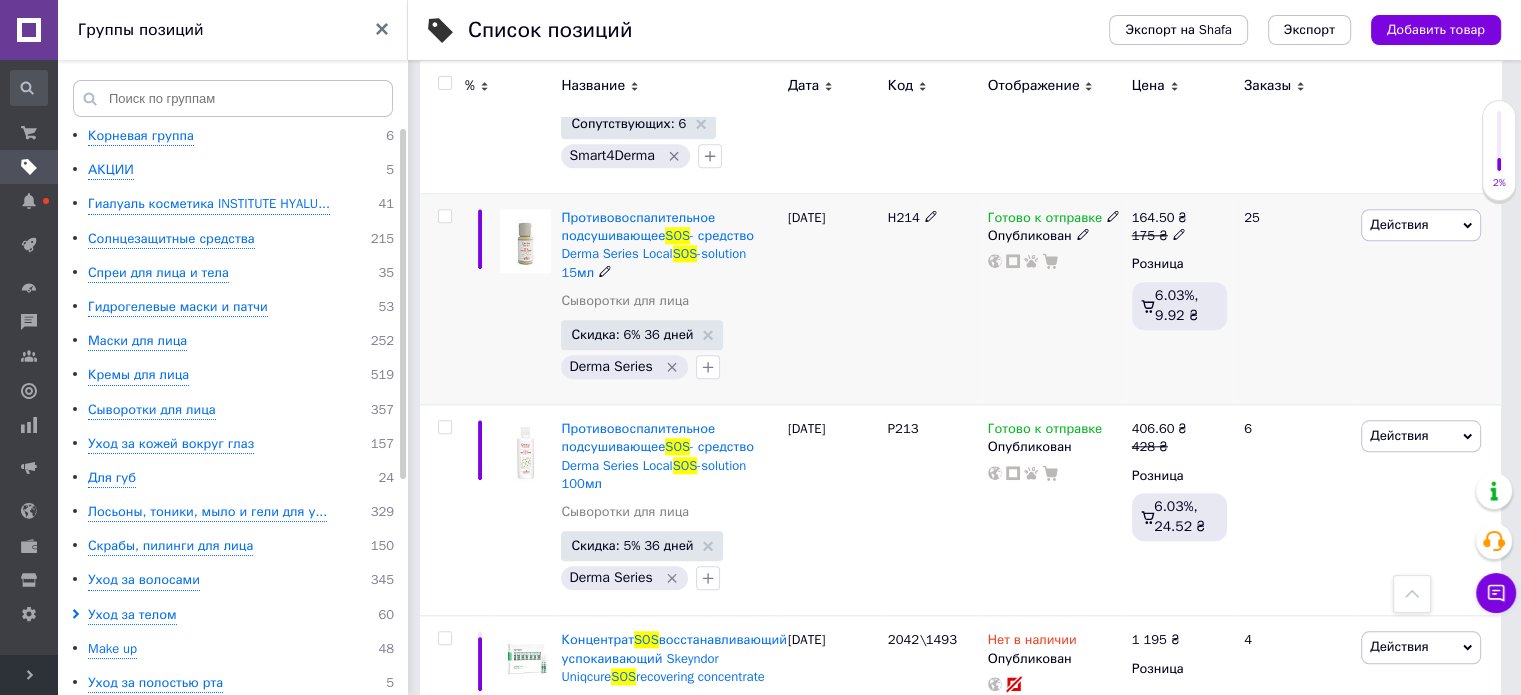 type on "sos" 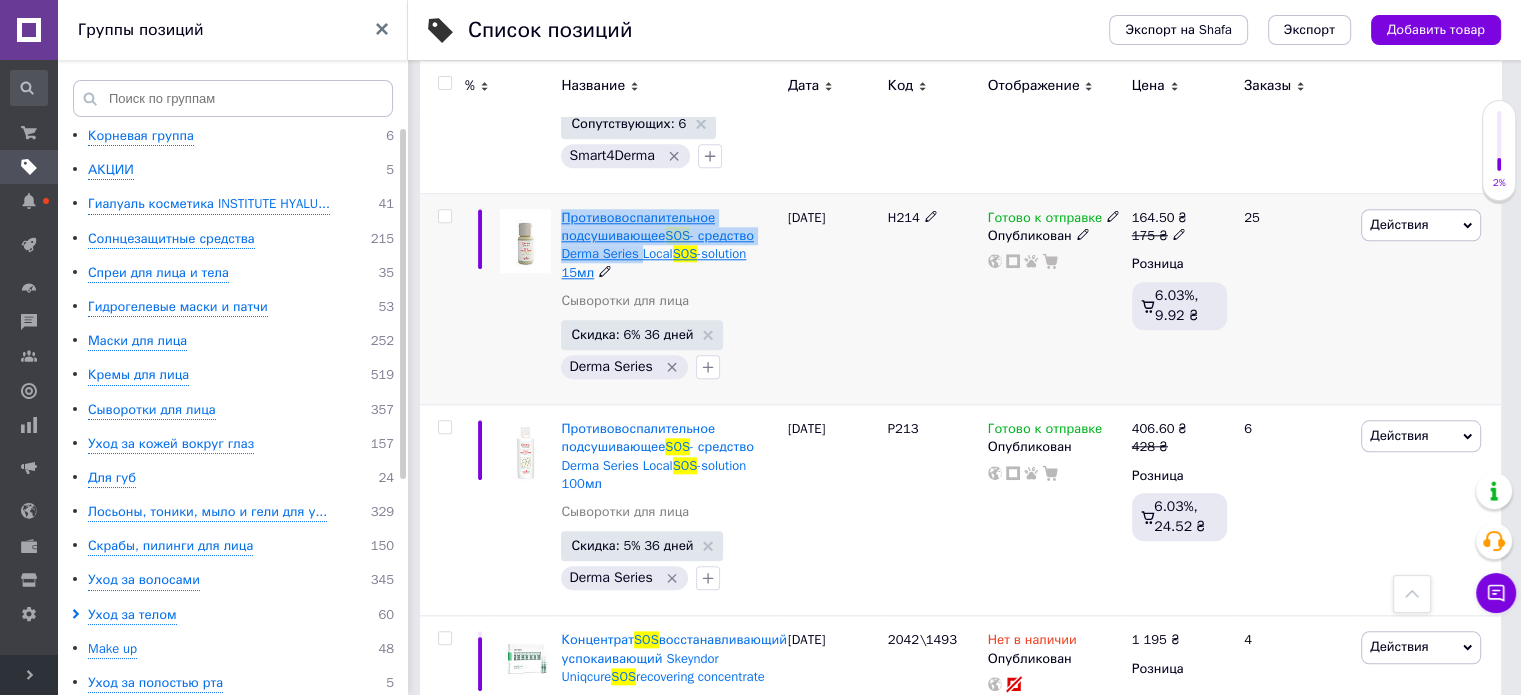 drag, startPoint x: 556, startPoint y: 199, endPoint x: 638, endPoint y: 250, distance: 96.56604 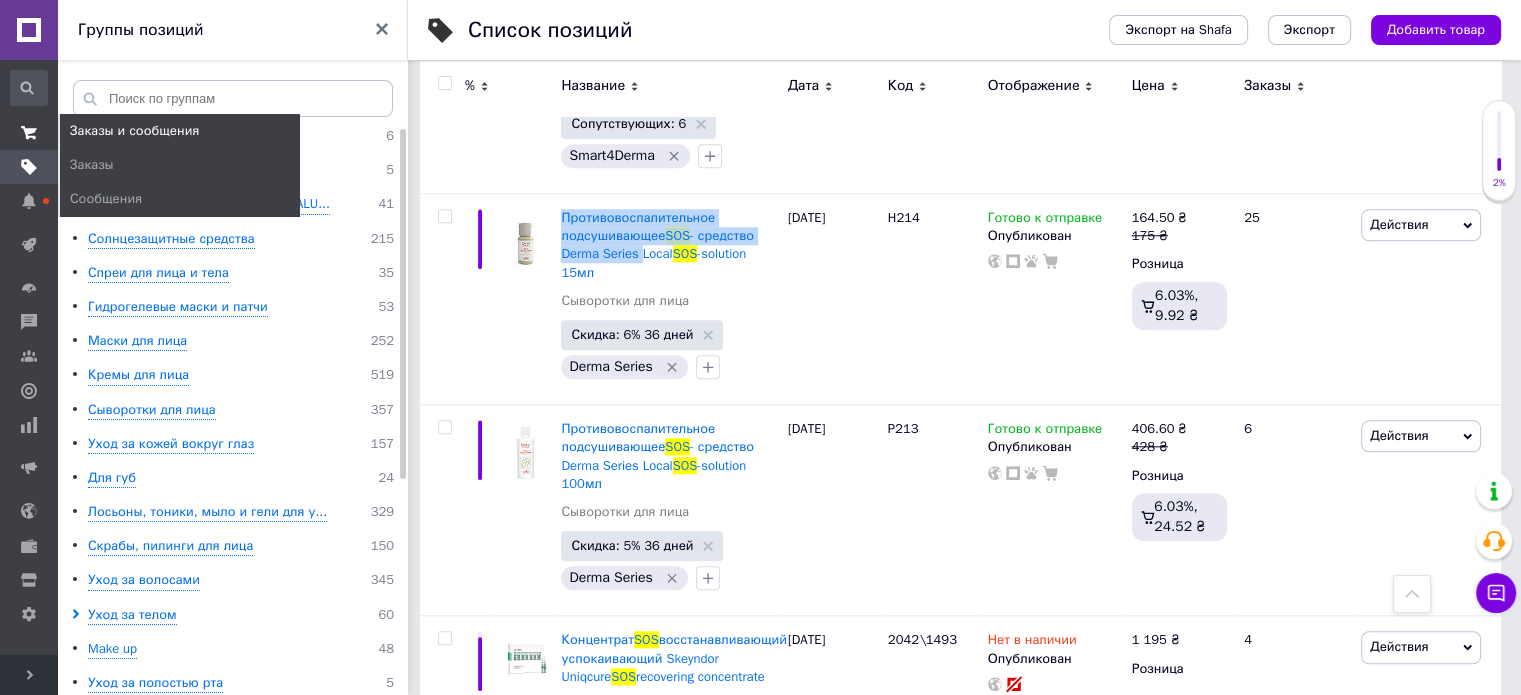 click 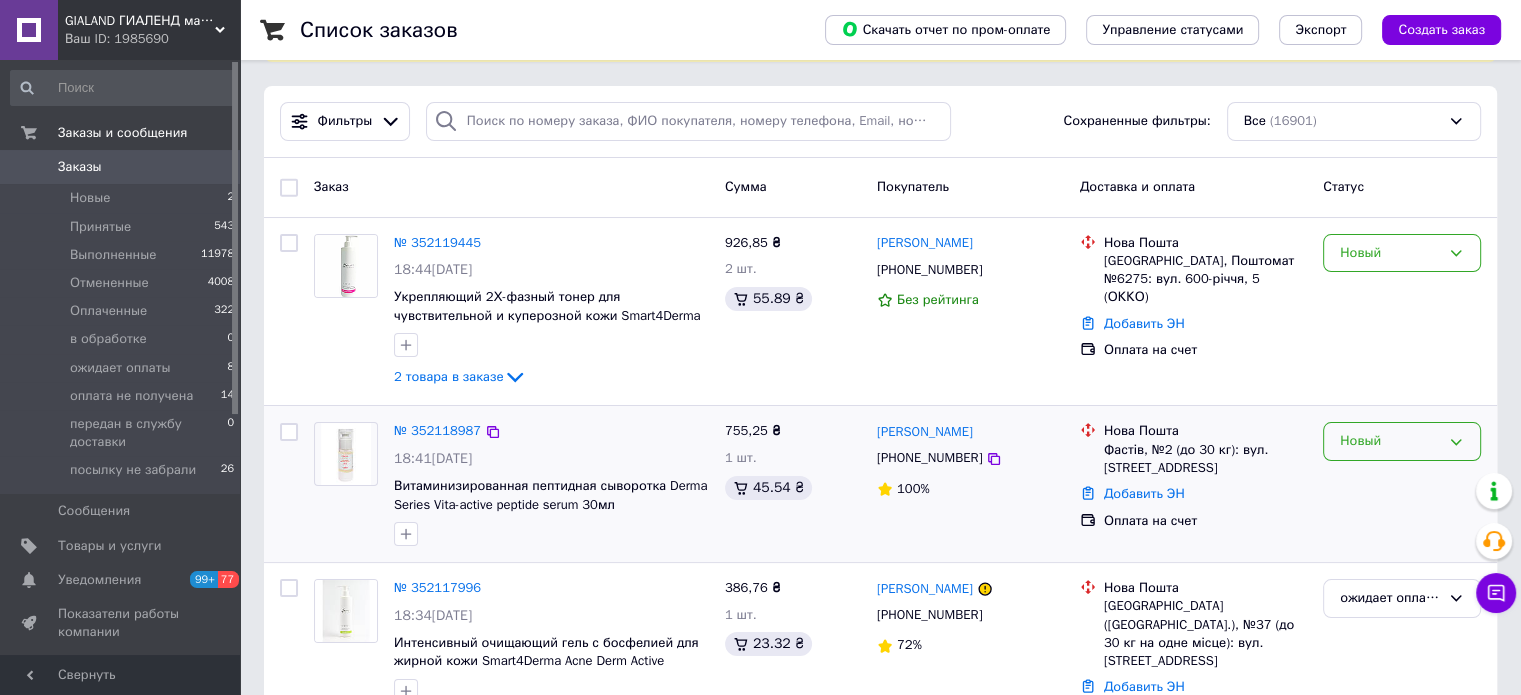 scroll, scrollTop: 400, scrollLeft: 0, axis: vertical 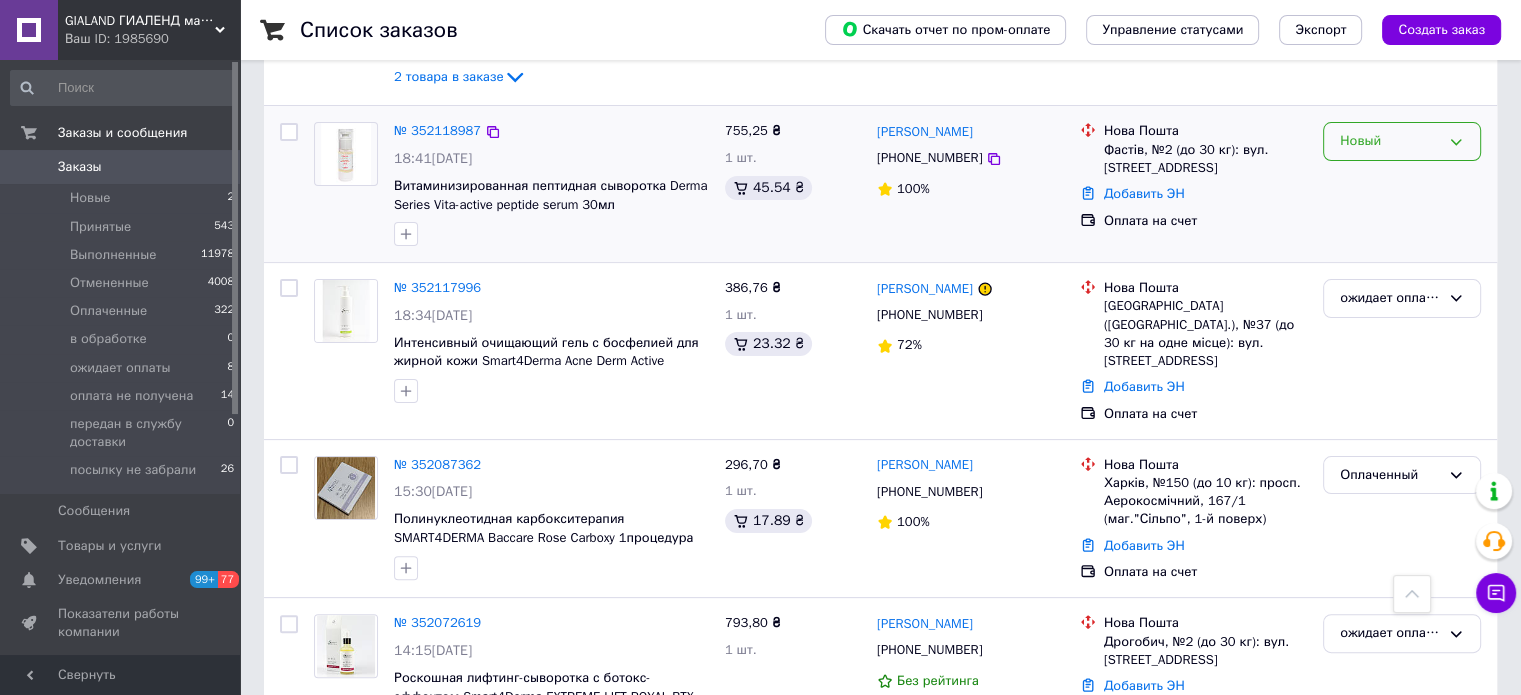 click on "Новый" at bounding box center [1390, 141] 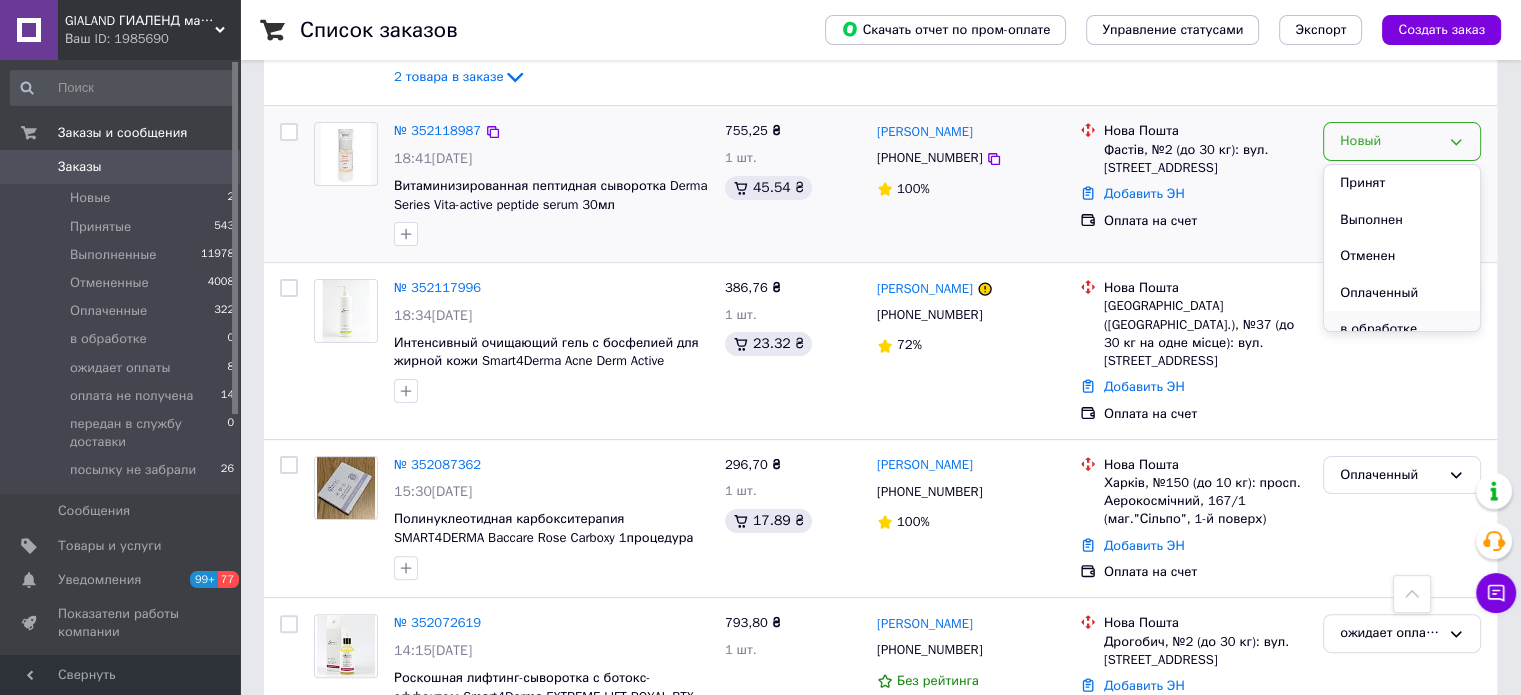 click on "в обработке" at bounding box center [1402, 329] 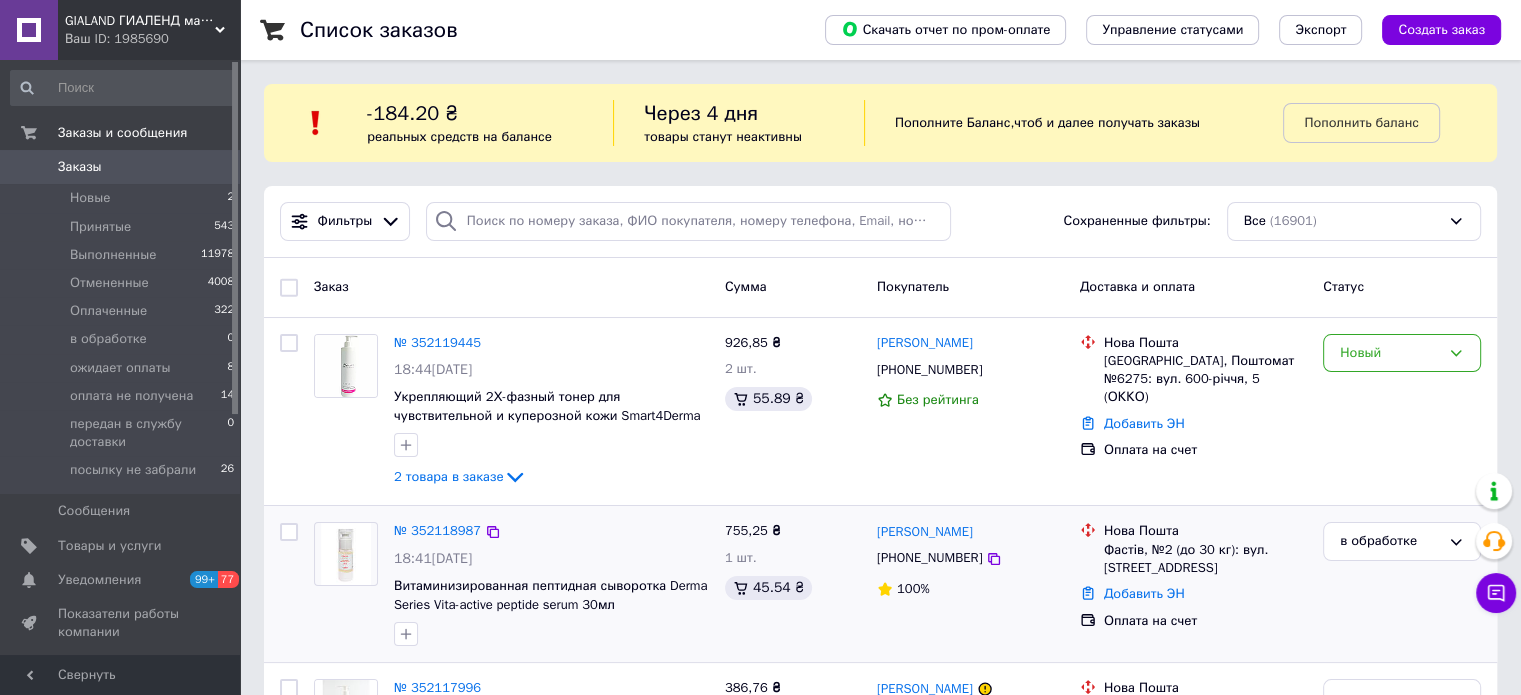 scroll, scrollTop: 0, scrollLeft: 0, axis: both 